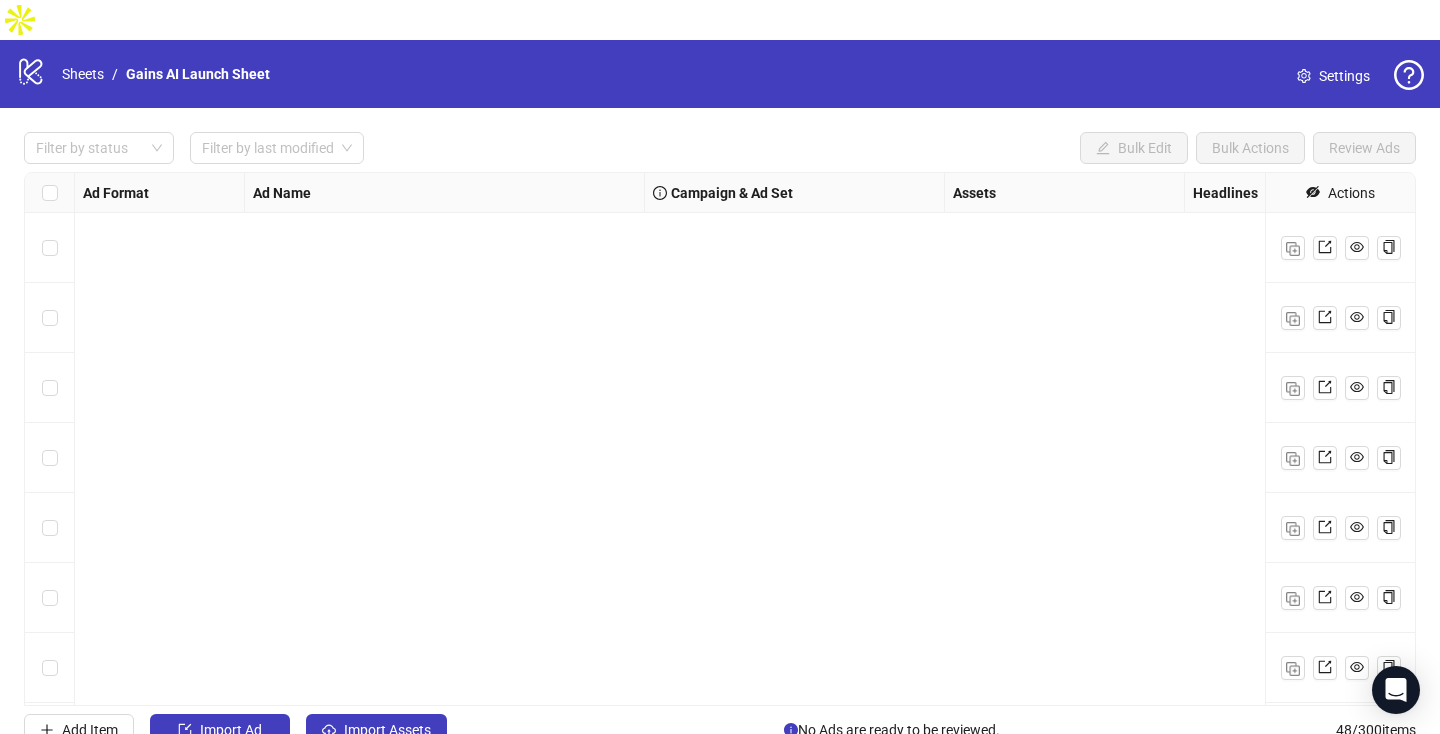 scroll, scrollTop: 0, scrollLeft: 0, axis: both 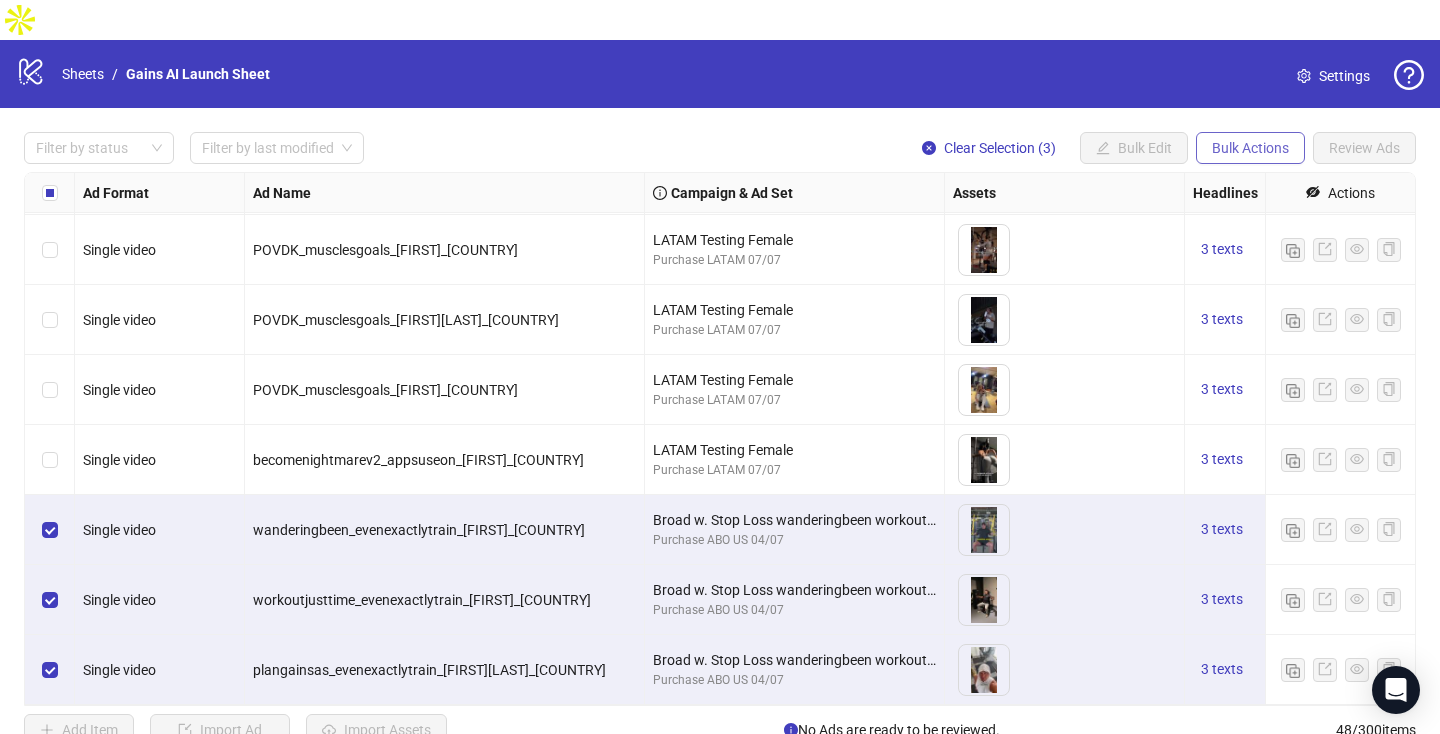 click on "Bulk Actions" at bounding box center [1103, 148] 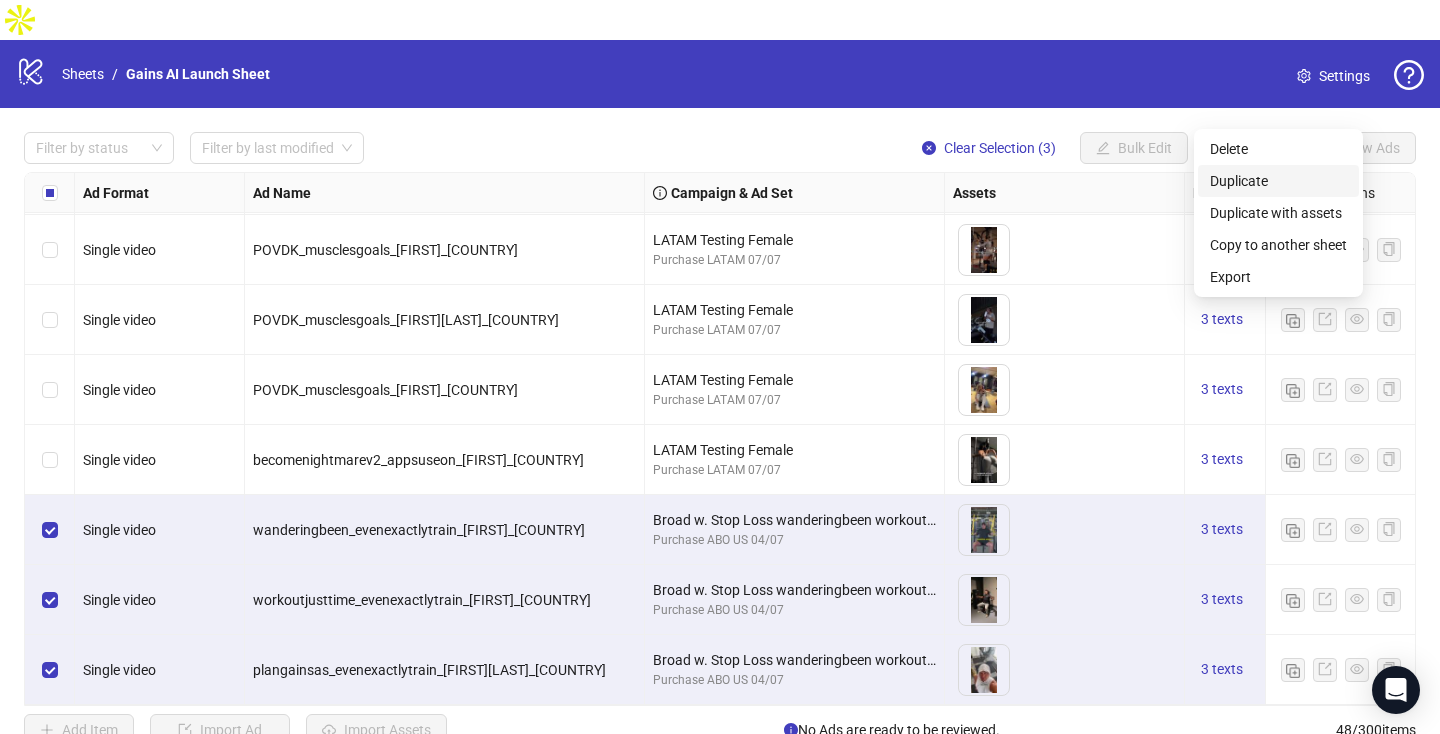 click on "Duplicate" at bounding box center (1278, 181) 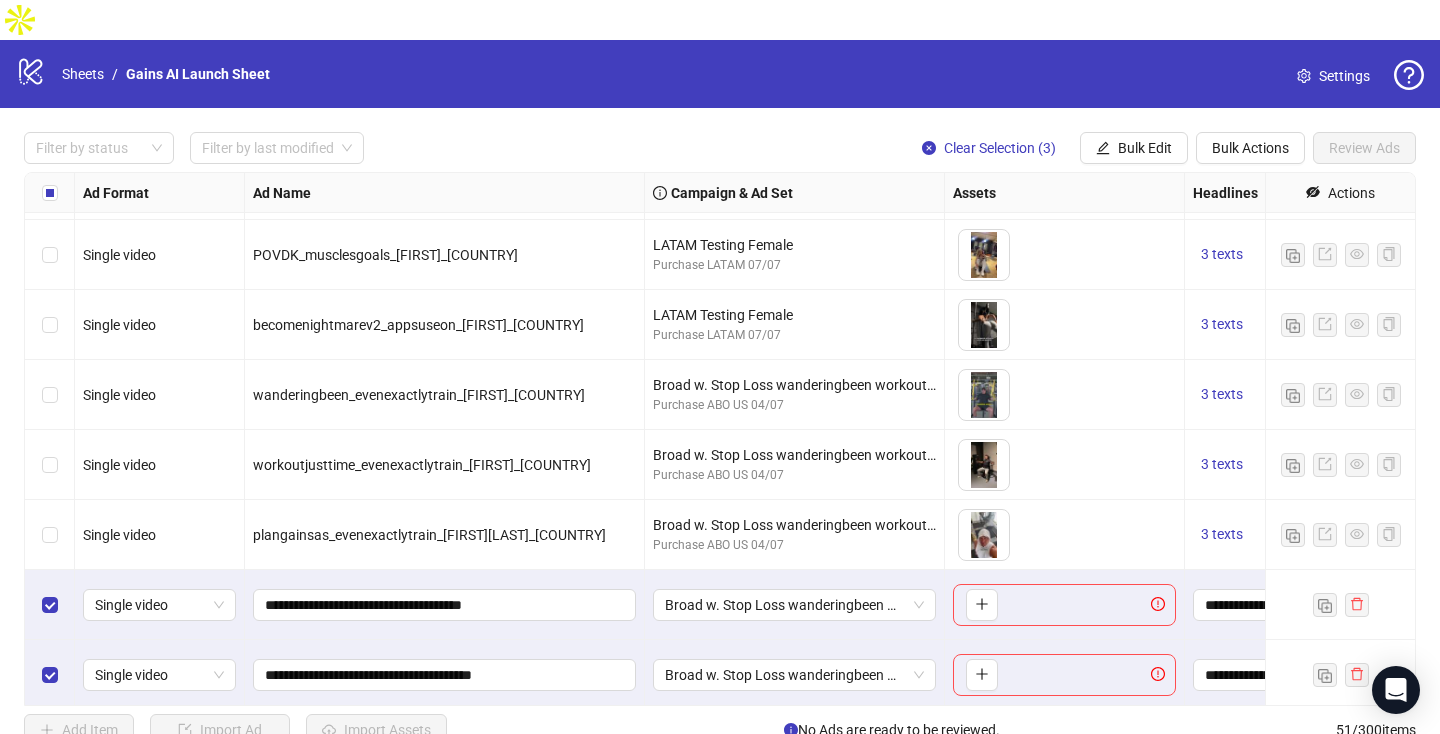 scroll, scrollTop: 3078, scrollLeft: 0, axis: vertical 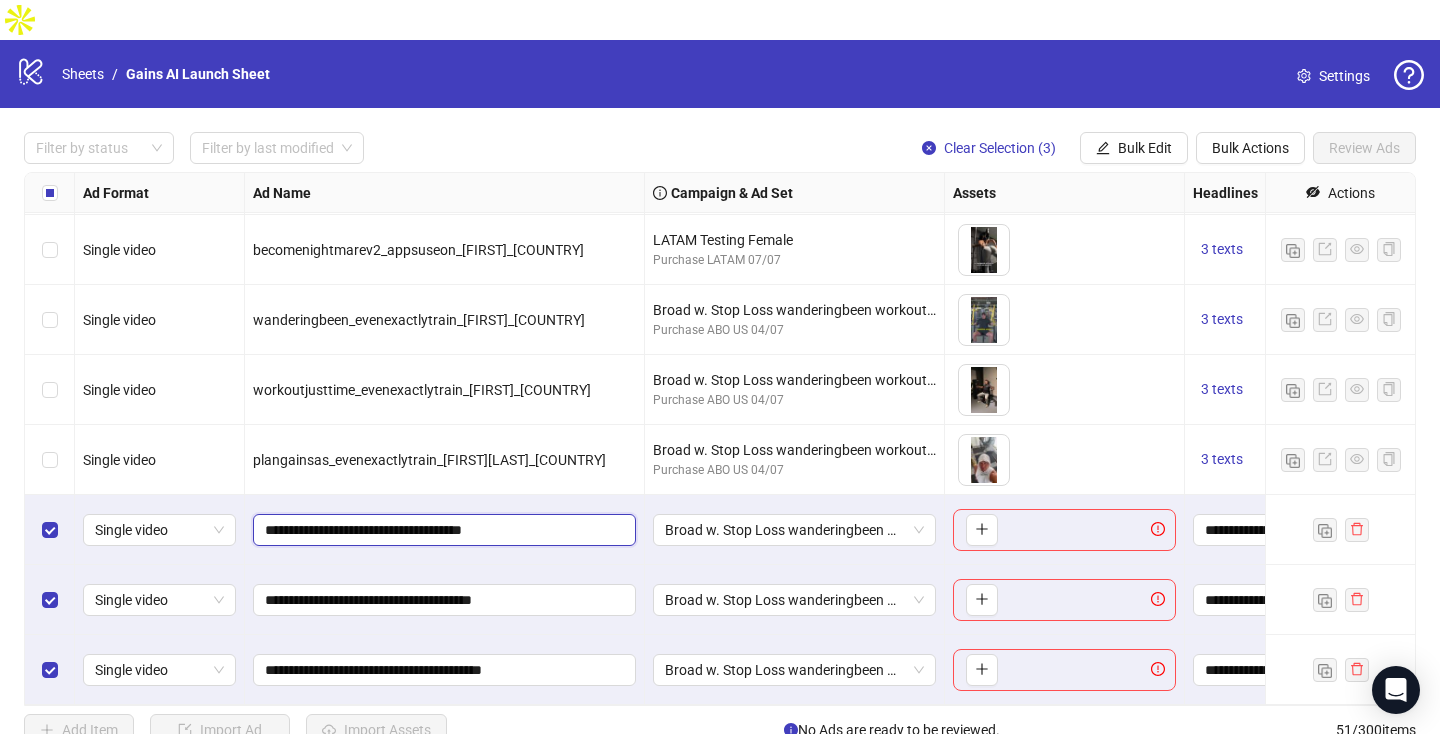 click on "**********" at bounding box center (442, 530) 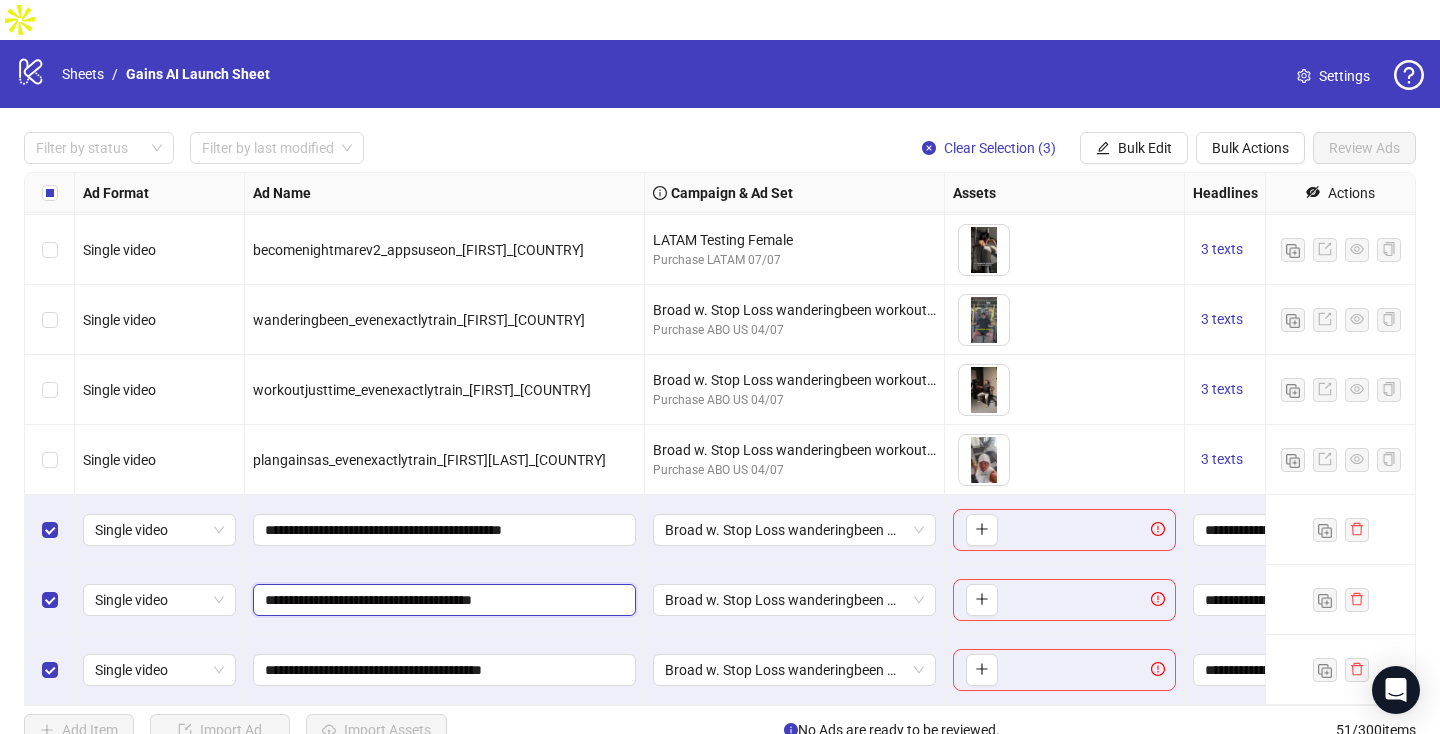 click on "**********" at bounding box center (442, 600) 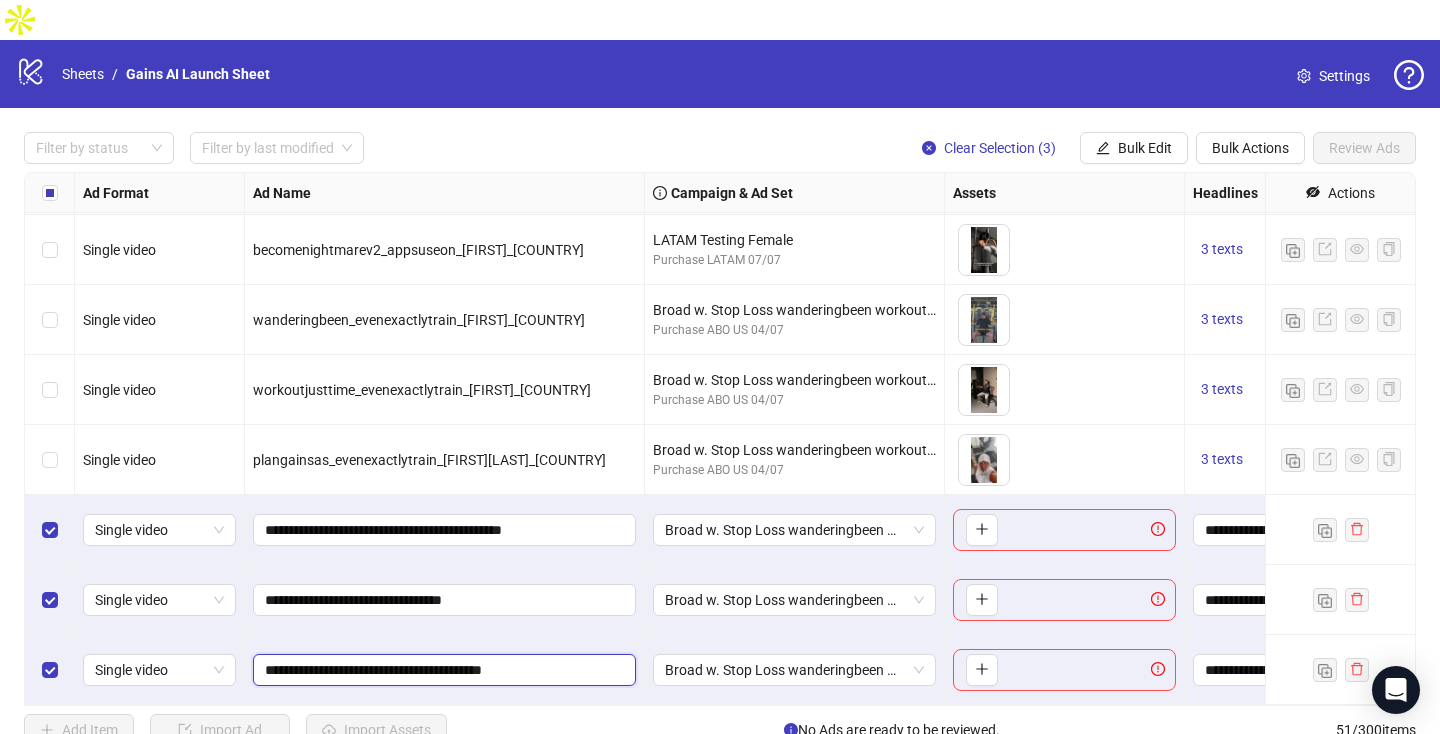 click on "**********" at bounding box center [442, 670] 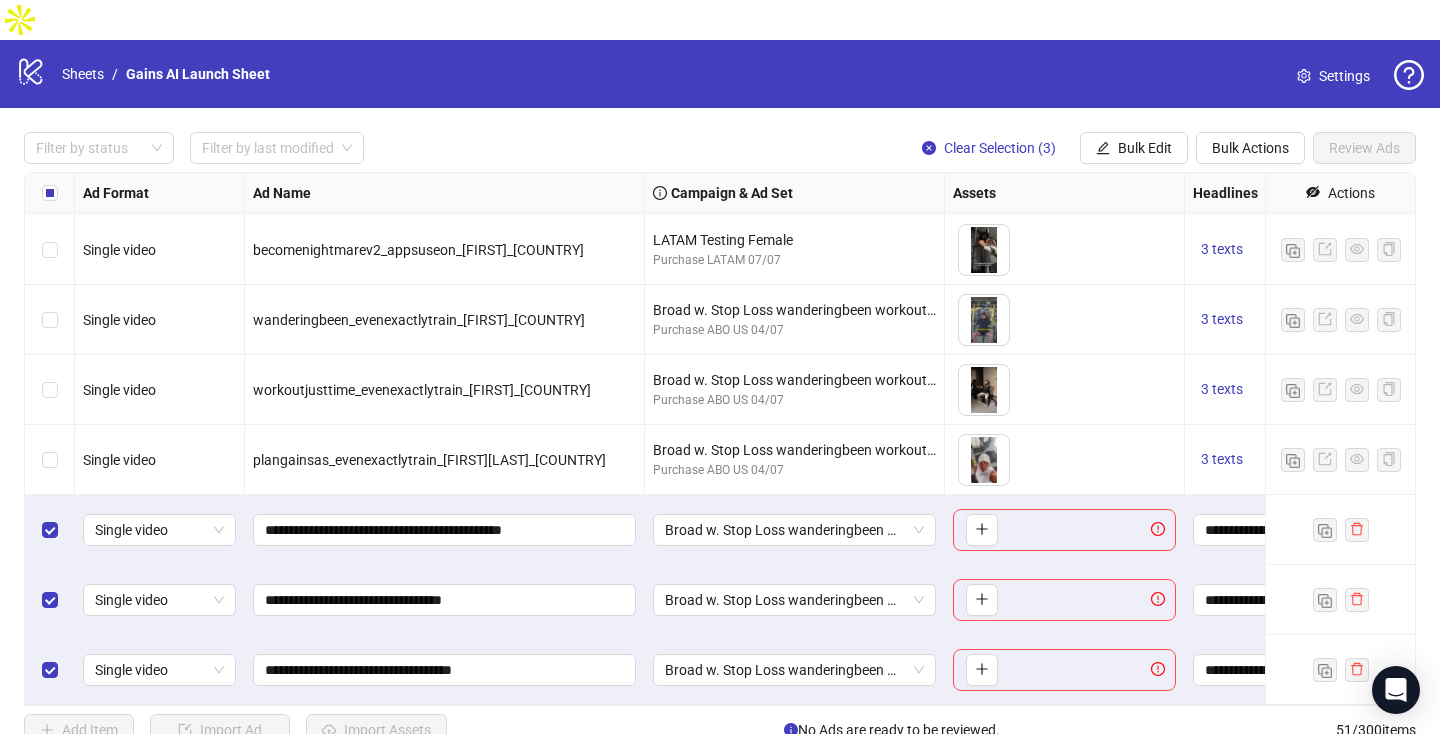 click on "**********" at bounding box center (445, 670) 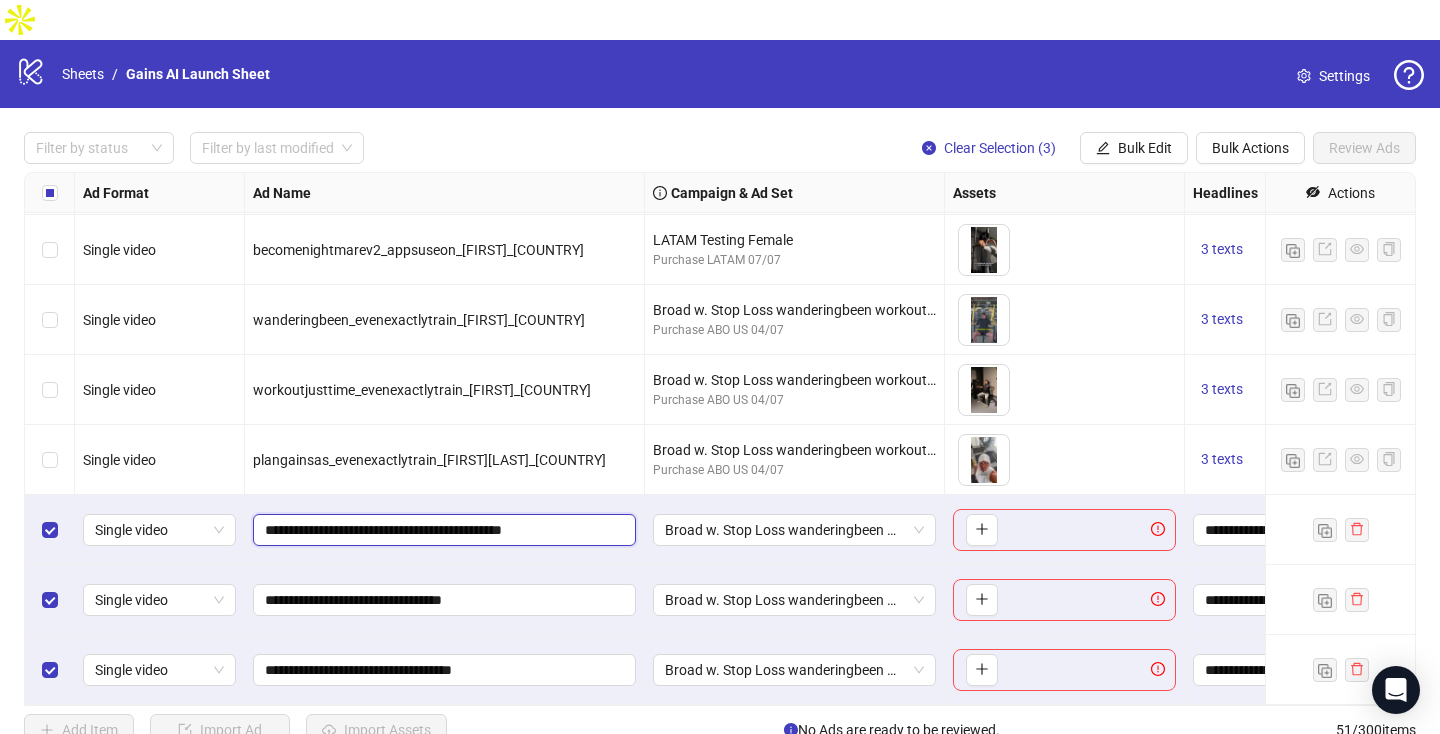 click on "**********" at bounding box center [442, 530] 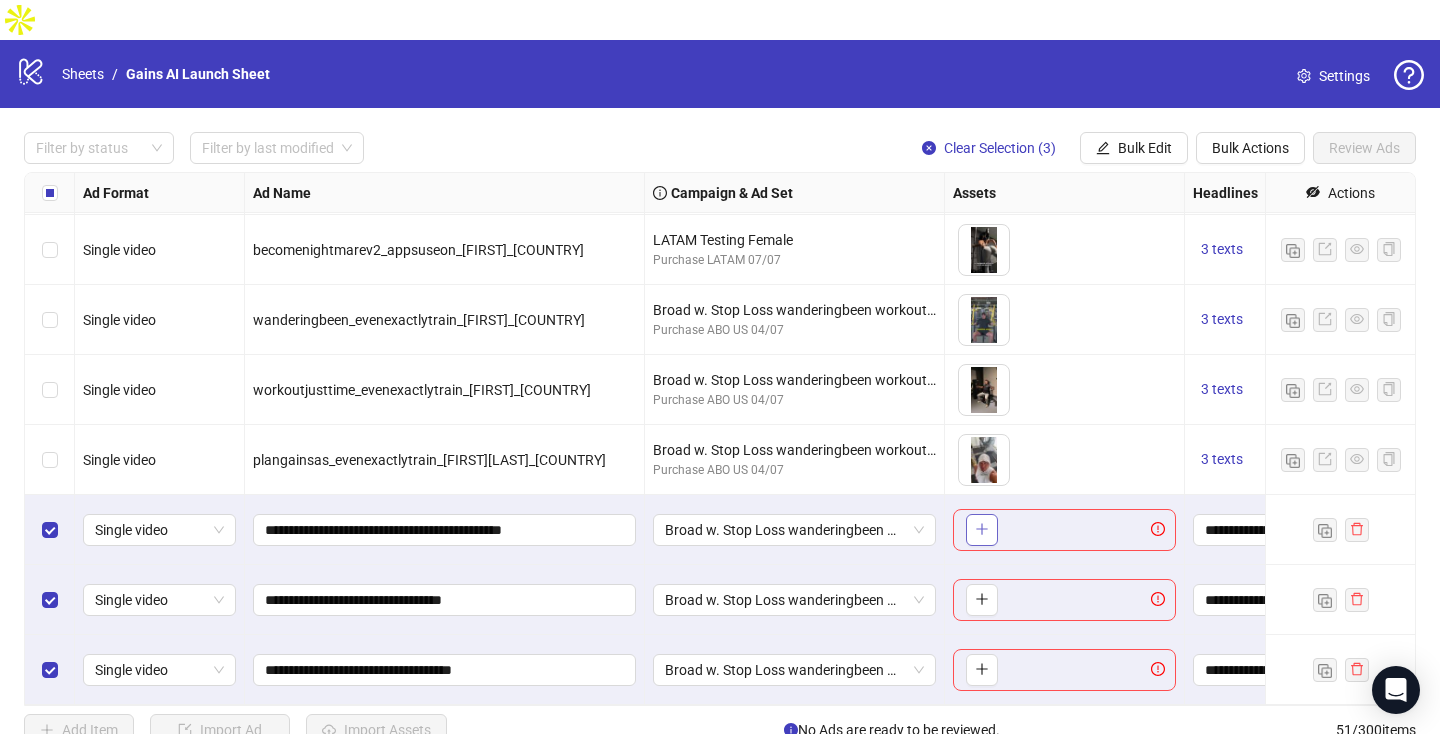 click at bounding box center [982, 529] 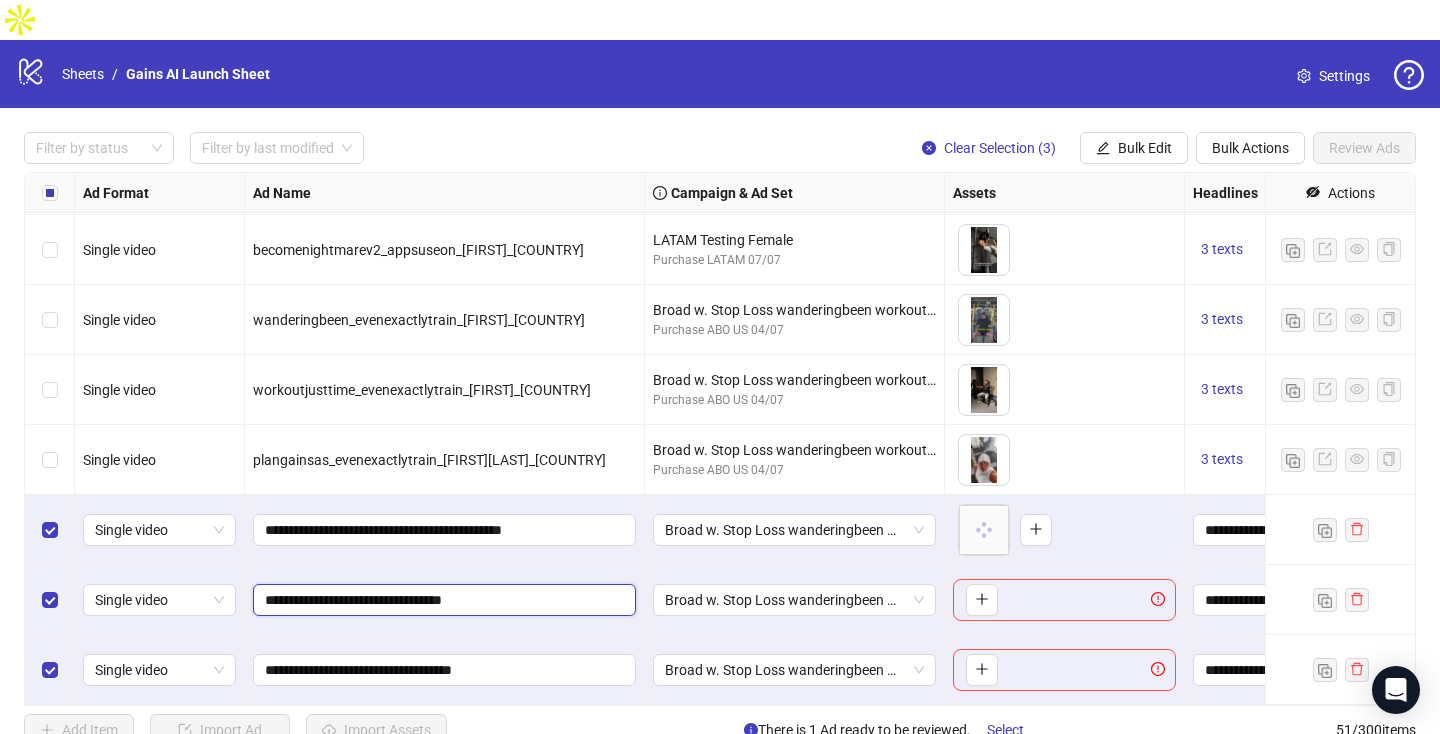 click on "**********" at bounding box center [442, 600] 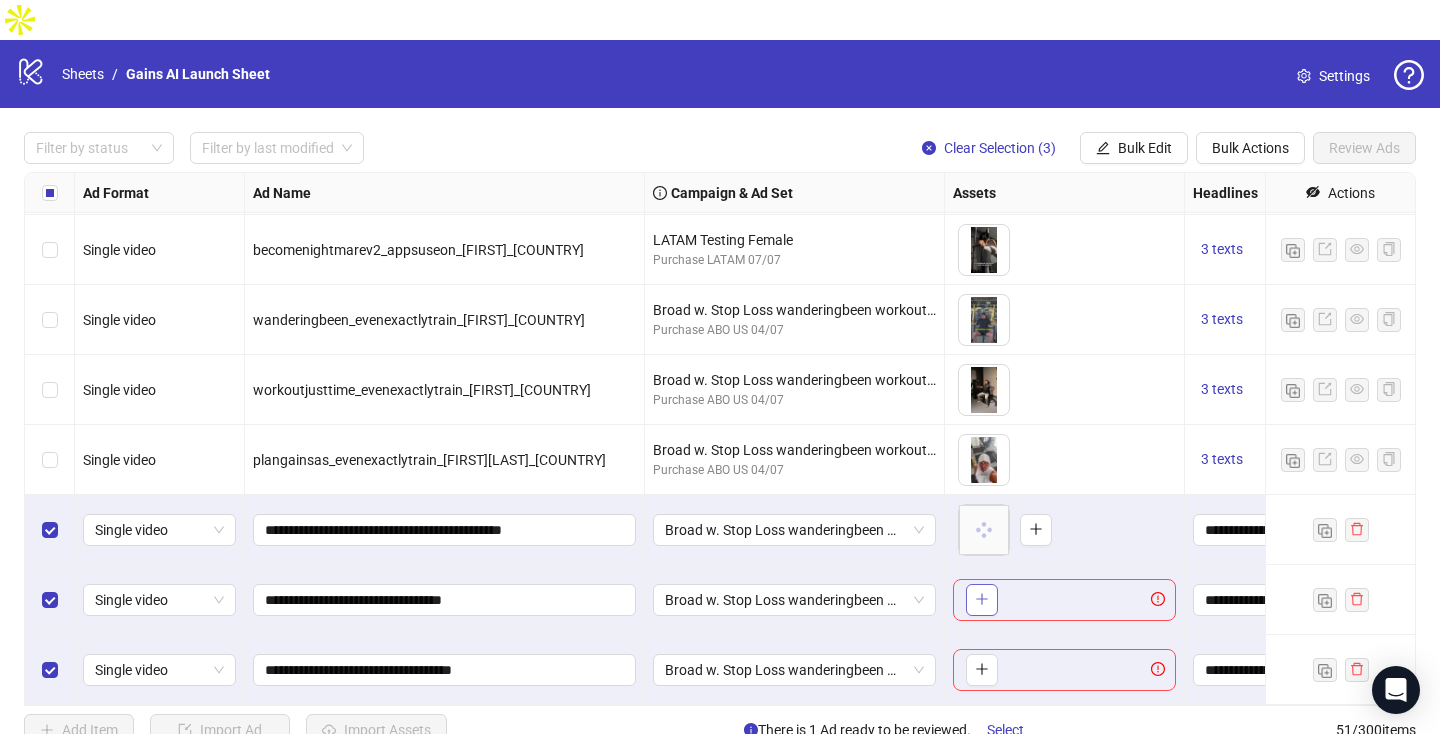 click at bounding box center (982, 600) 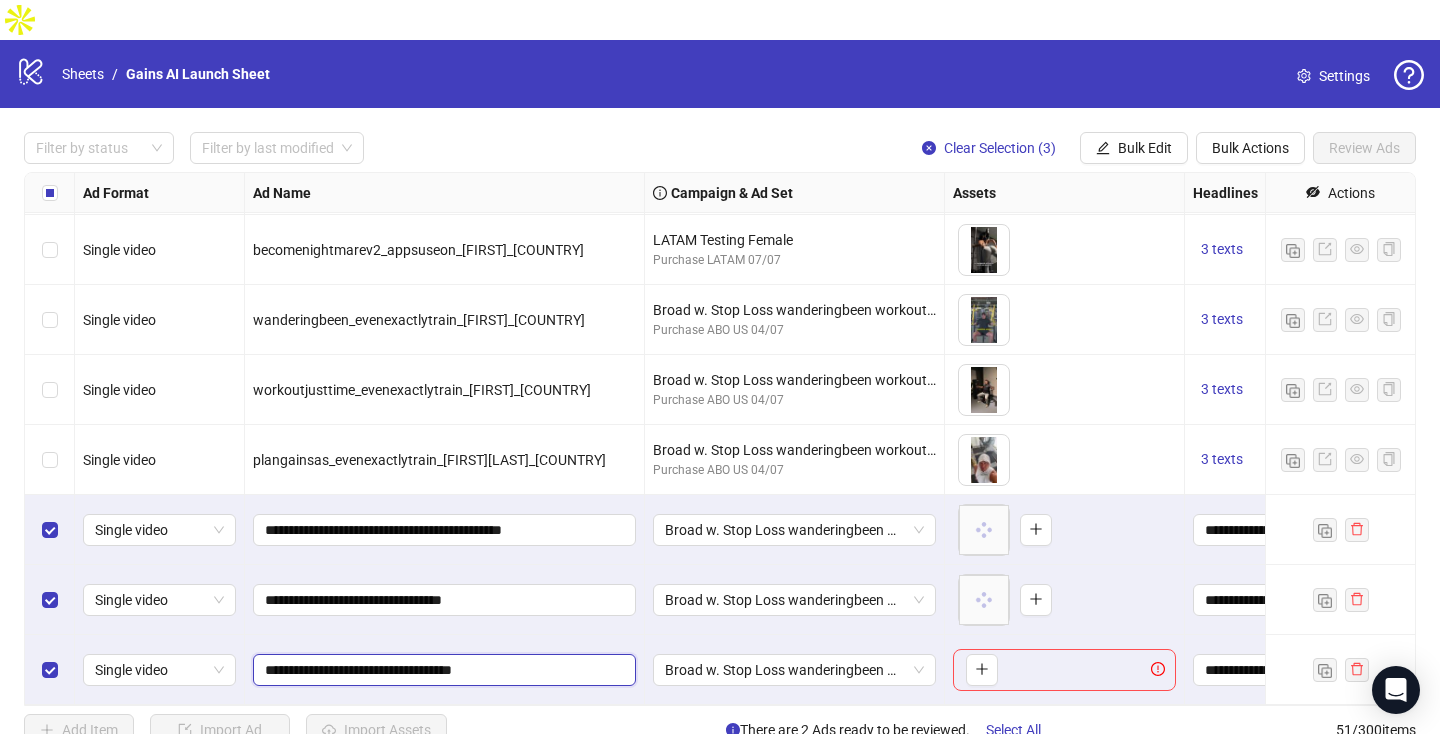 click on "**********" at bounding box center [444, 670] 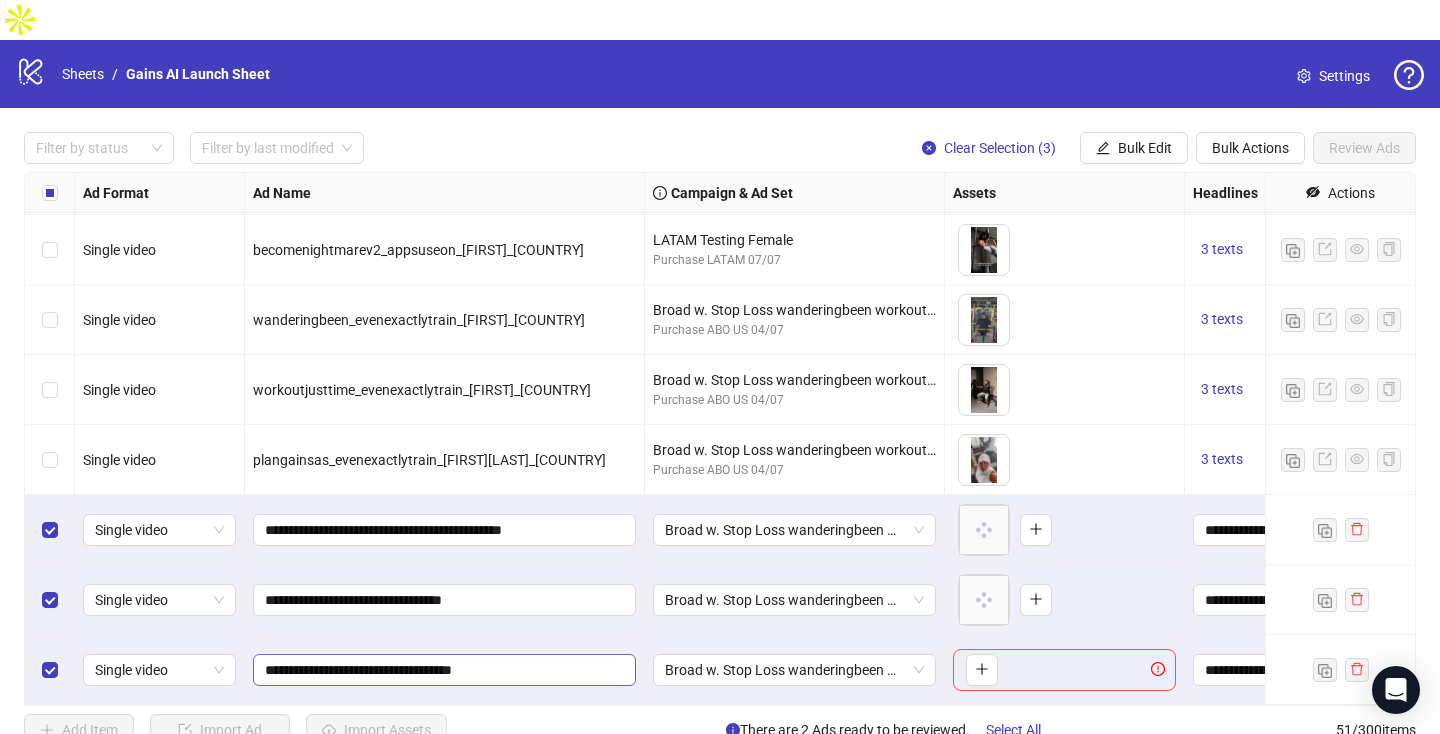 click on "**********" at bounding box center [444, 670] 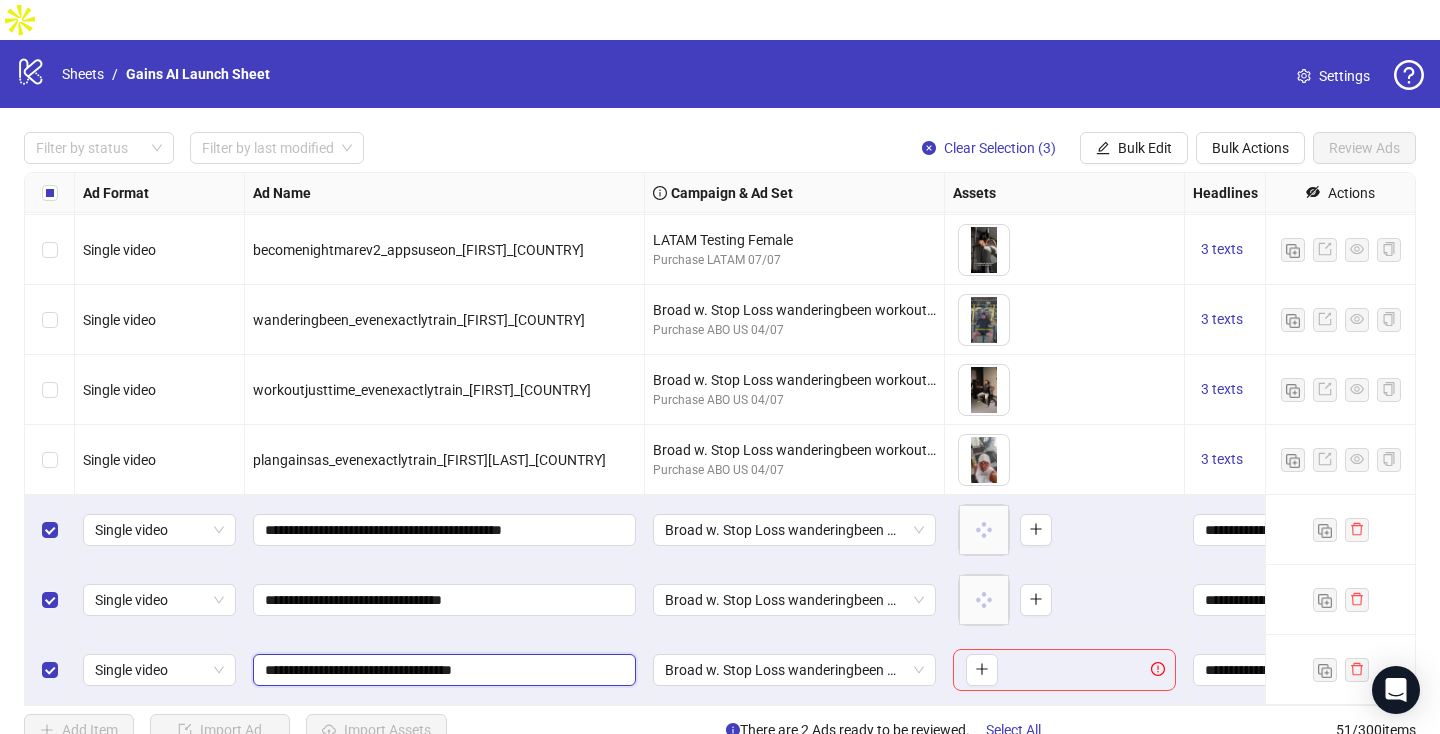click on "**********" at bounding box center (442, 670) 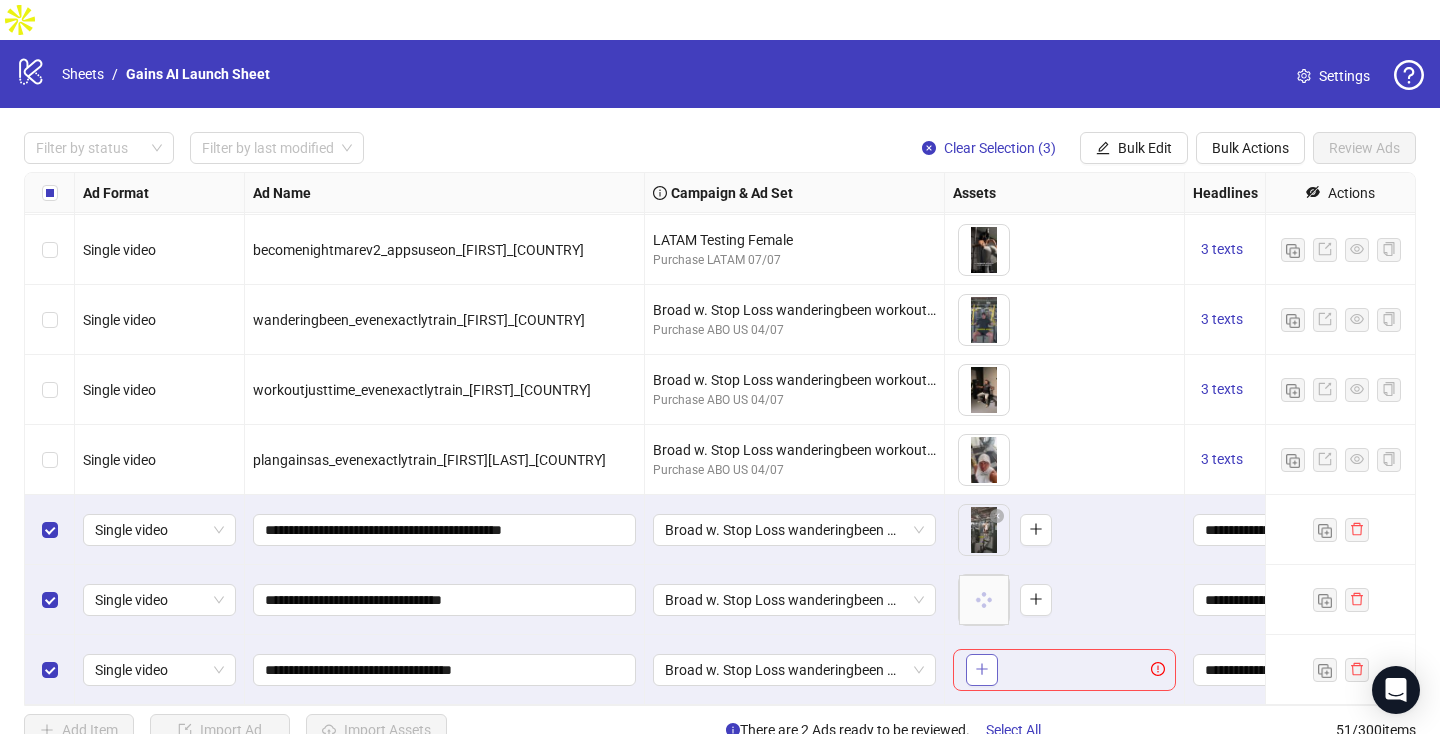 click at bounding box center (982, 670) 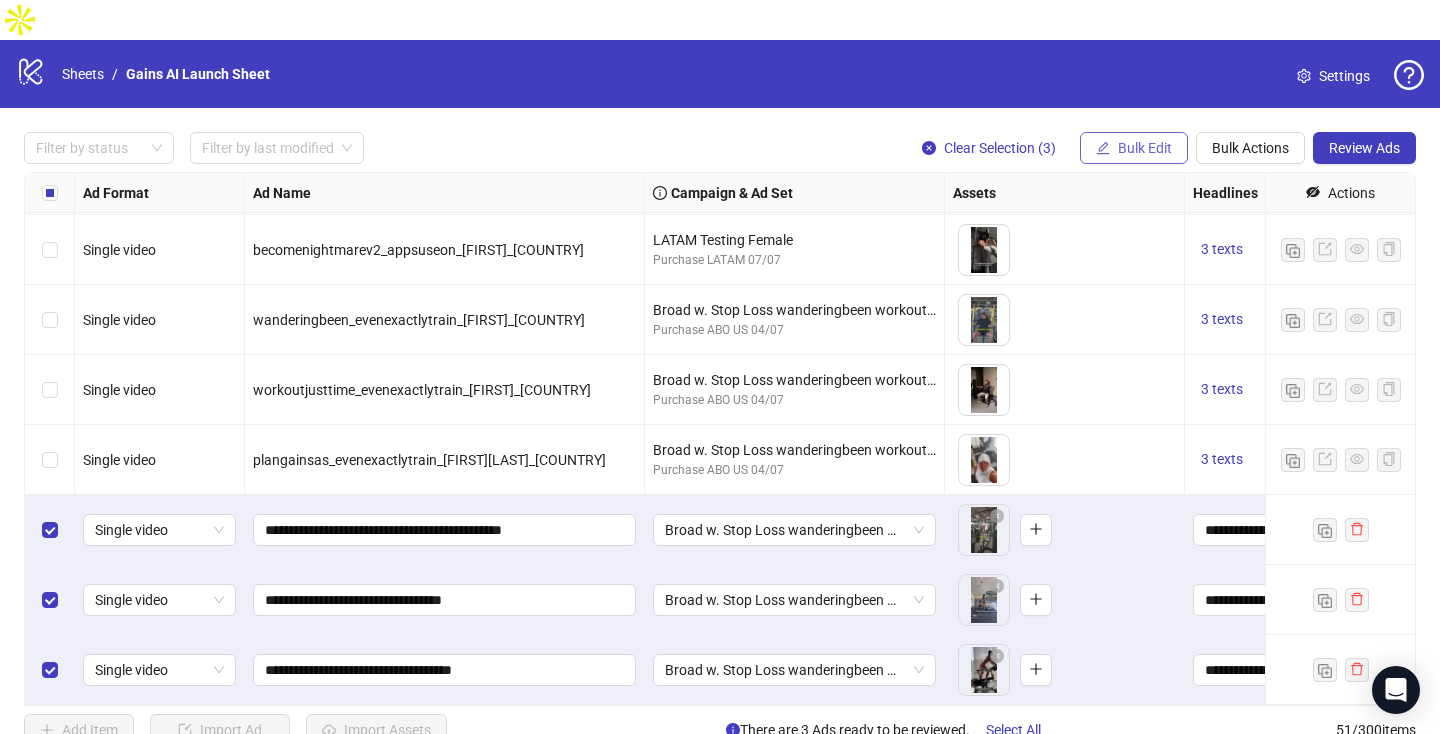 click on "Bulk Edit" at bounding box center [1145, 148] 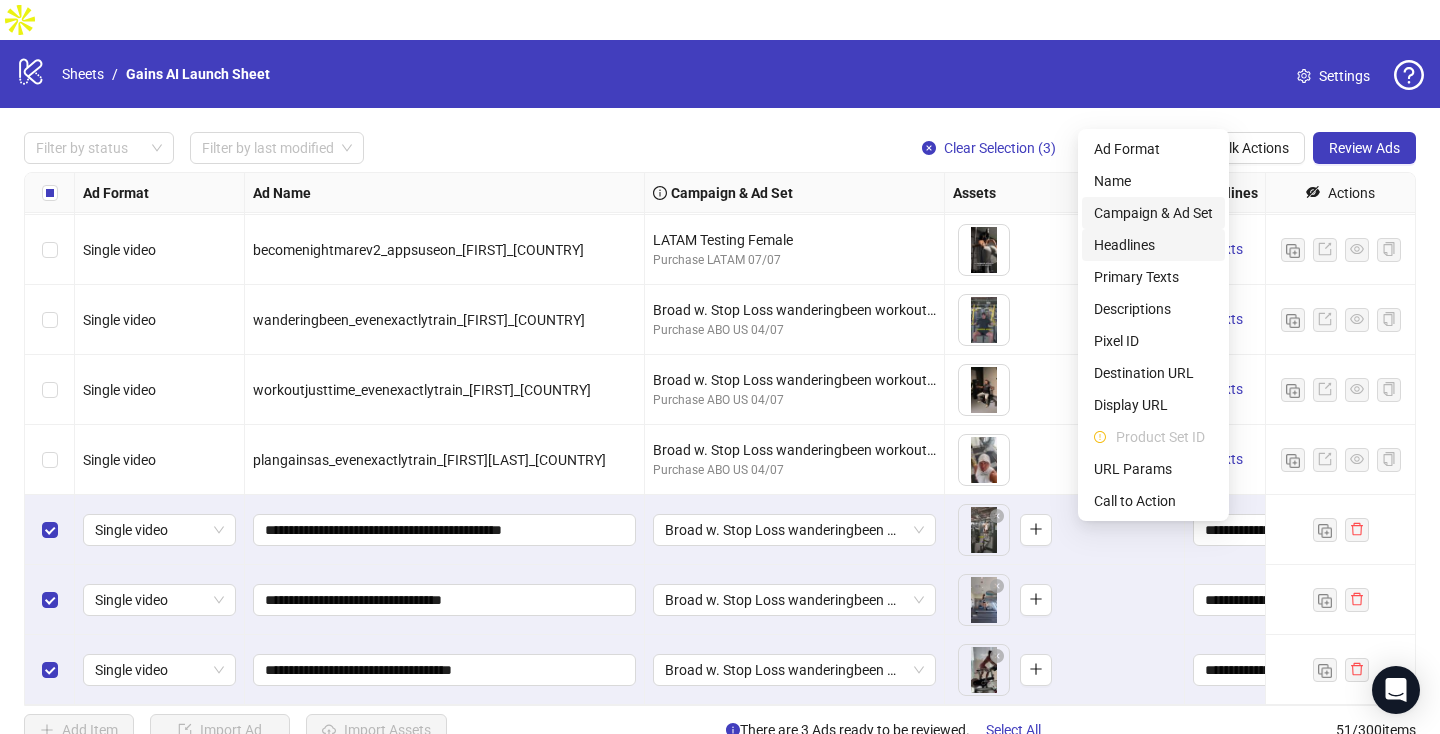 click on "Campaign & Ad Set" at bounding box center [1153, 213] 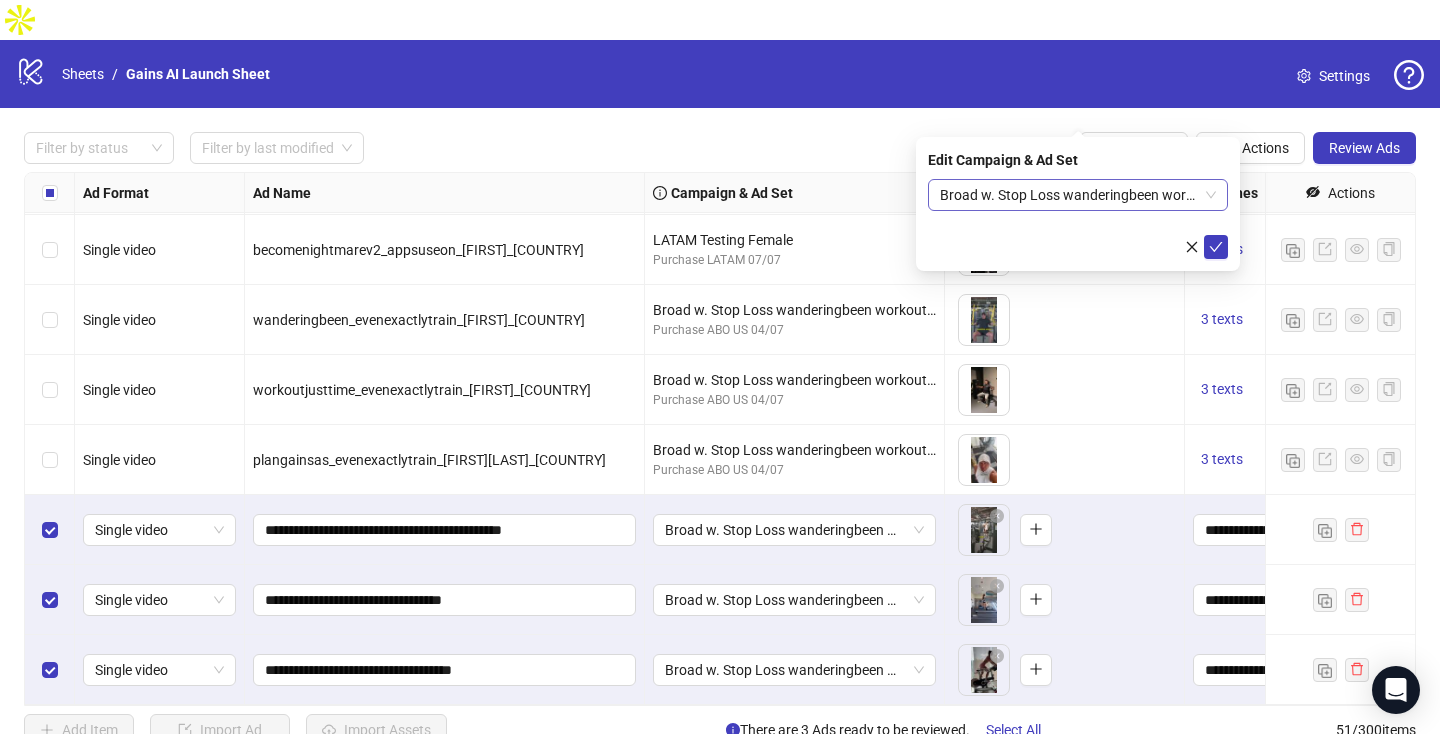 click on "Broad w. Stop Loss wanderingbeen workoutjusttime plangainsas" at bounding box center [1078, 195] 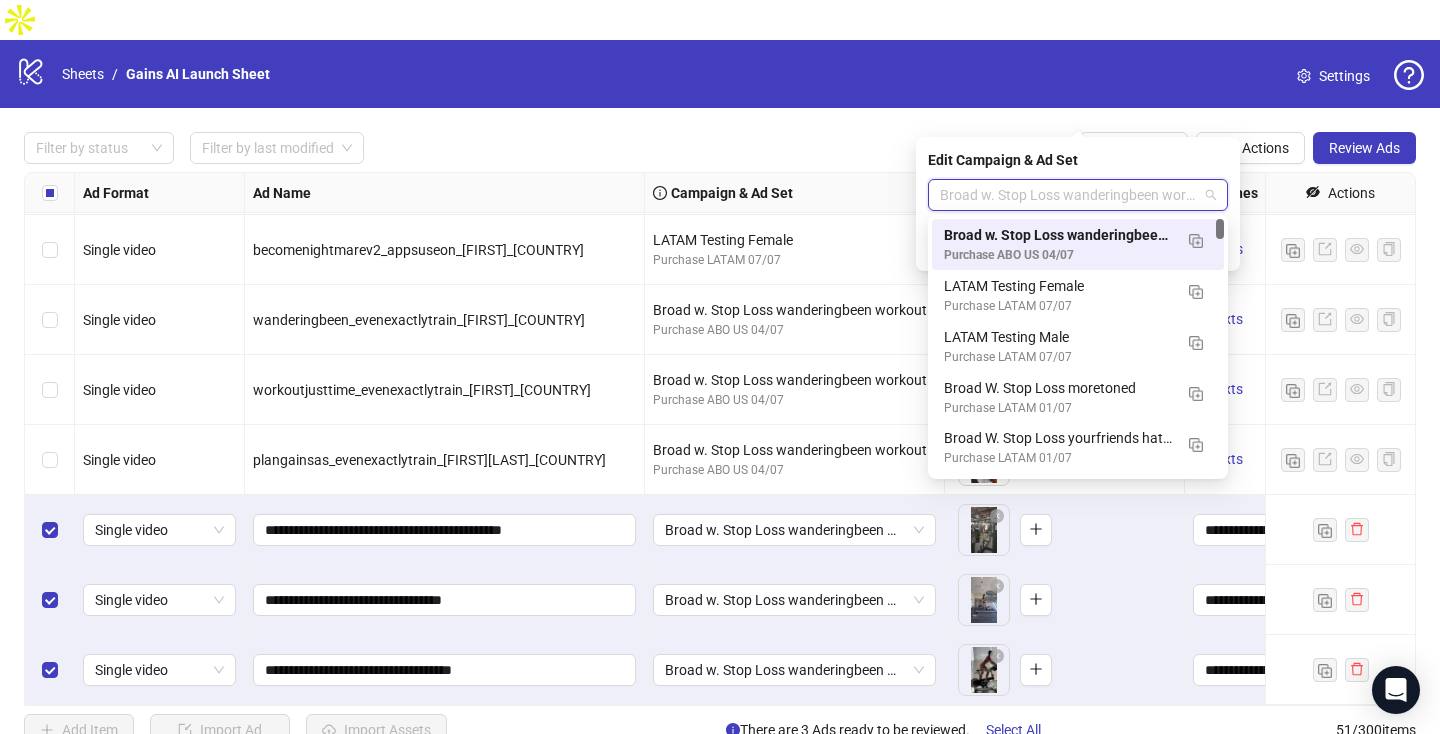 paste on "**********" 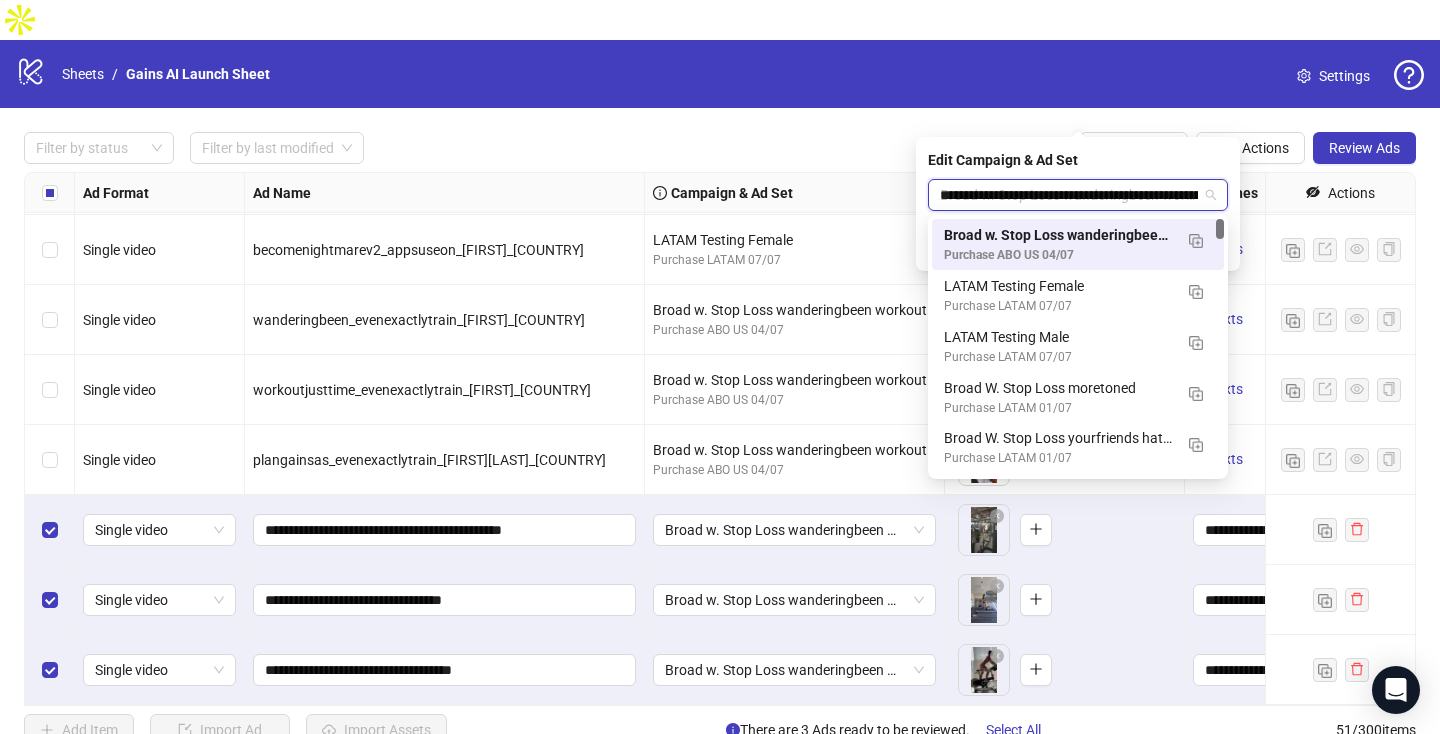 scroll, scrollTop: 0, scrollLeft: 91, axis: horizontal 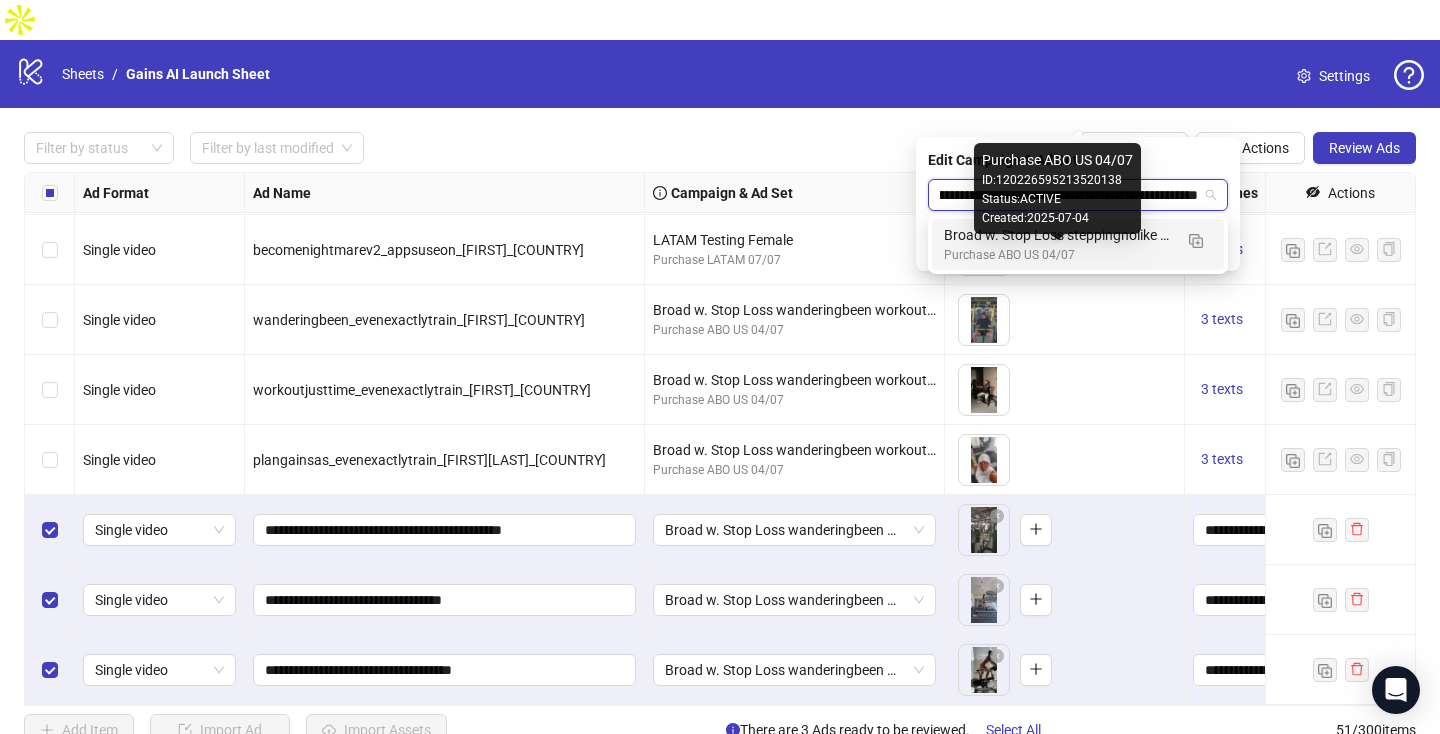 click on "Broad w. Stop Loss steppingnolike tipsIknew thesetipsto" at bounding box center (1058, 235) 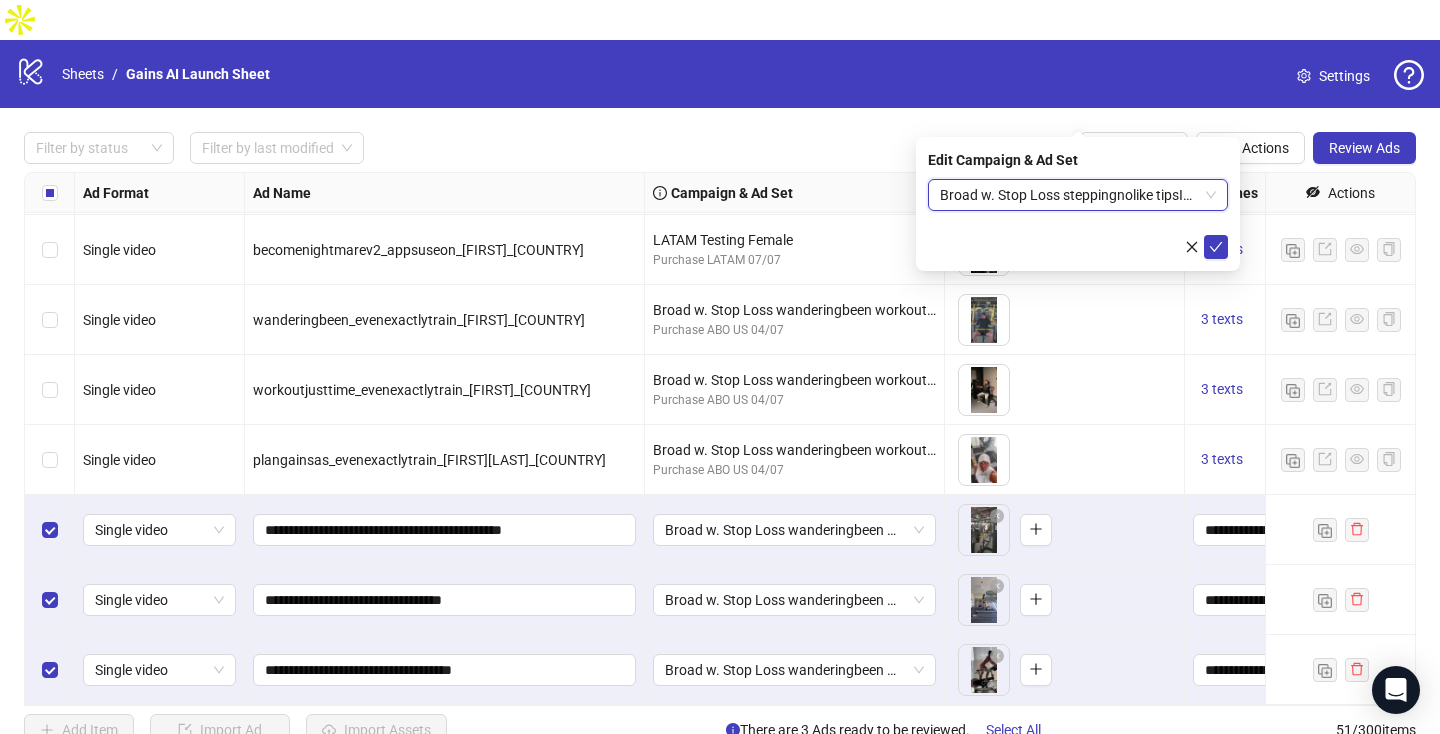 scroll, scrollTop: 0, scrollLeft: 0, axis: both 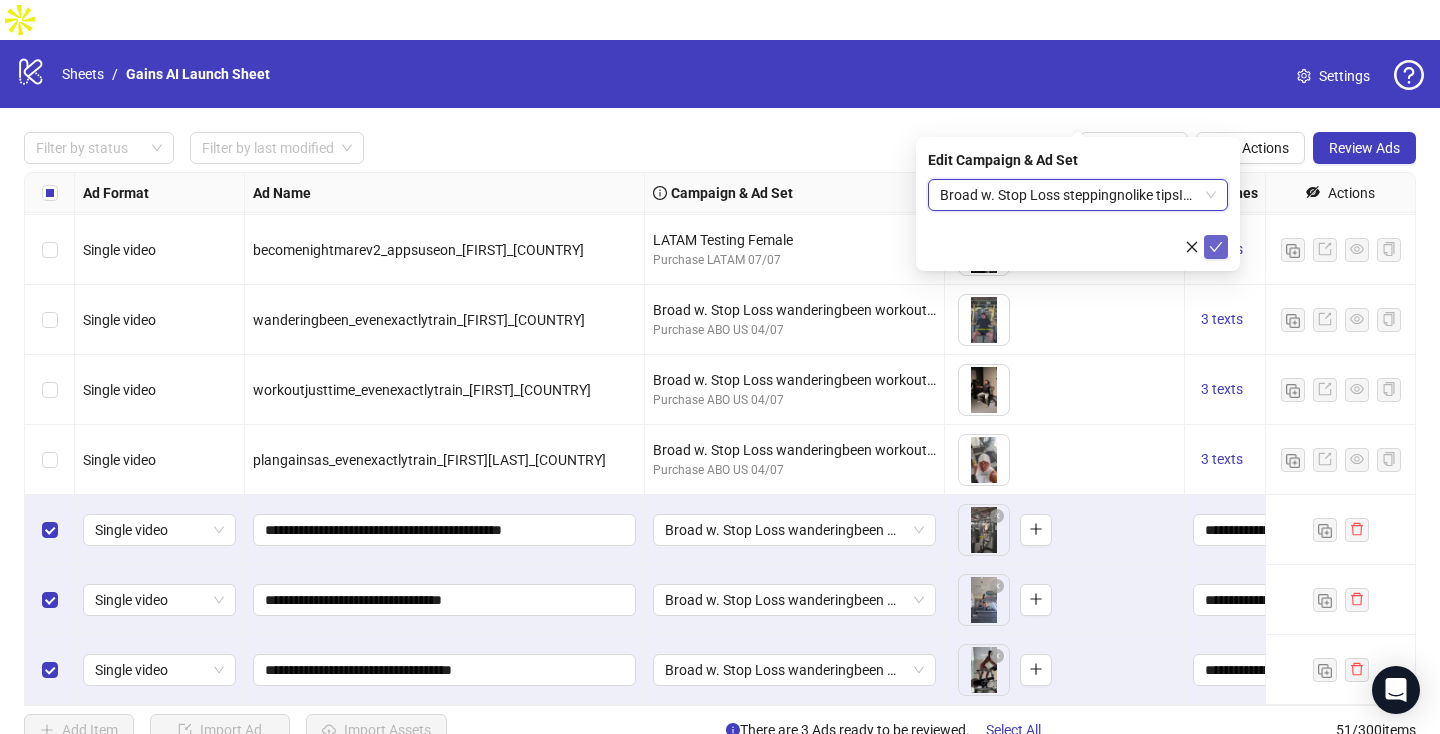 click at bounding box center [1216, 247] 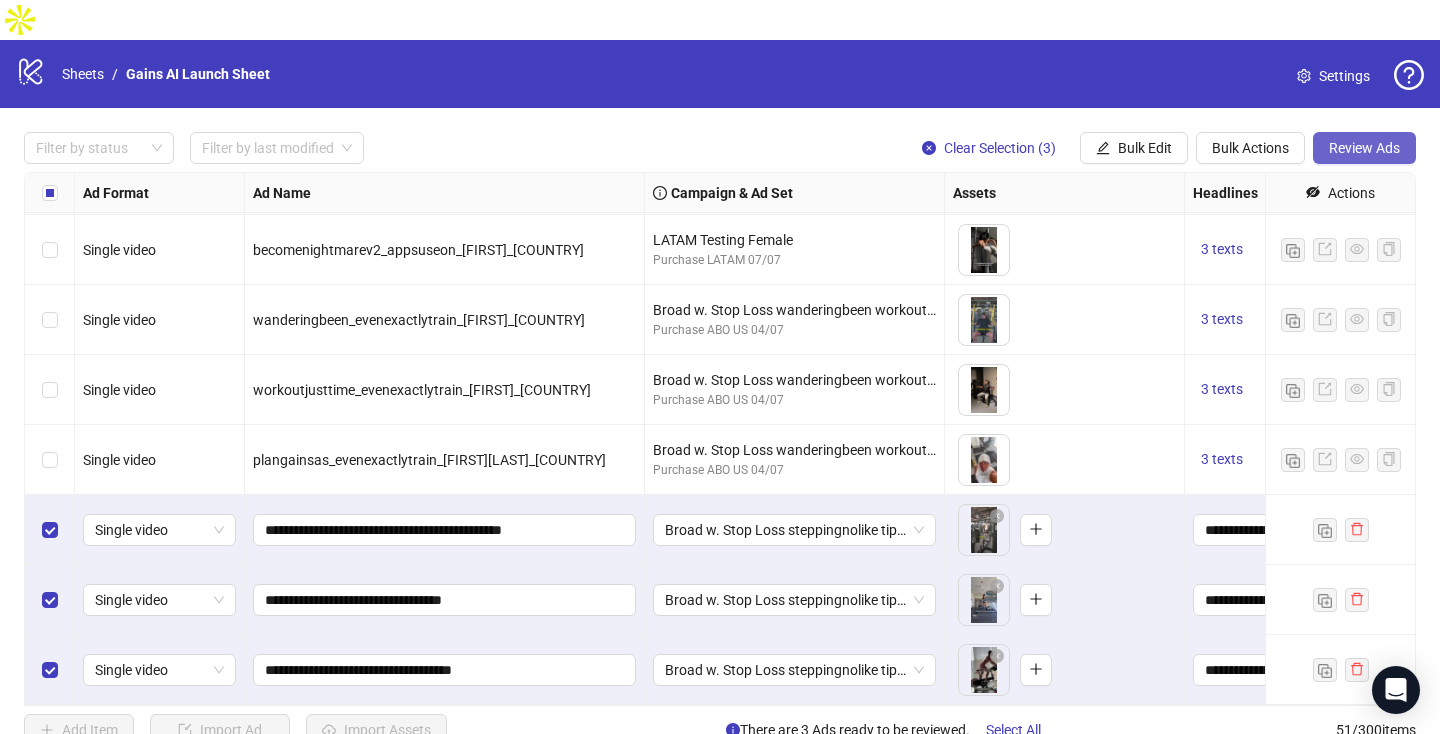 click on "Review Ads" at bounding box center [1364, 148] 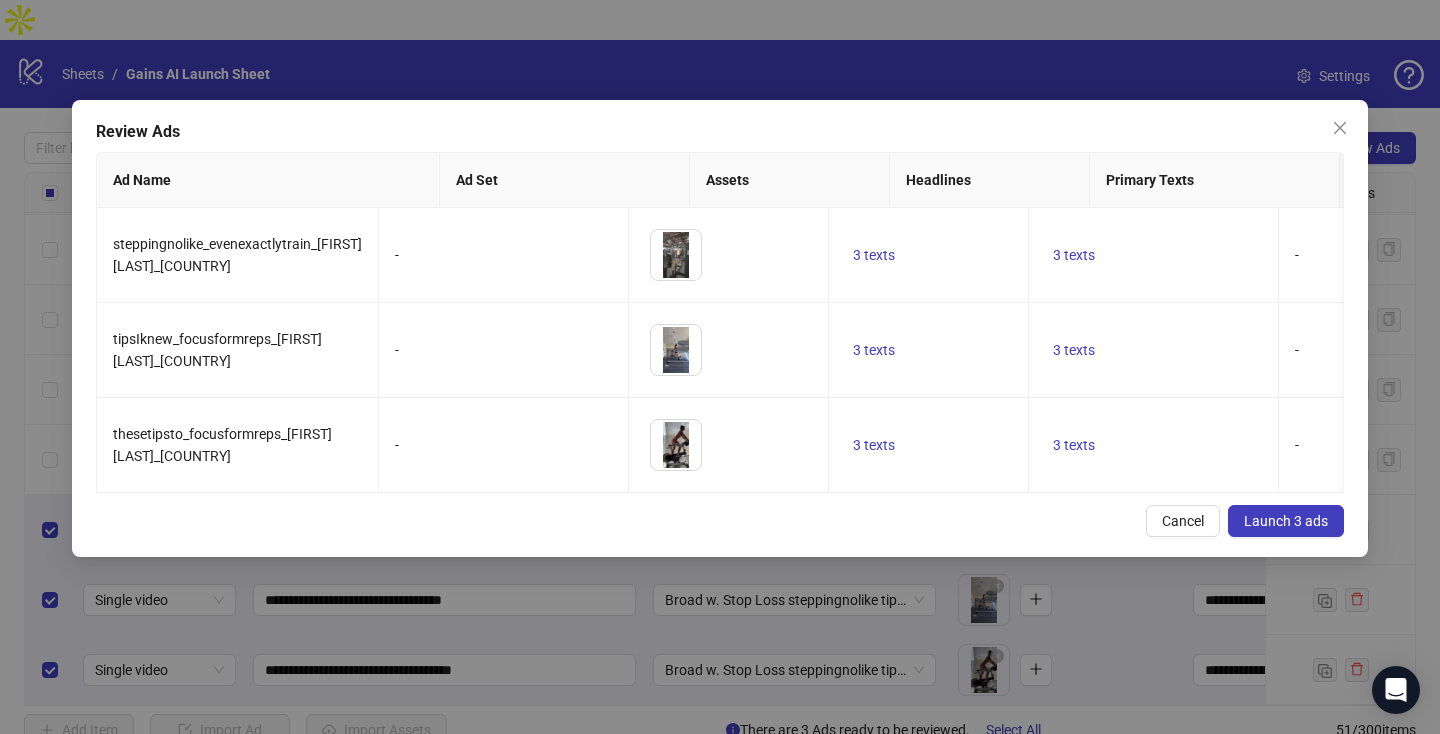 click on "Launch 3 ads" at bounding box center [1286, 521] 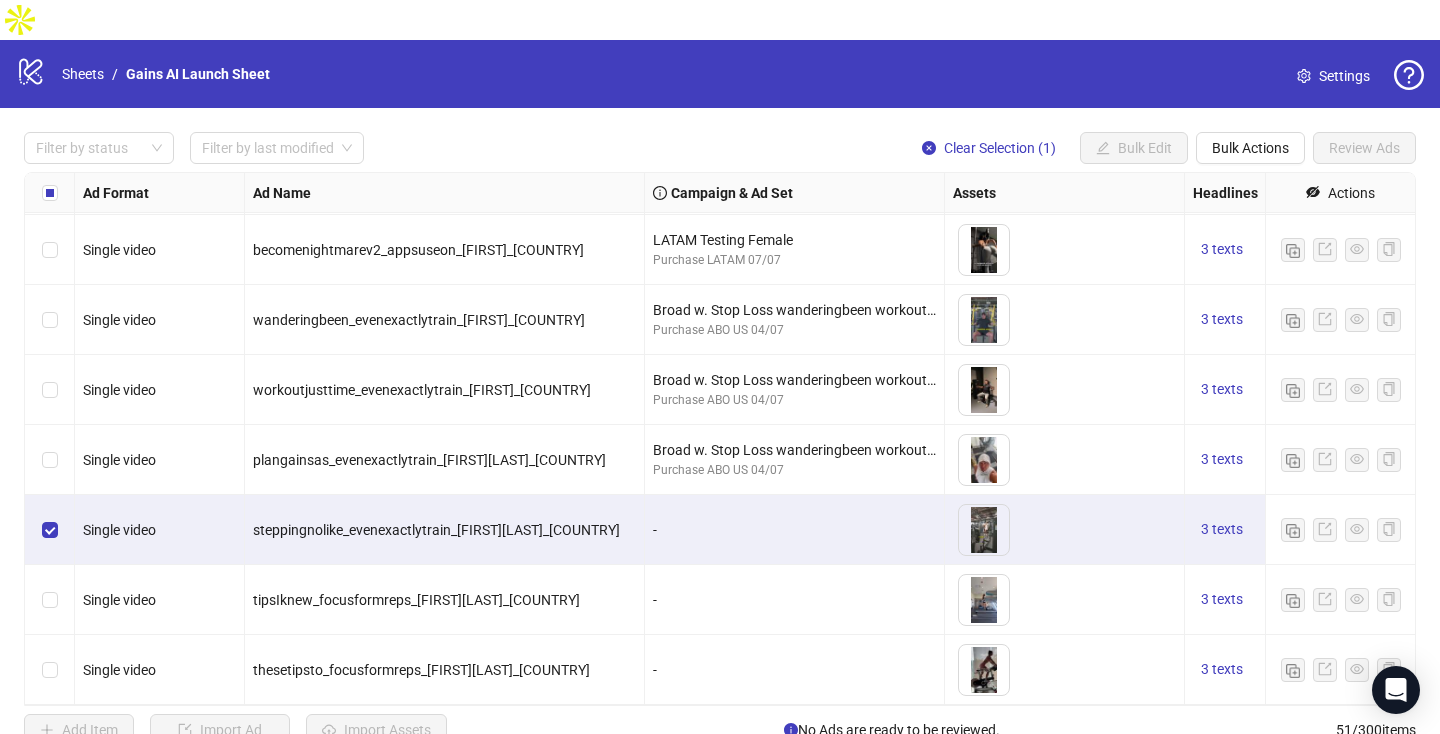 click at bounding box center [50, 600] 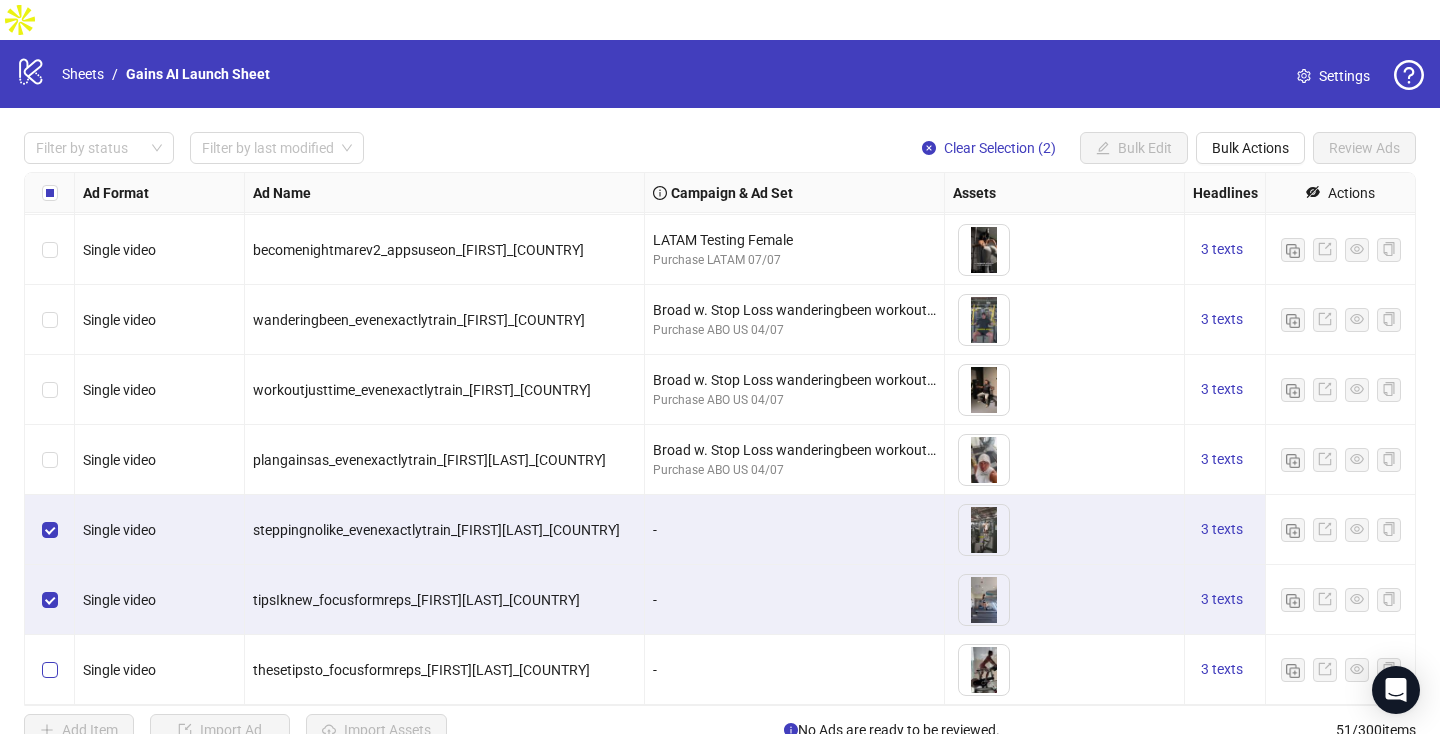 click at bounding box center [50, 670] 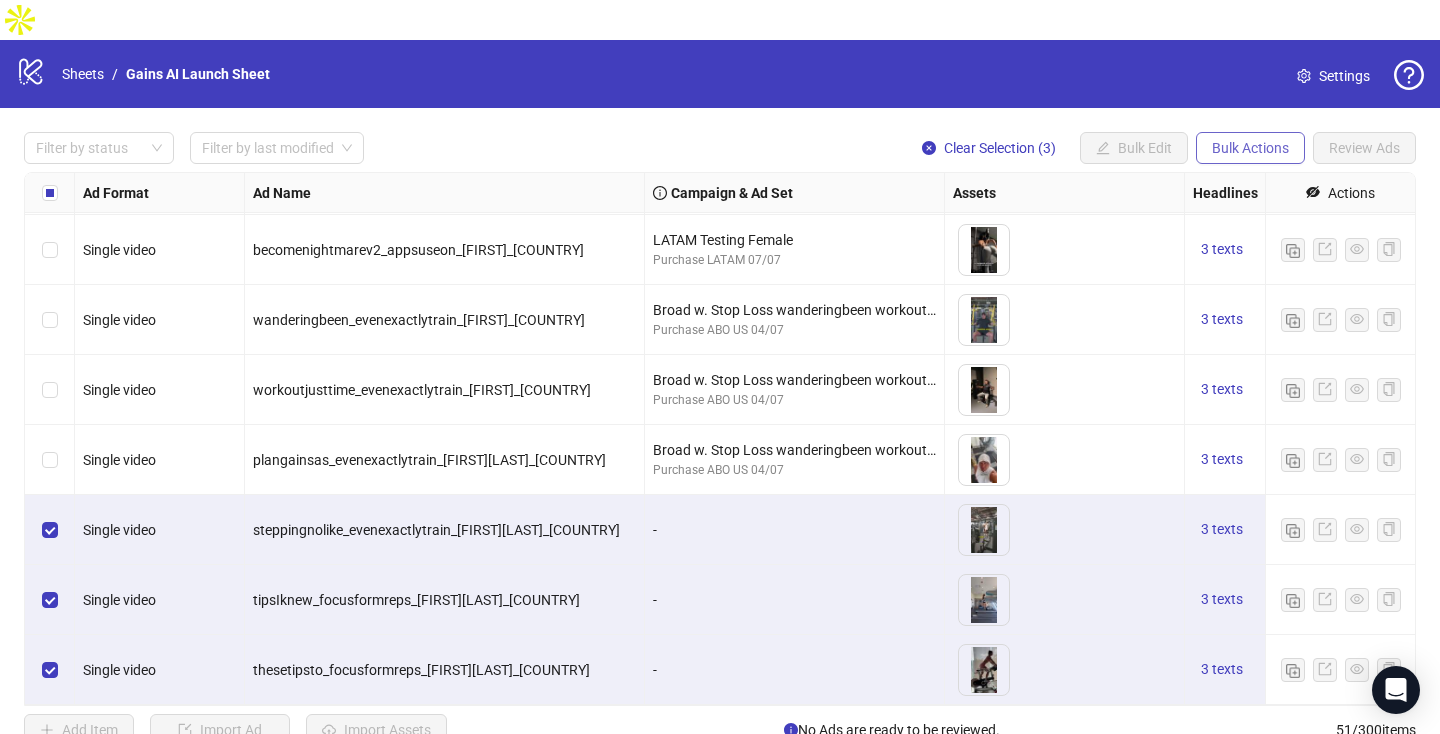 click on "Bulk Actions" at bounding box center [1103, 148] 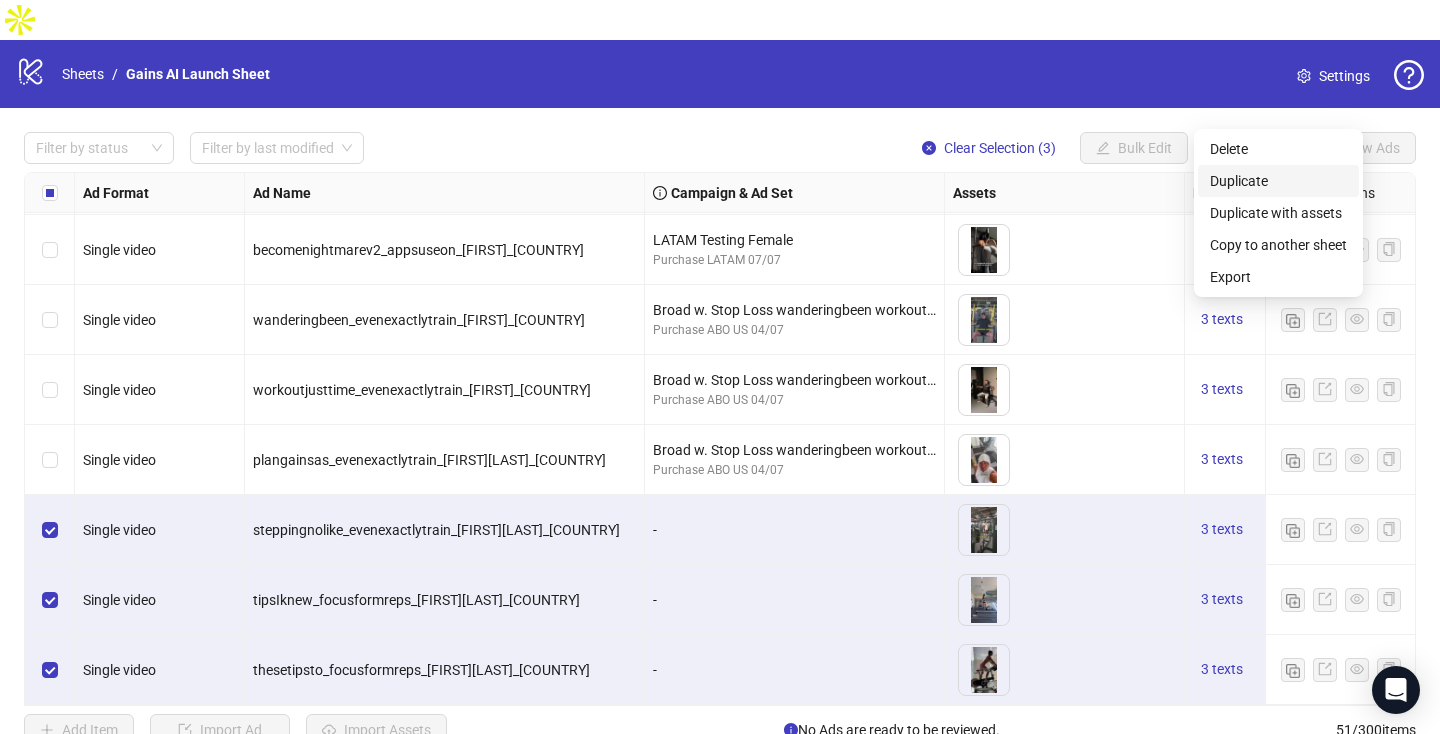click on "Duplicate" at bounding box center [1278, 181] 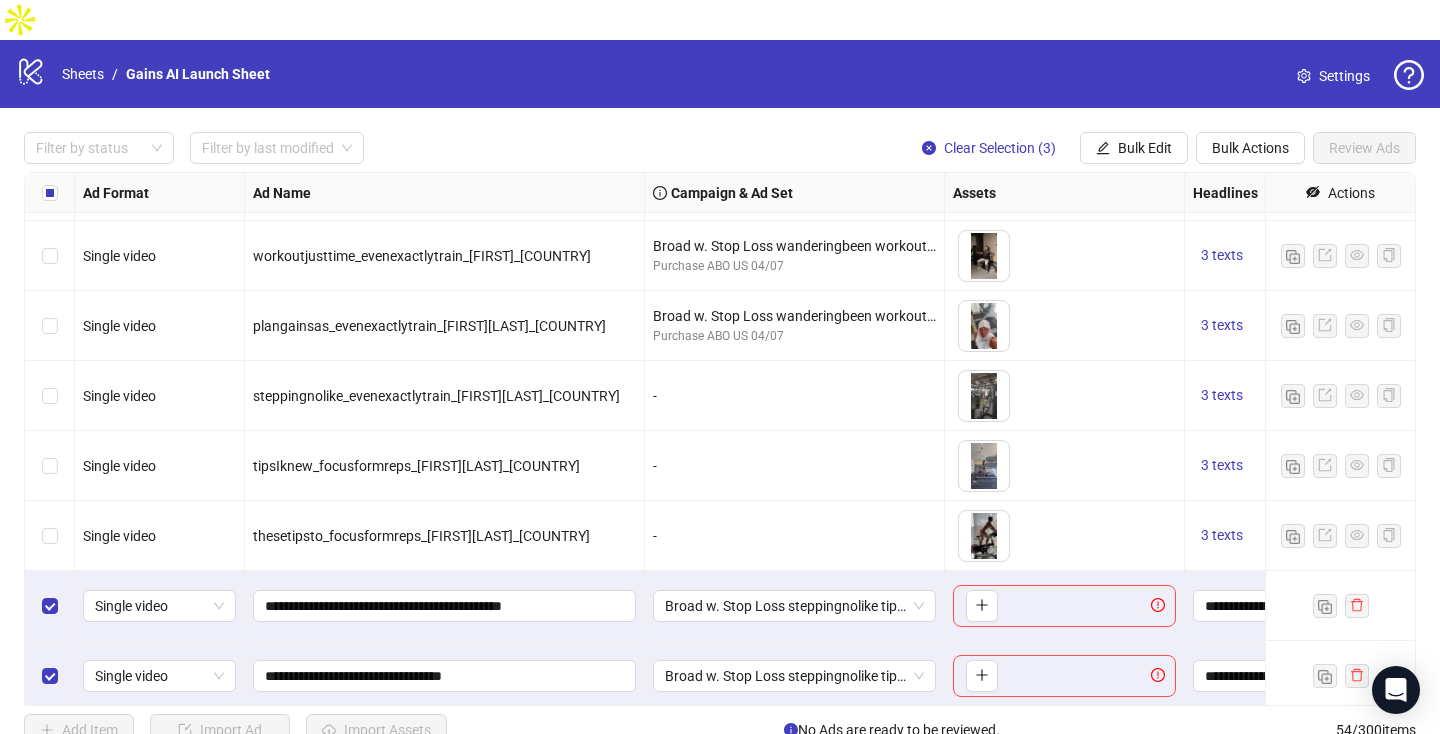 scroll, scrollTop: 3288, scrollLeft: 0, axis: vertical 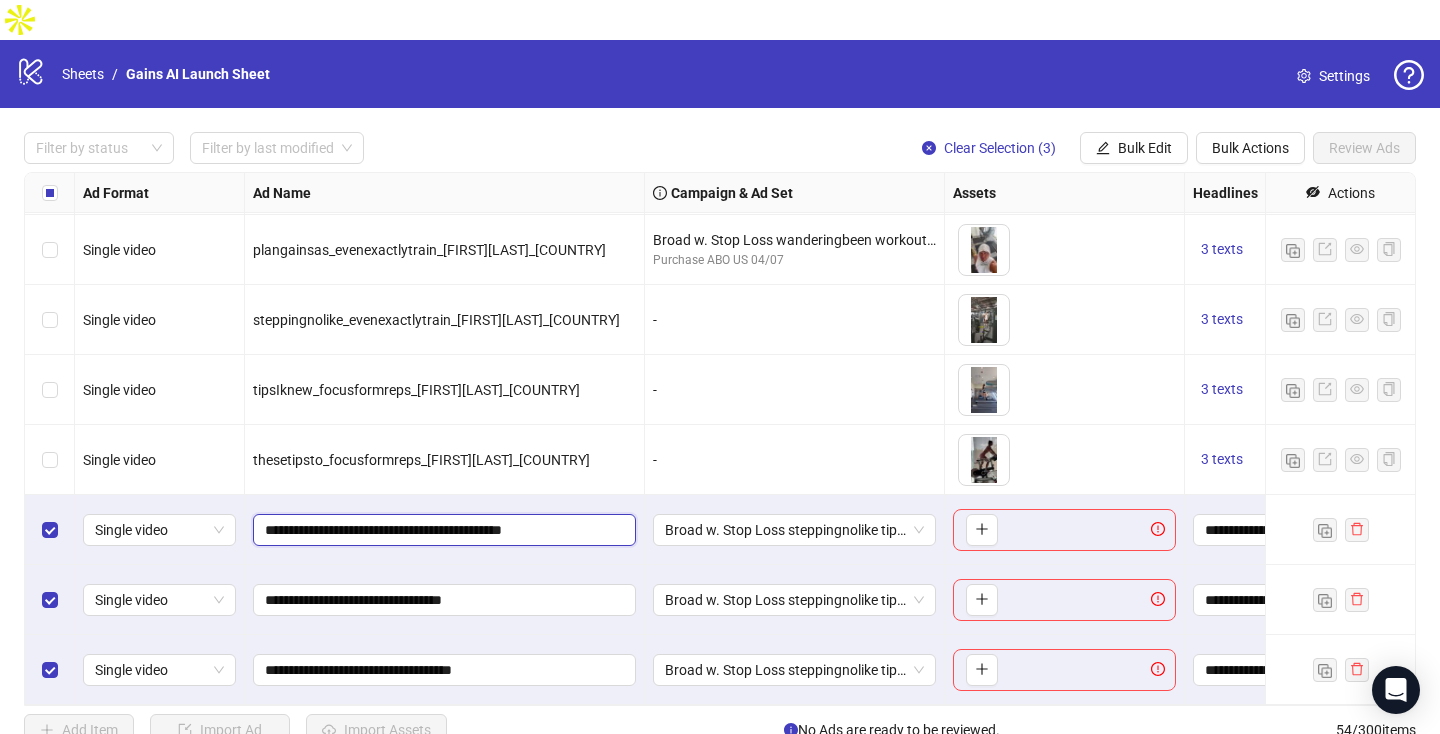 click on "**********" at bounding box center [442, 530] 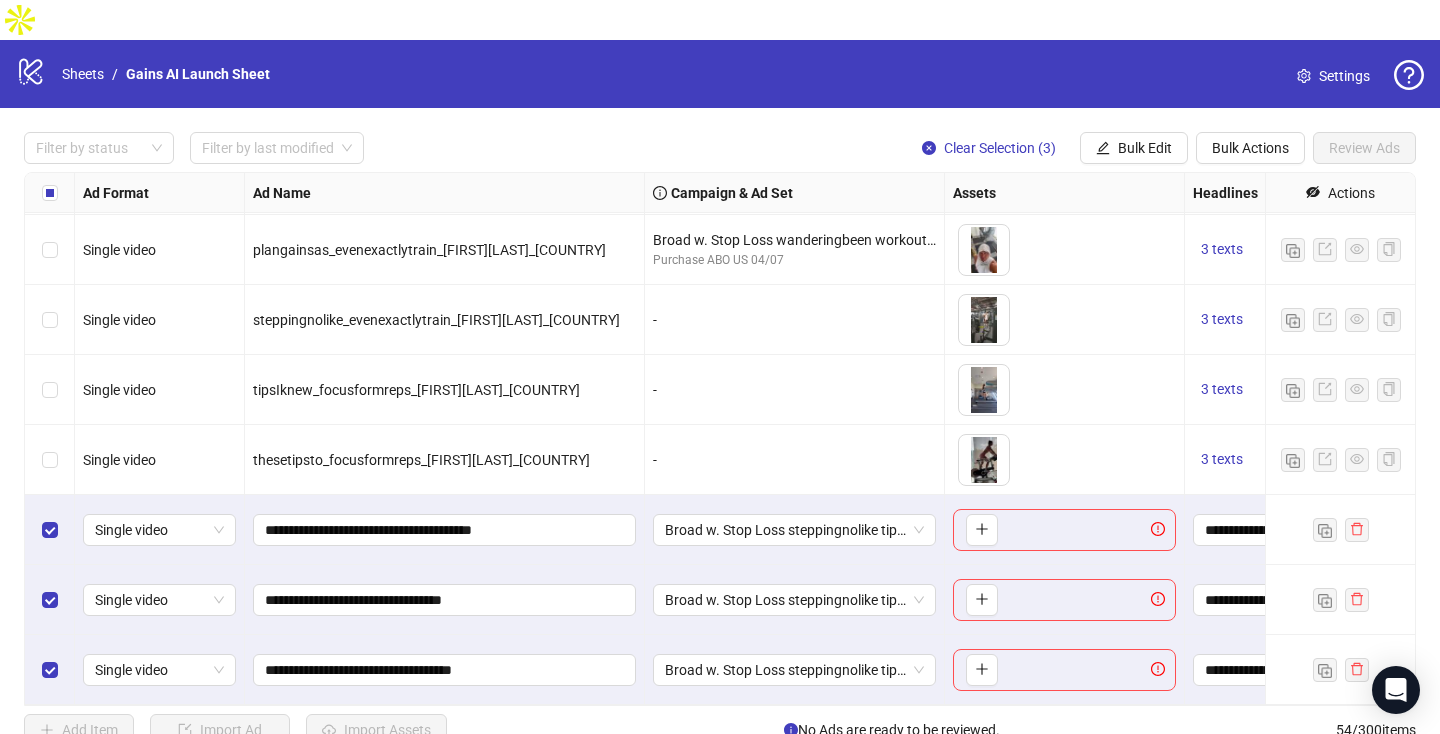 click on "**********" at bounding box center [445, 600] 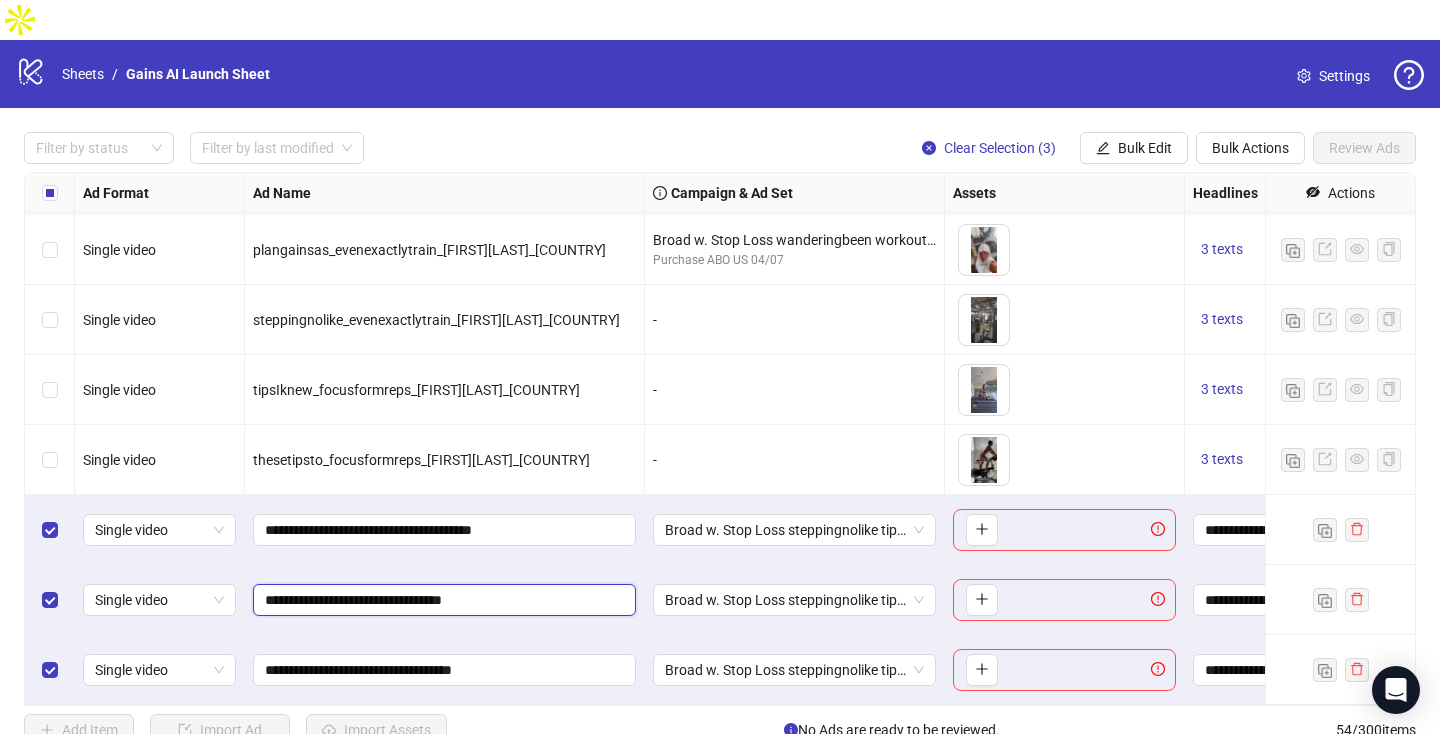 click on "**********" at bounding box center [442, 600] 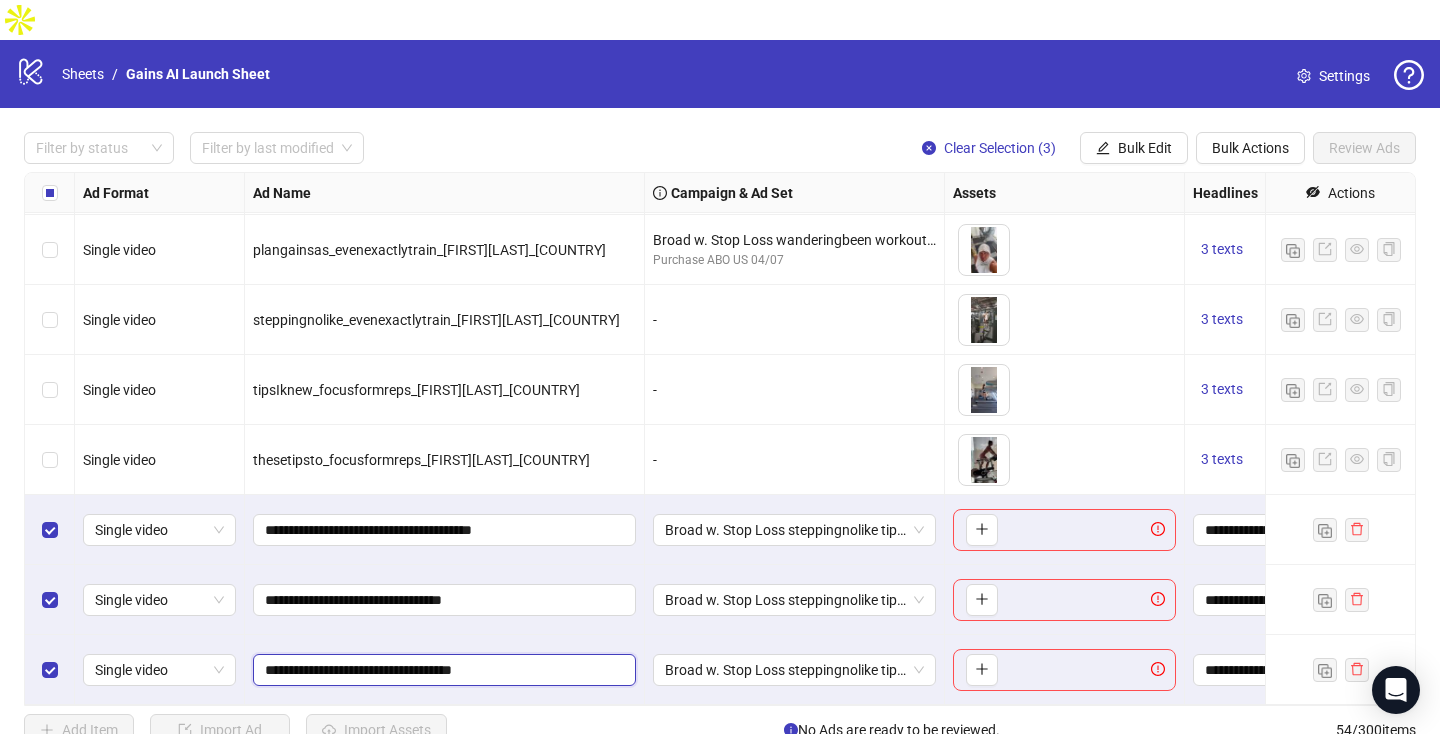 click on "**********" at bounding box center (442, 670) 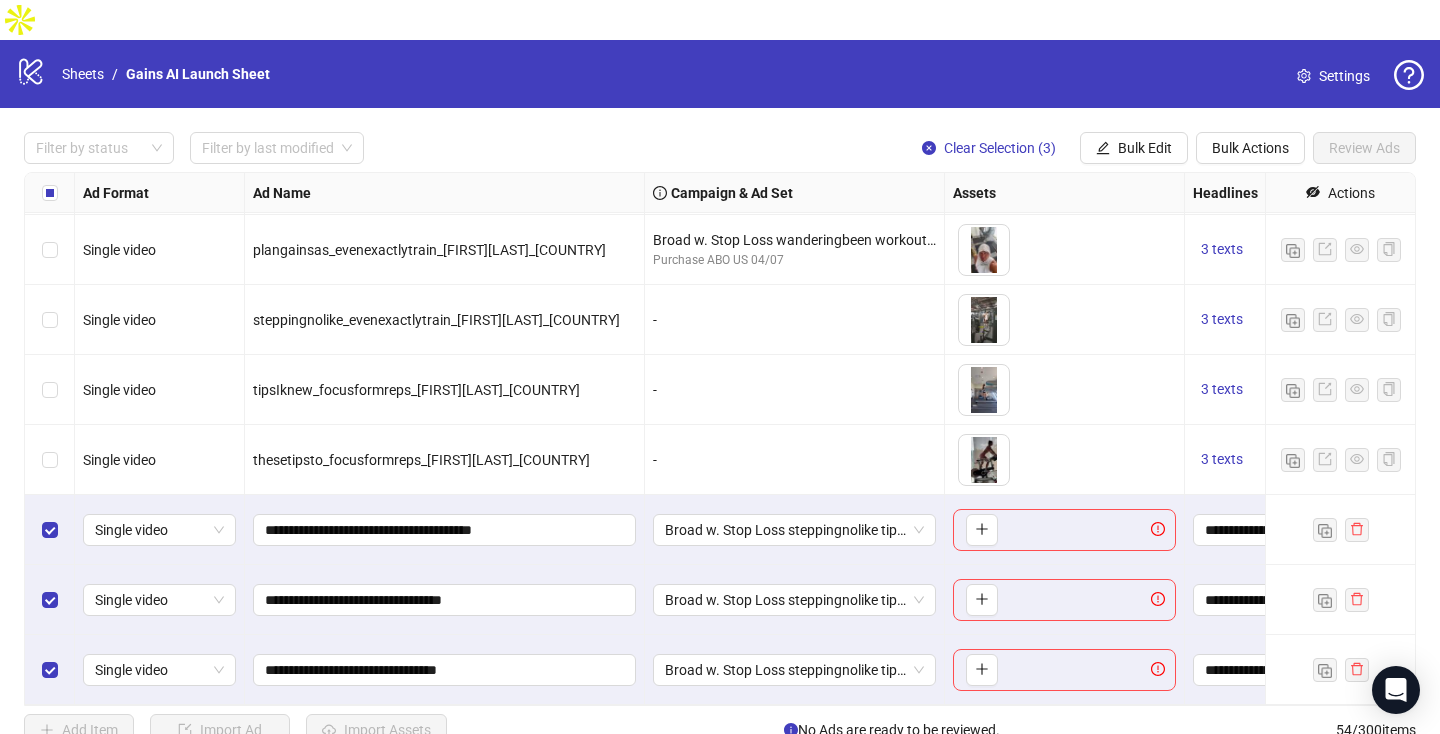 click on "**********" at bounding box center [445, 530] 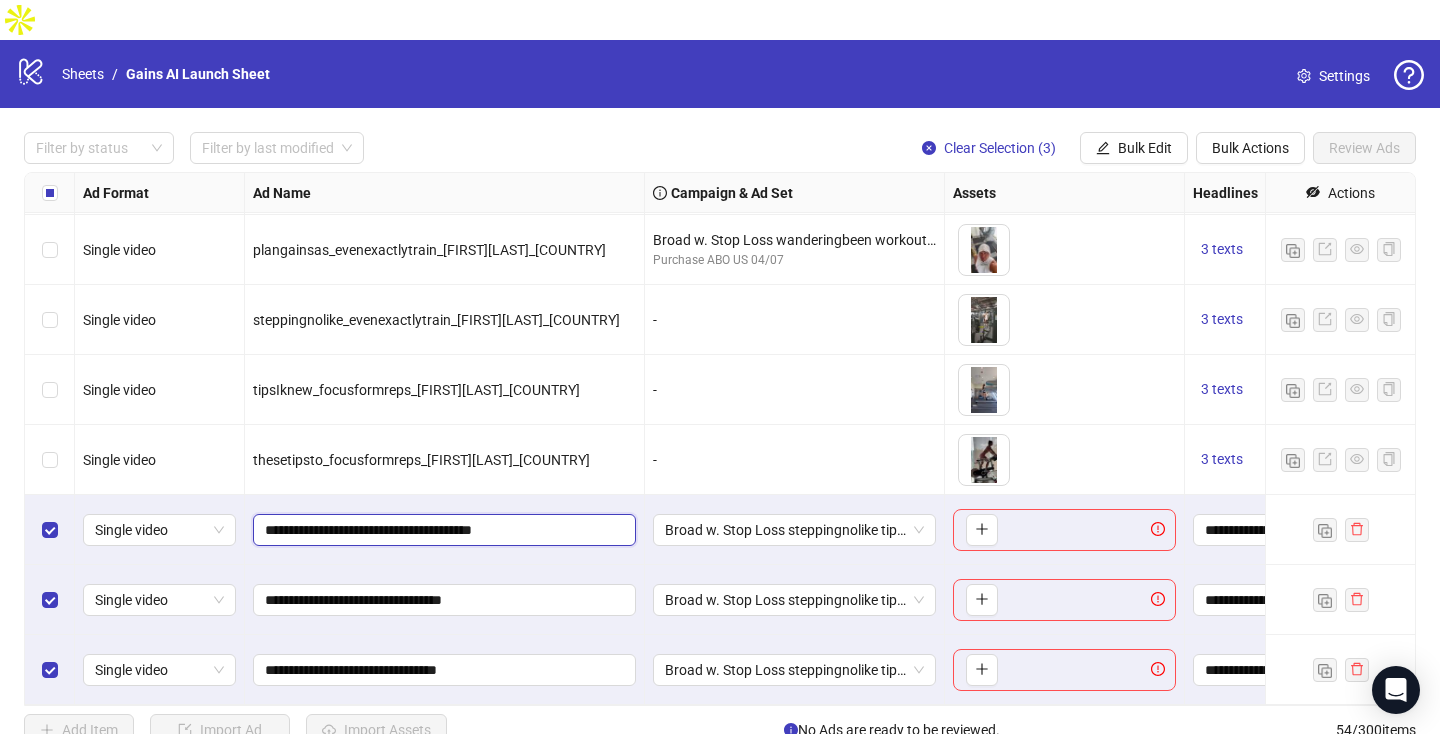 click on "**********" at bounding box center (442, 530) 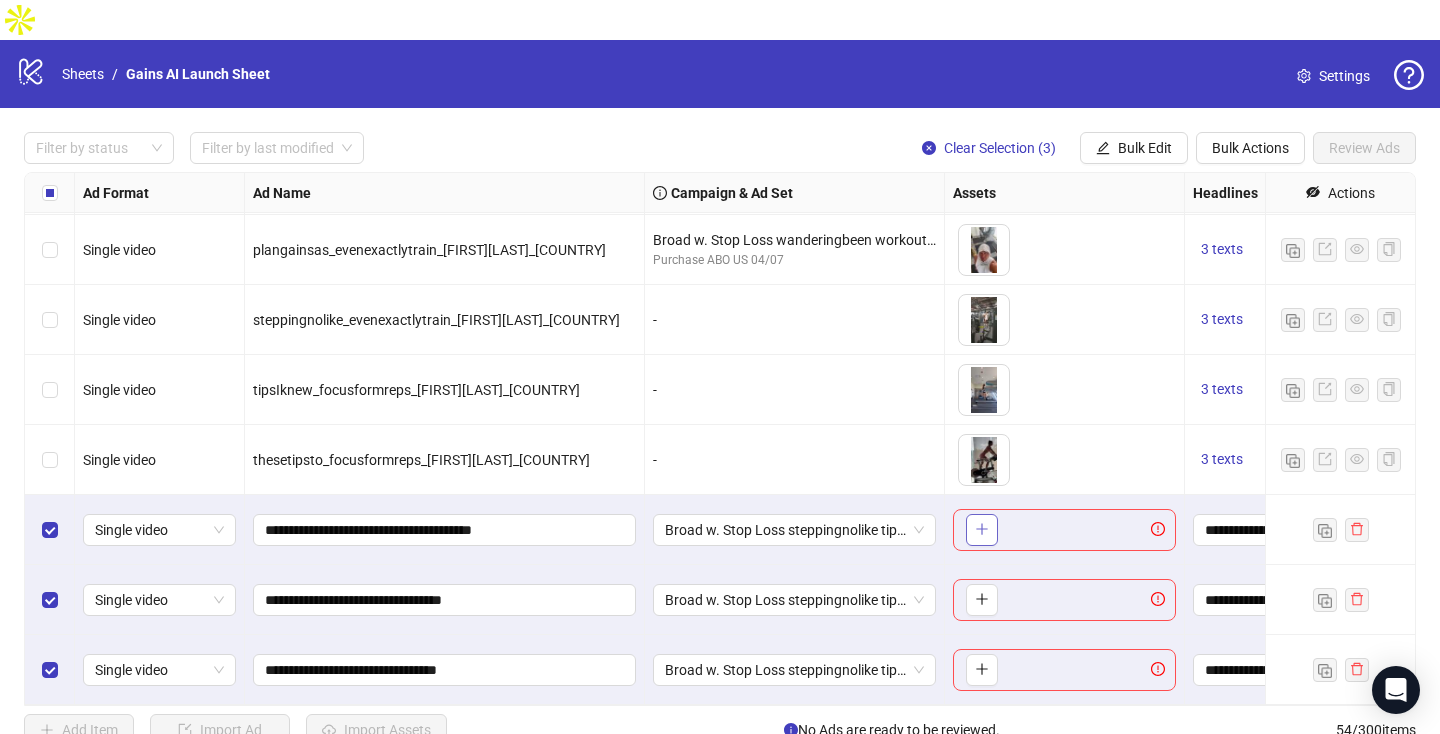 click at bounding box center (982, 529) 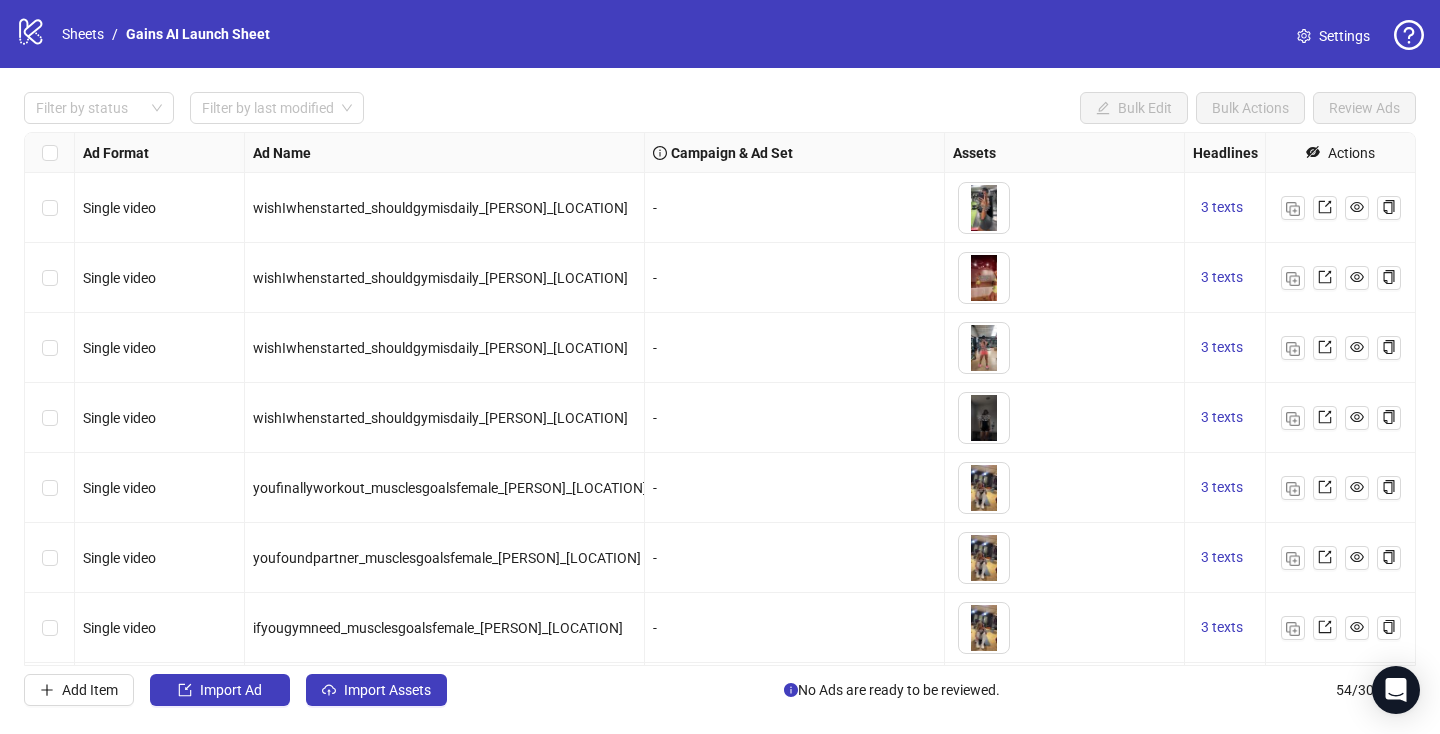 scroll, scrollTop: 0, scrollLeft: 0, axis: both 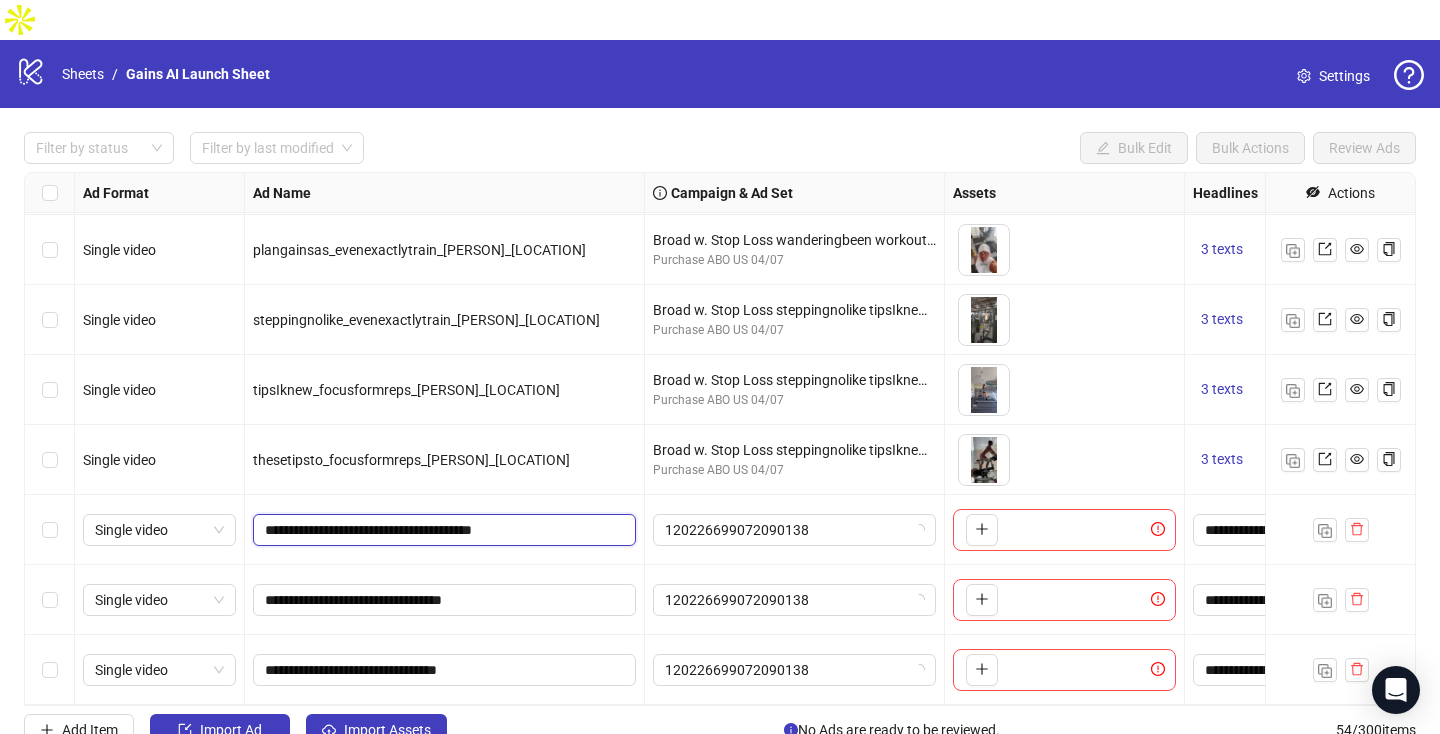 click on "**********" at bounding box center [442, 530] 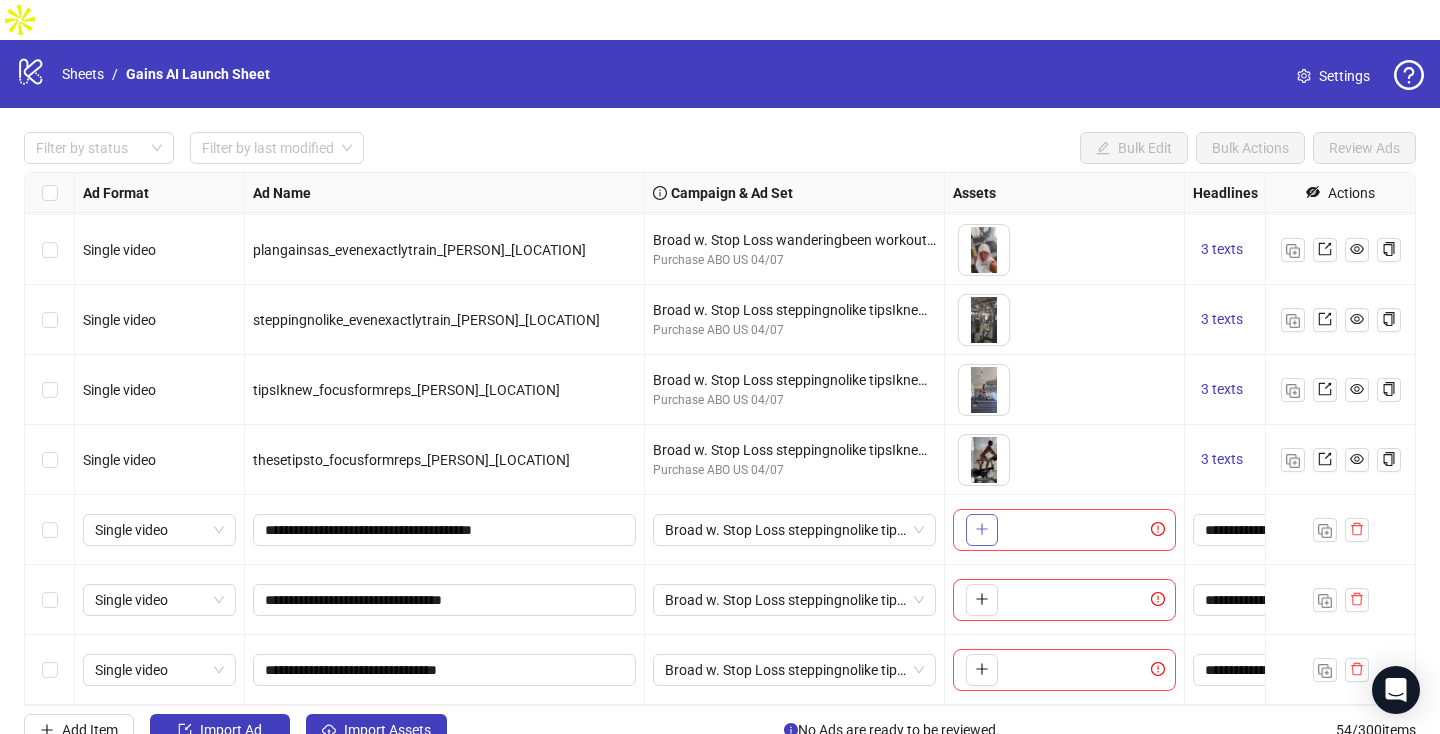 click at bounding box center (982, 529) 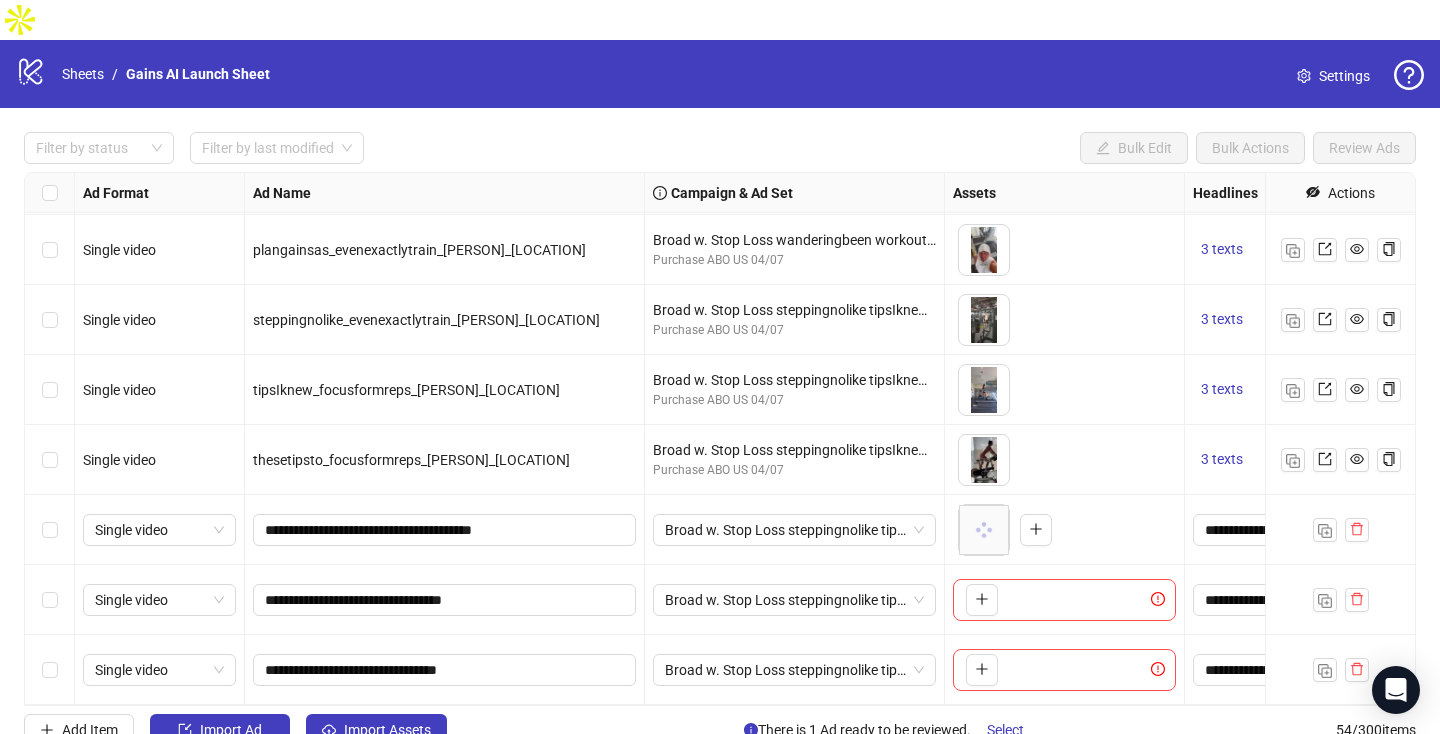 click on "**********" at bounding box center [445, 600] 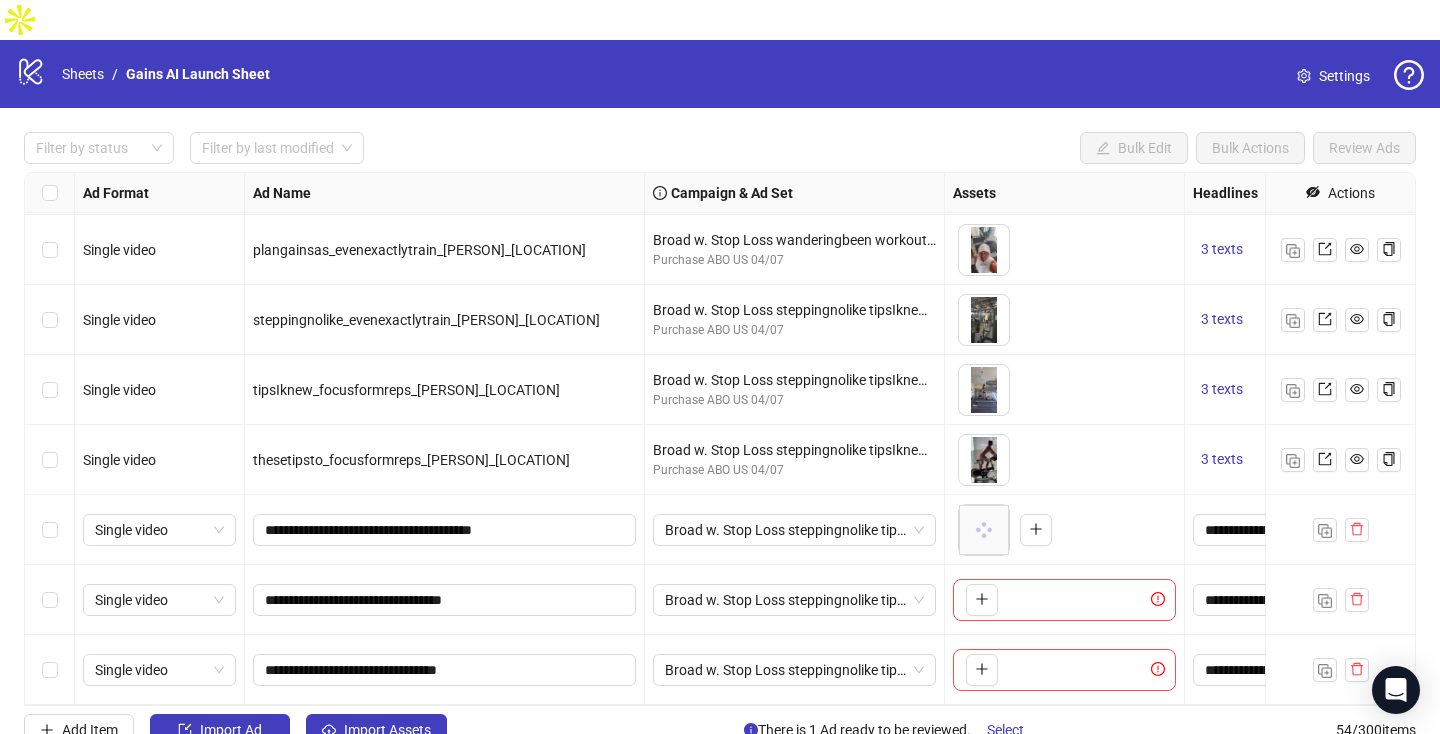 click on "**********" at bounding box center (445, 600) 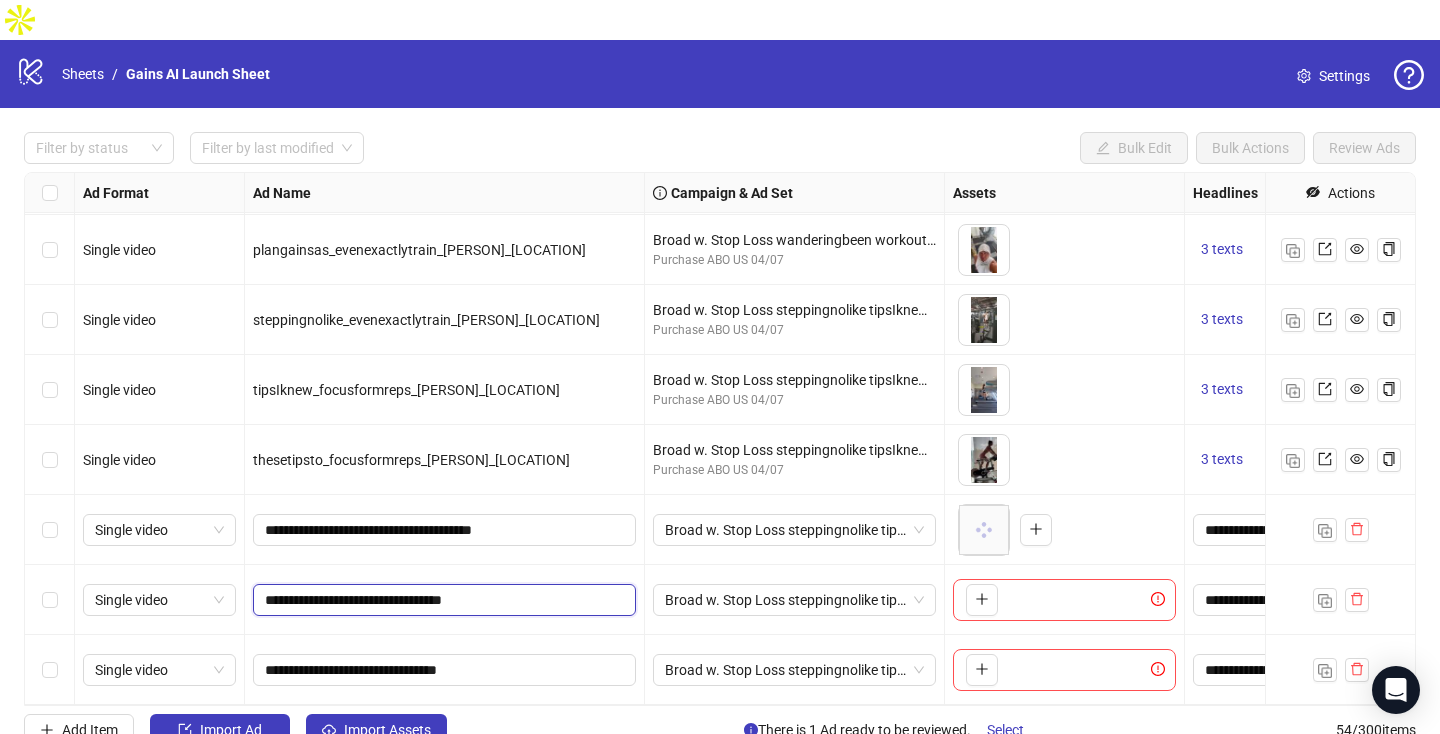 click on "**********" at bounding box center [442, 600] 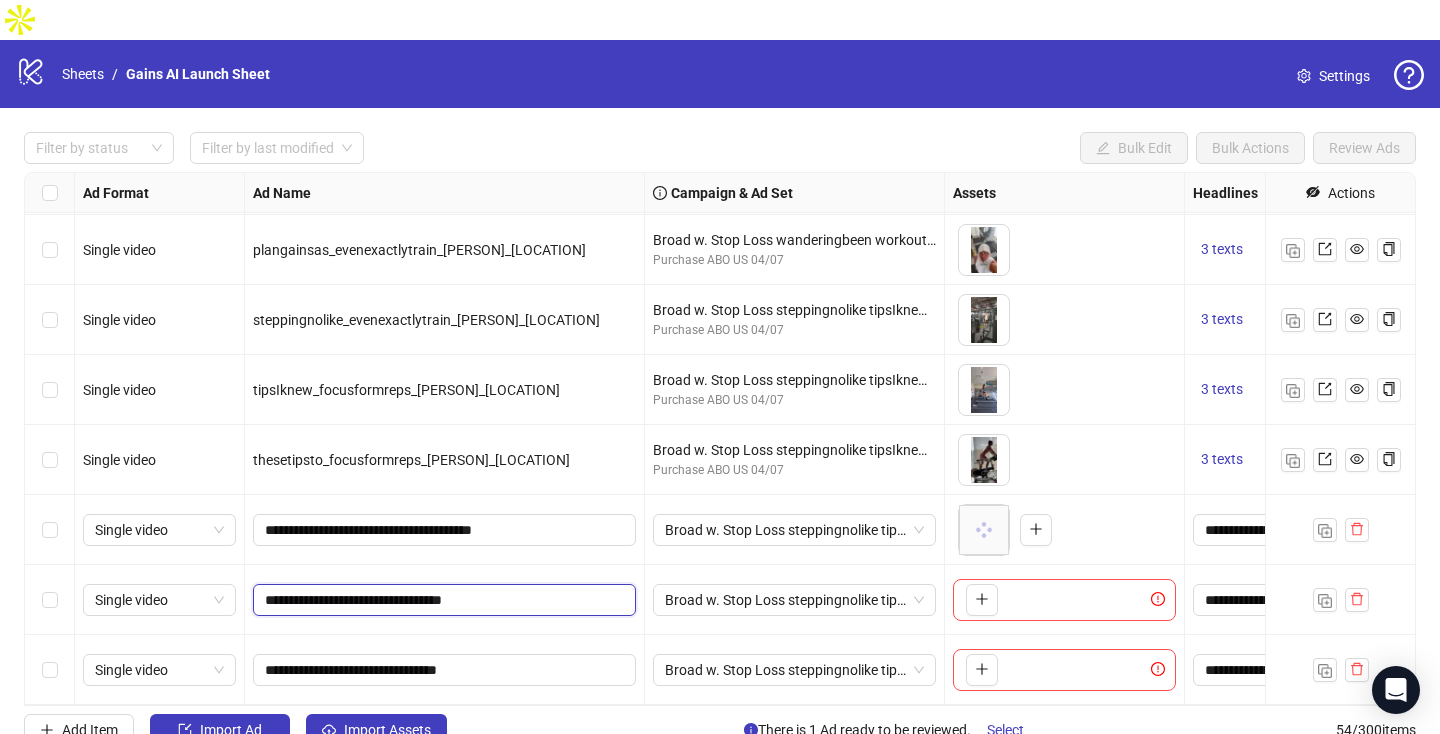 click on "**********" at bounding box center (442, 600) 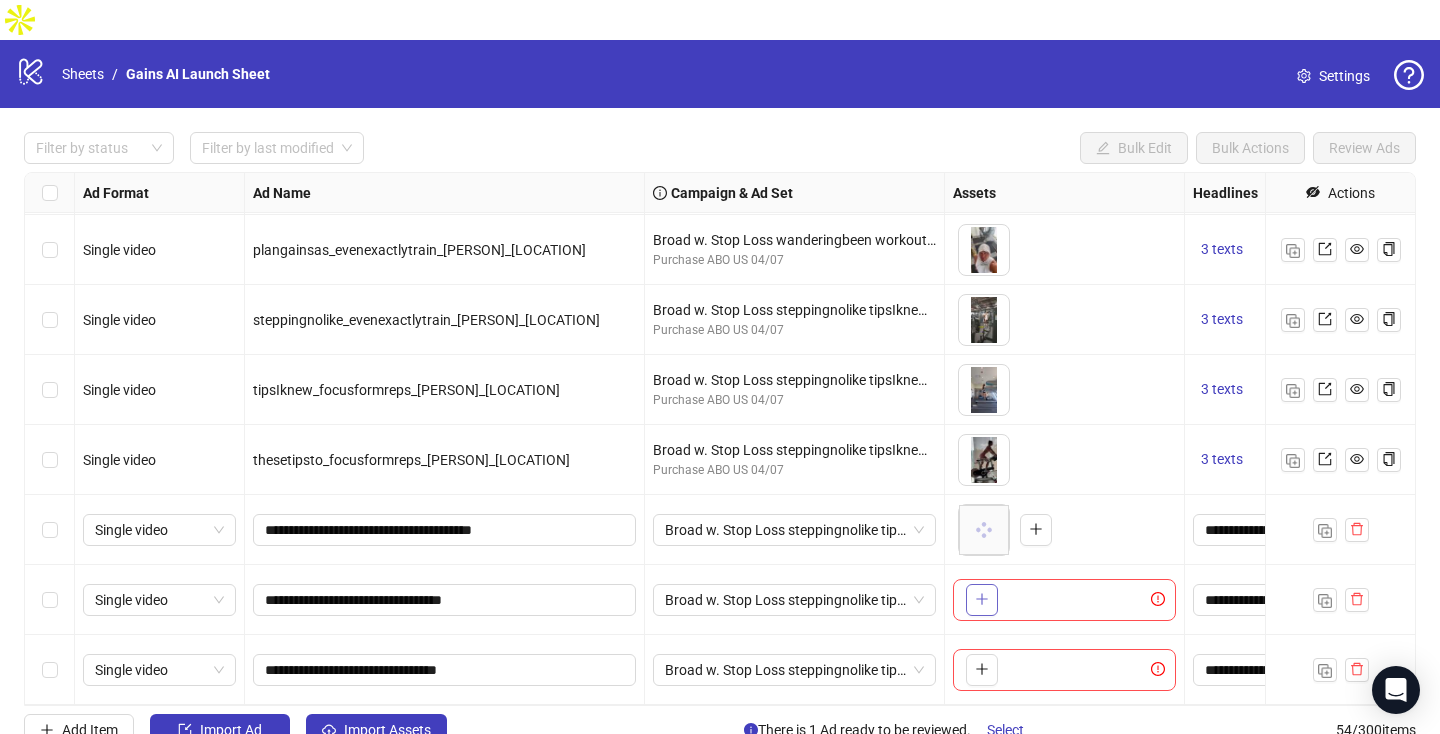 click at bounding box center [982, 600] 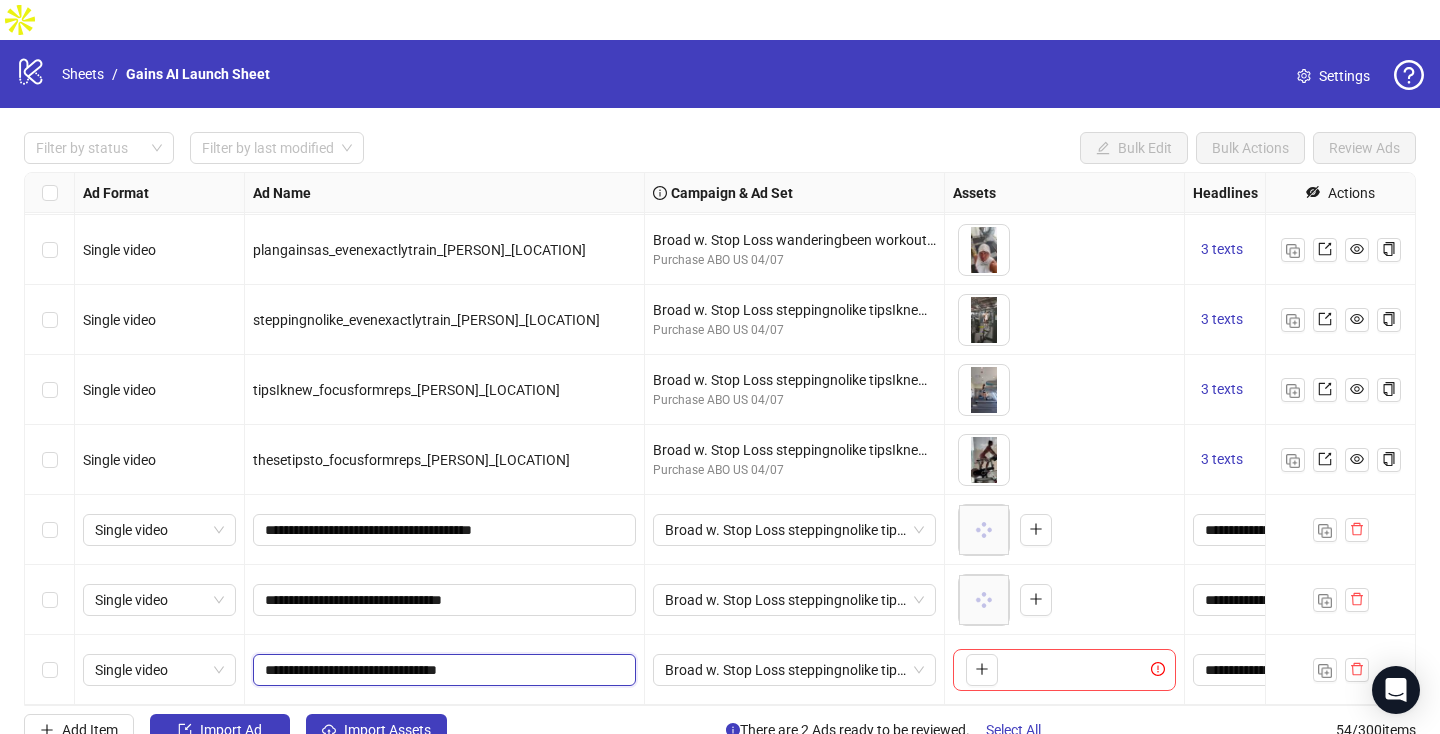 click on "**********" at bounding box center (442, 670) 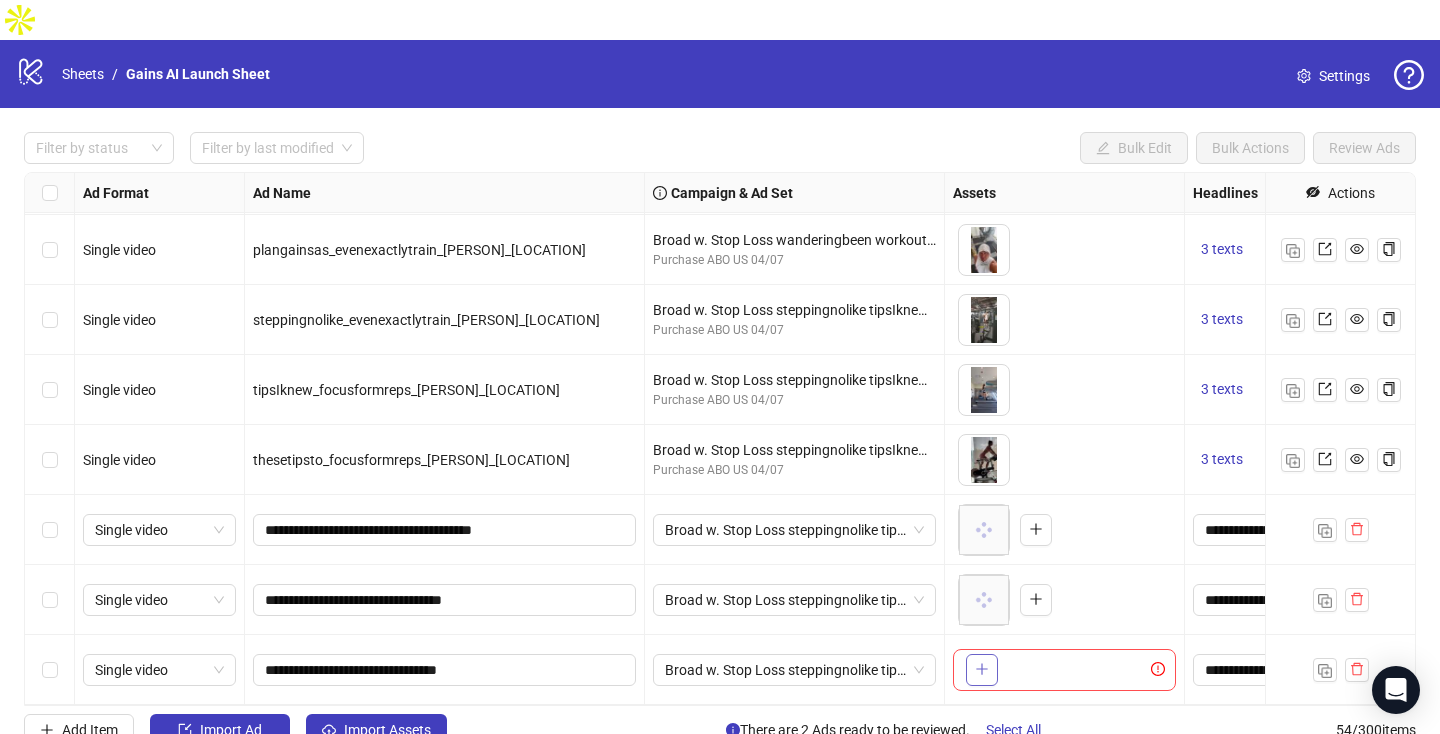 click at bounding box center (982, 670) 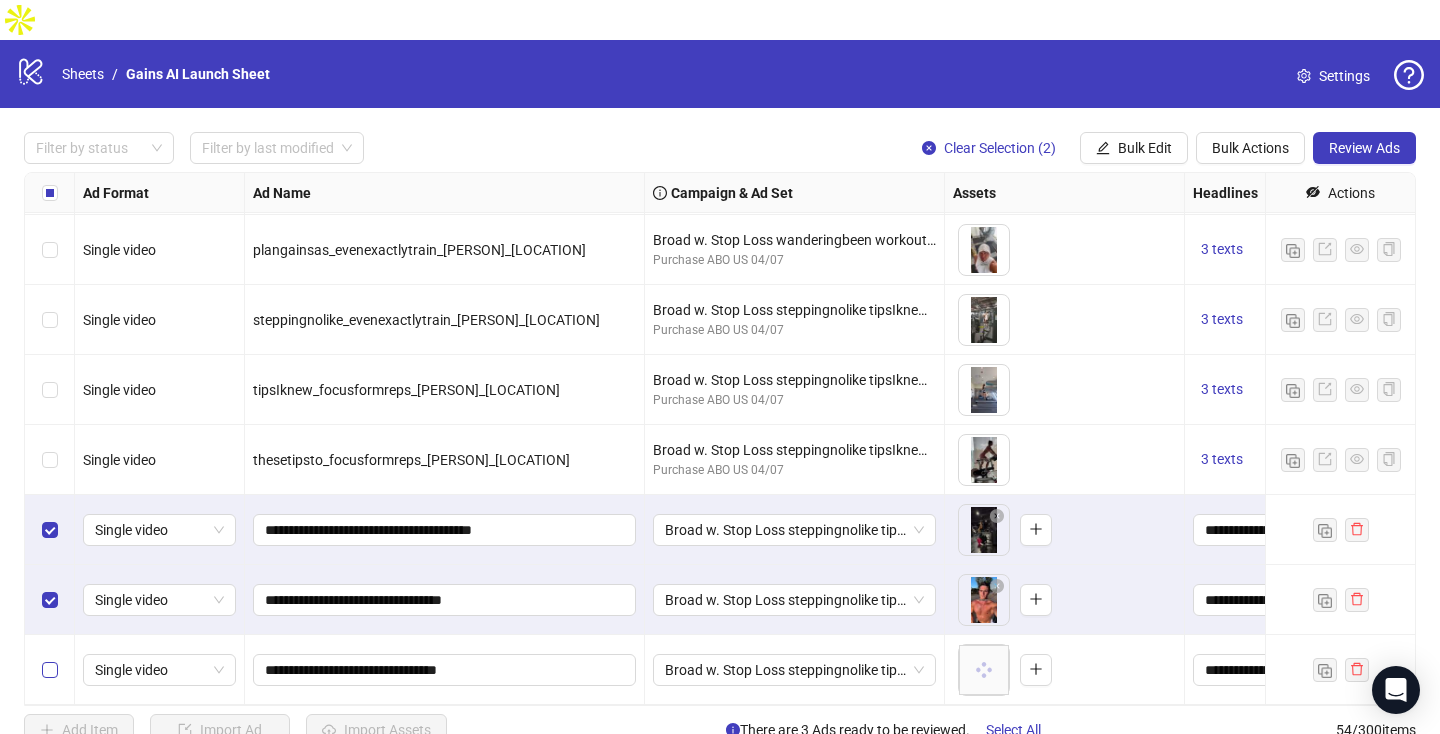 click at bounding box center [50, 670] 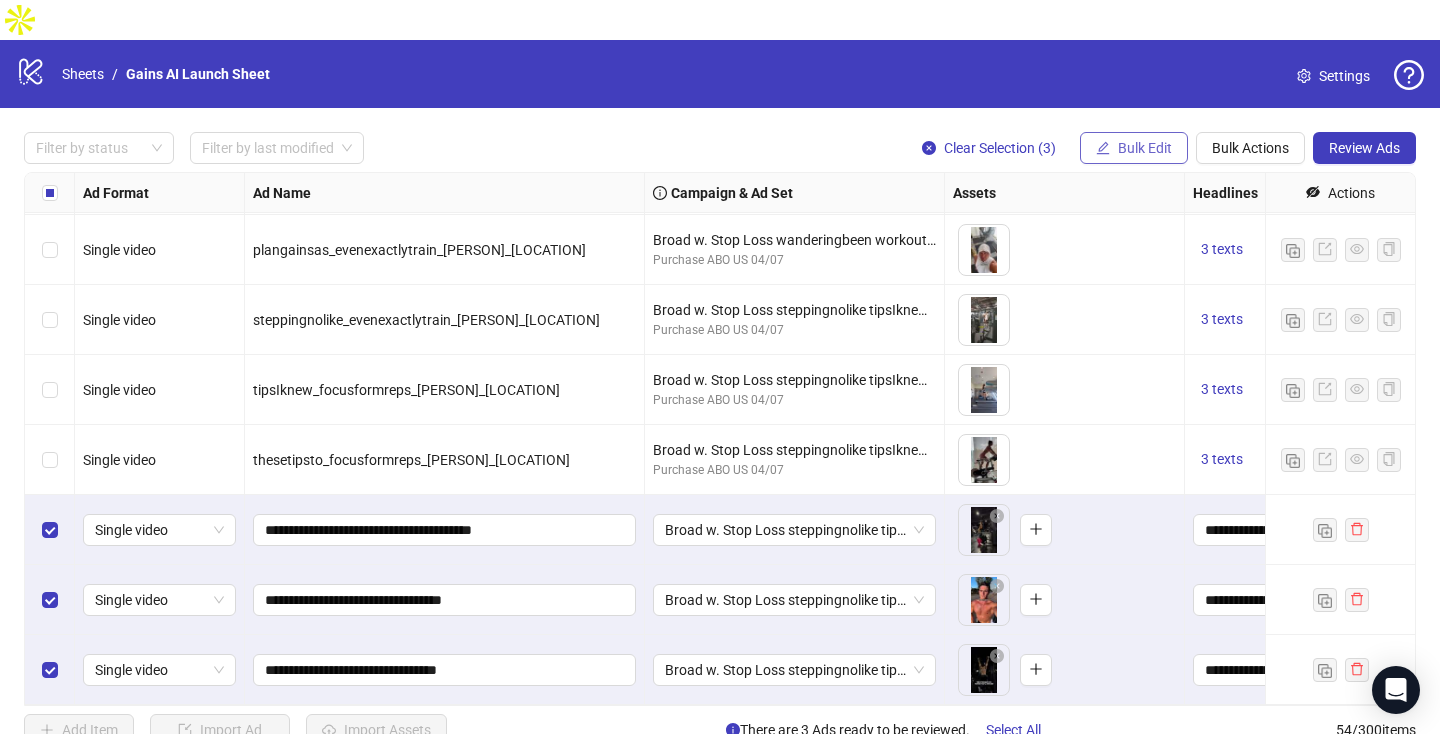 click on "Bulk Edit" at bounding box center [1145, 148] 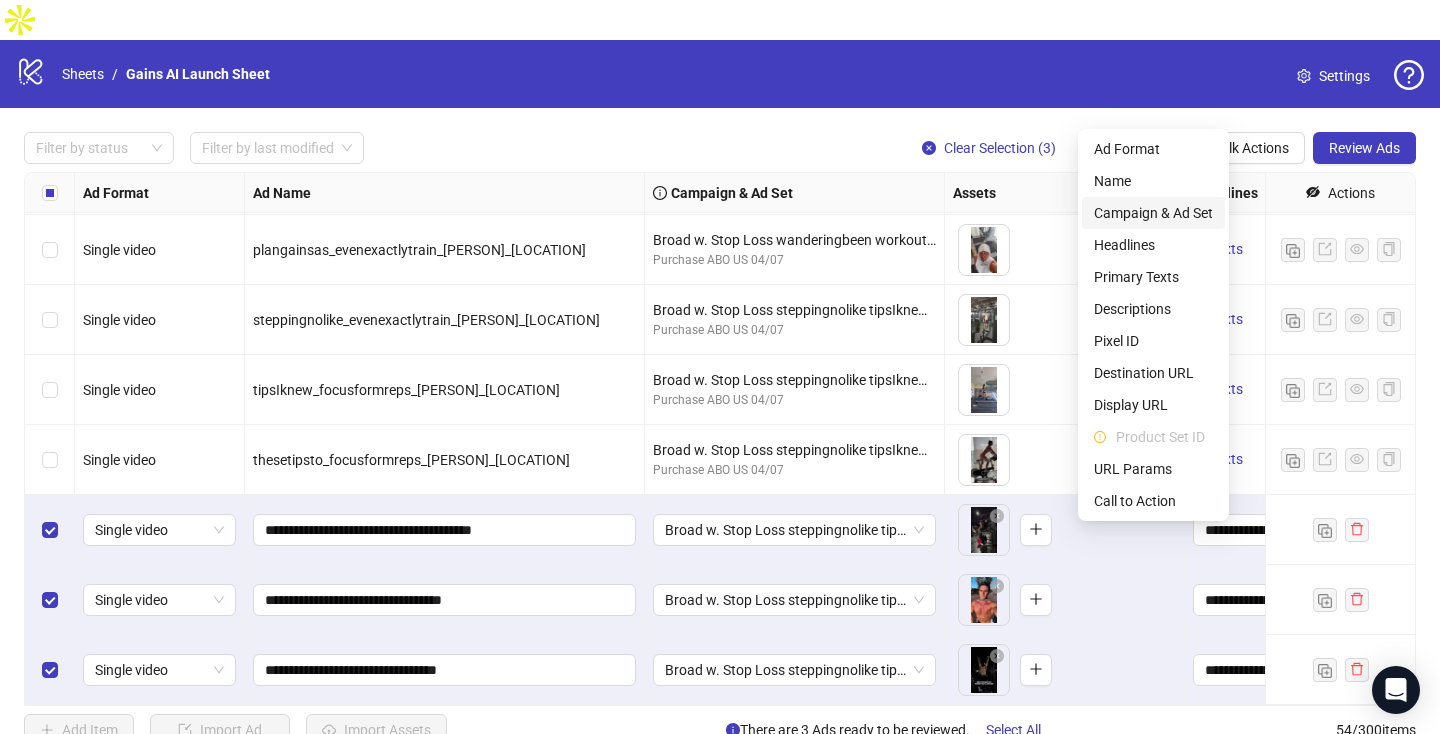 click on "Campaign & Ad Set" at bounding box center (1153, 213) 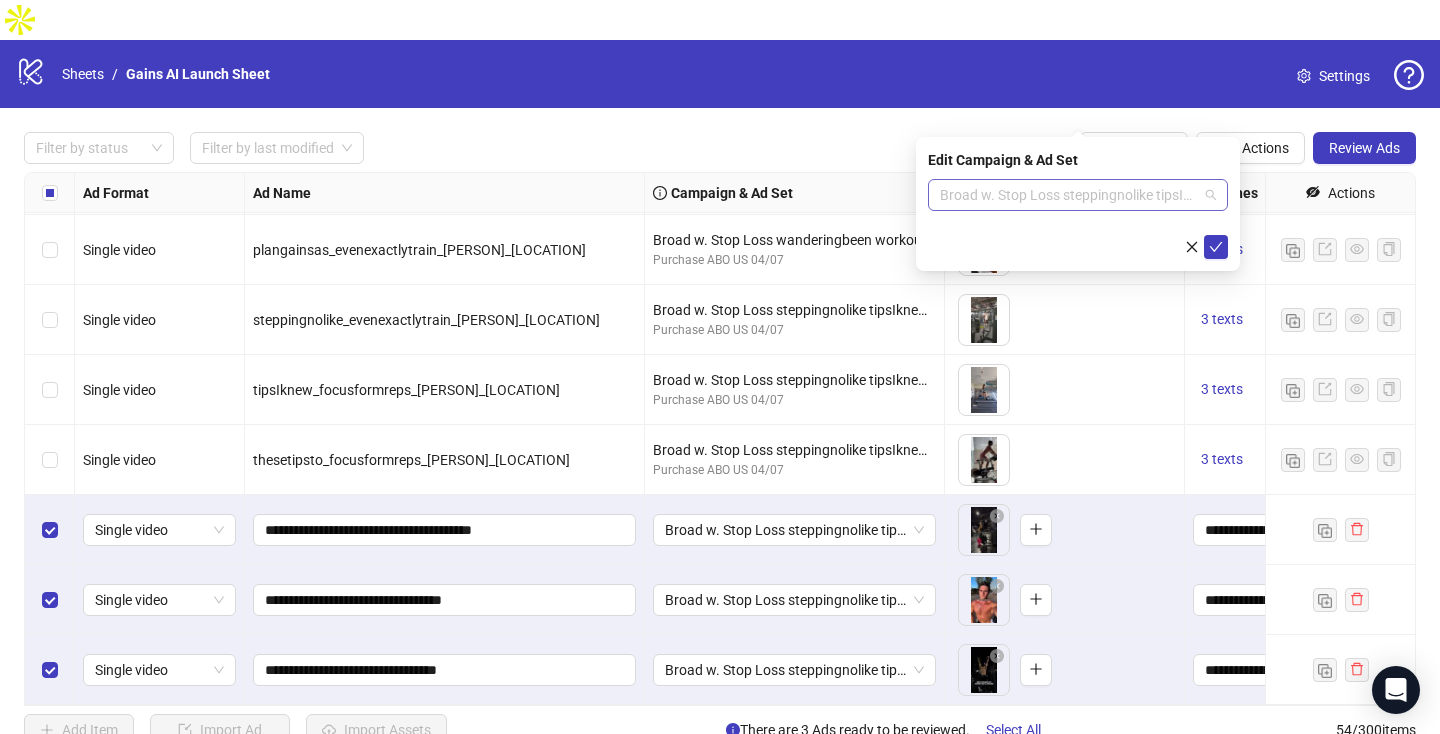 click on "Broad w. Stop Loss steppingnolike tipsIknew thesetipsto" at bounding box center [1078, 195] 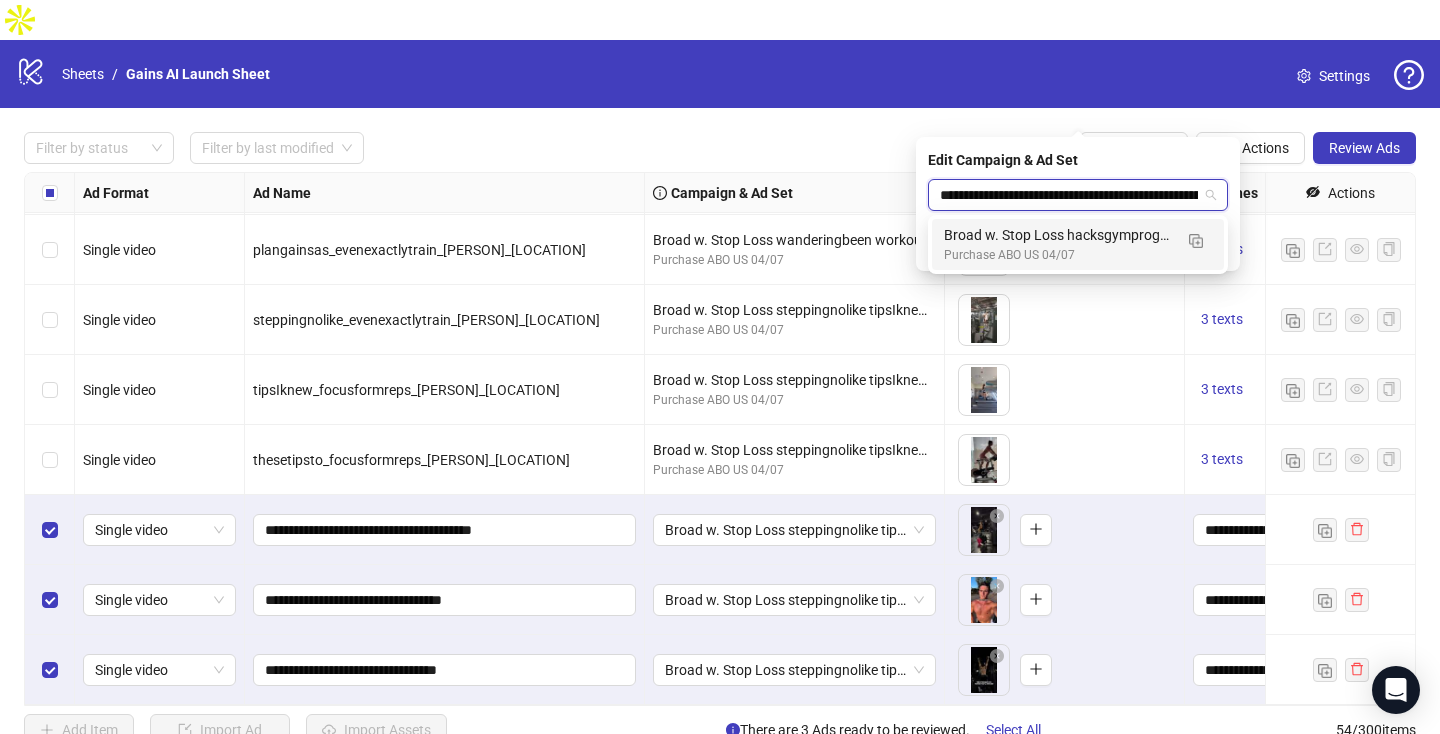 scroll, scrollTop: 0, scrollLeft: 133, axis: horizontal 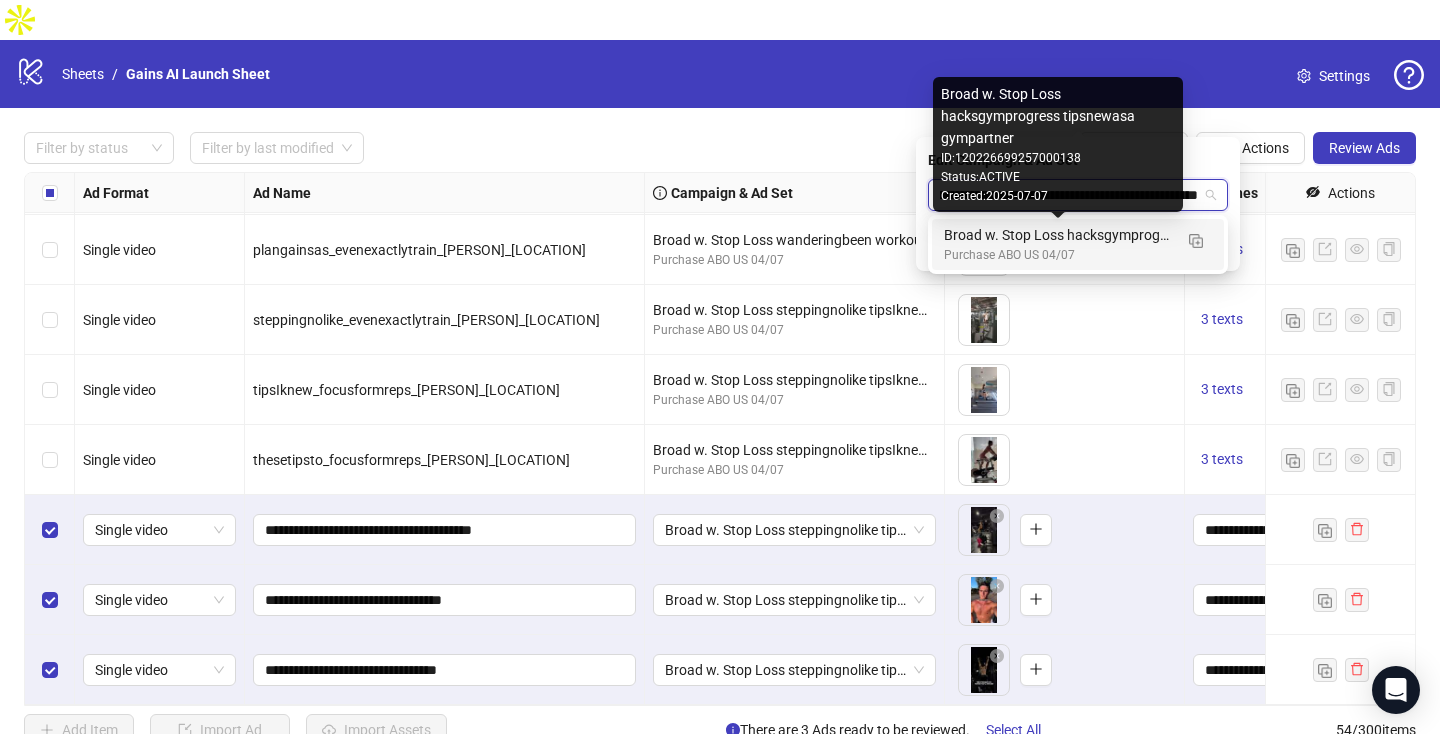 click on "Broad w. Stop Loss hacksgymprogress tipsnewasa gympartner" at bounding box center [1058, 235] 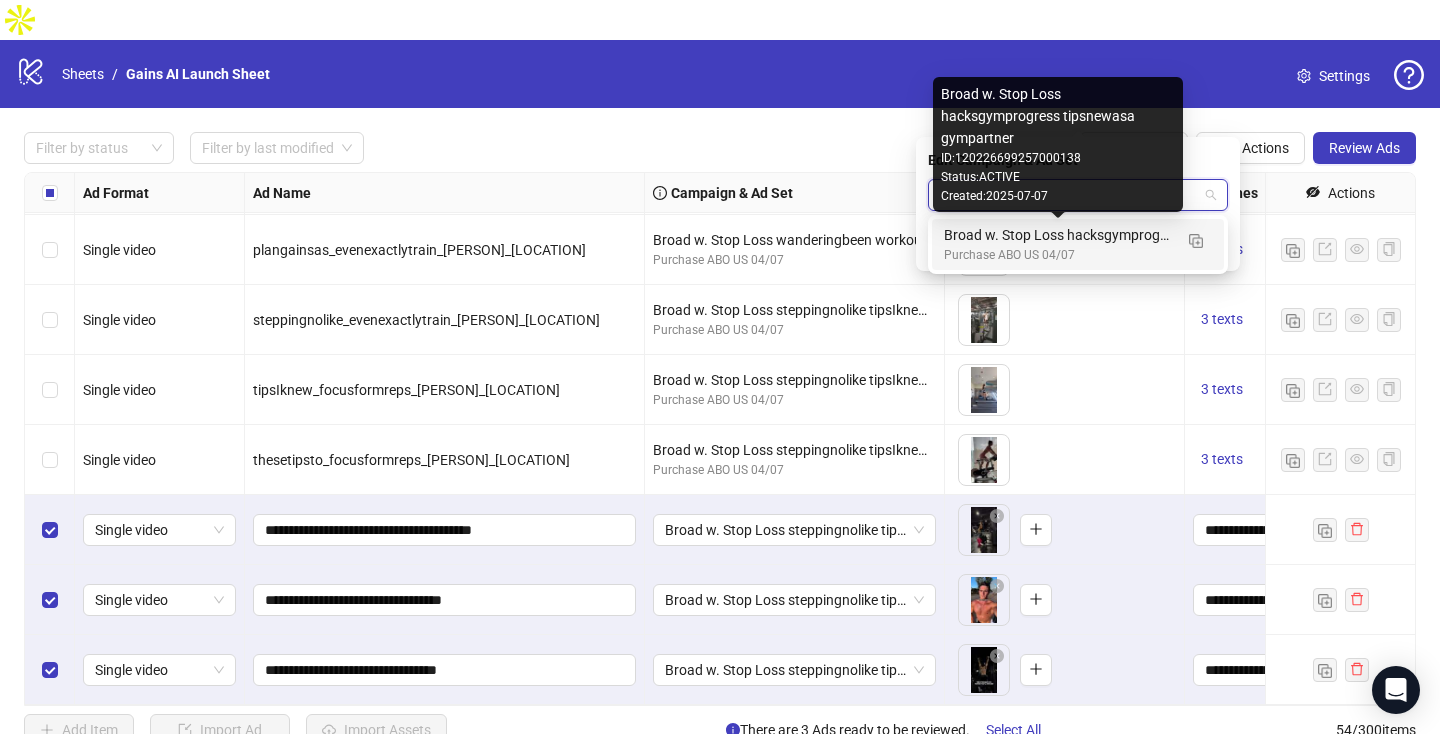 scroll, scrollTop: 0, scrollLeft: 0, axis: both 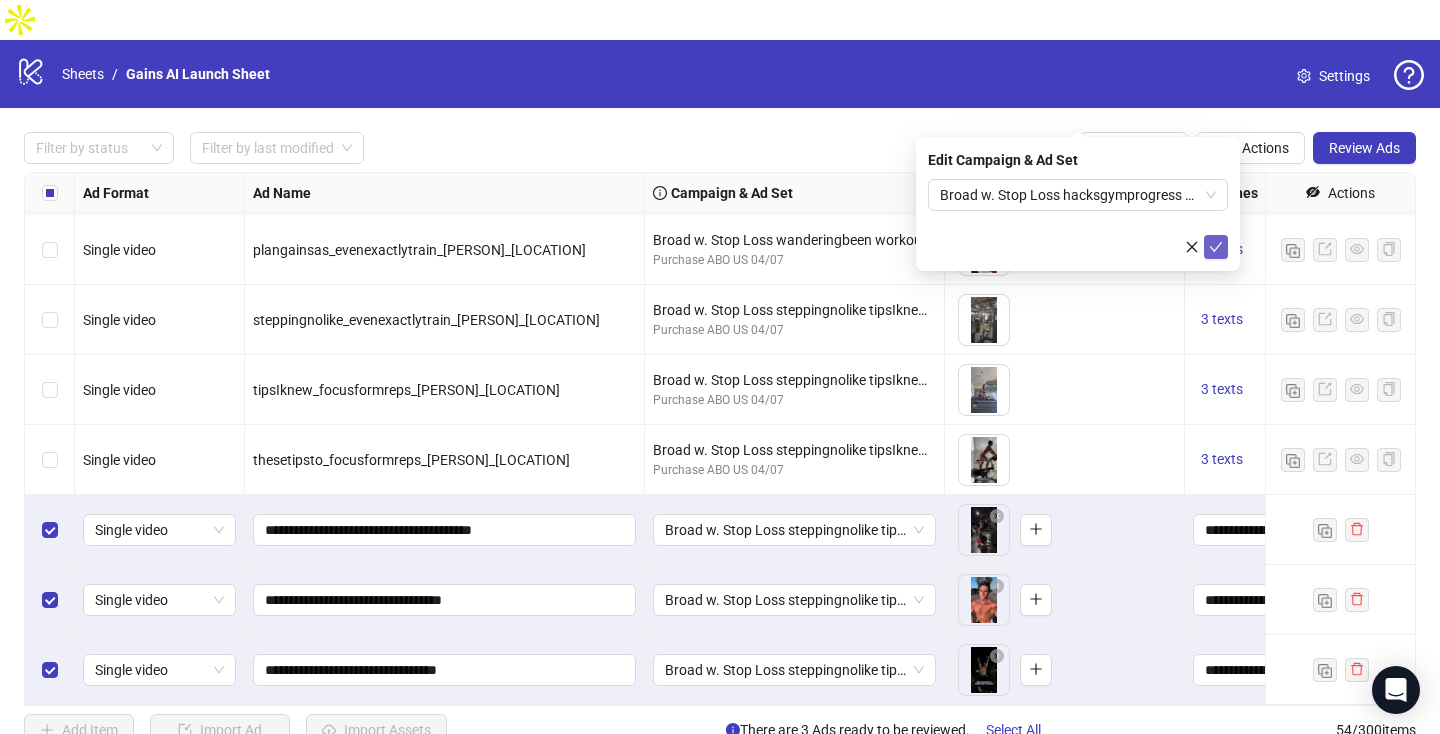 click at bounding box center [1216, 247] 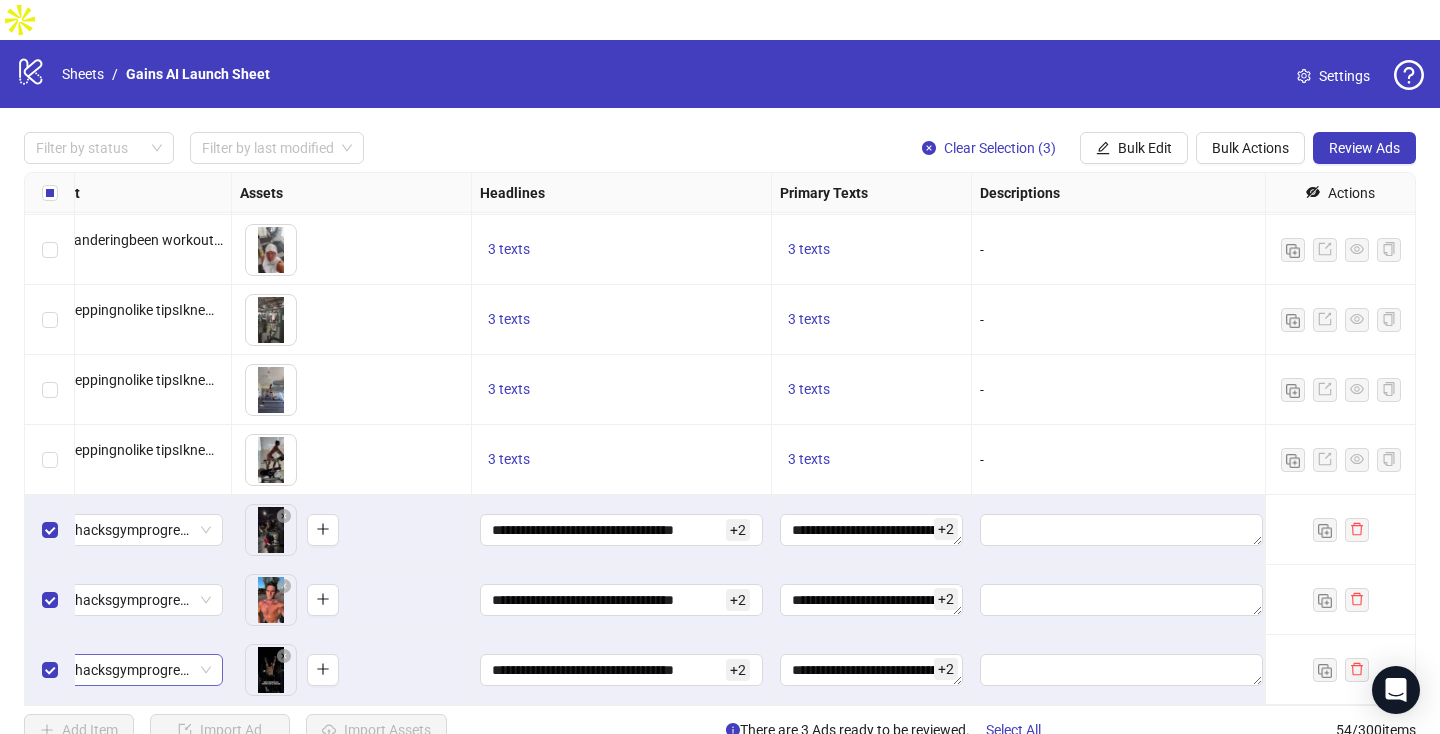 scroll, scrollTop: 3288, scrollLeft: 0, axis: vertical 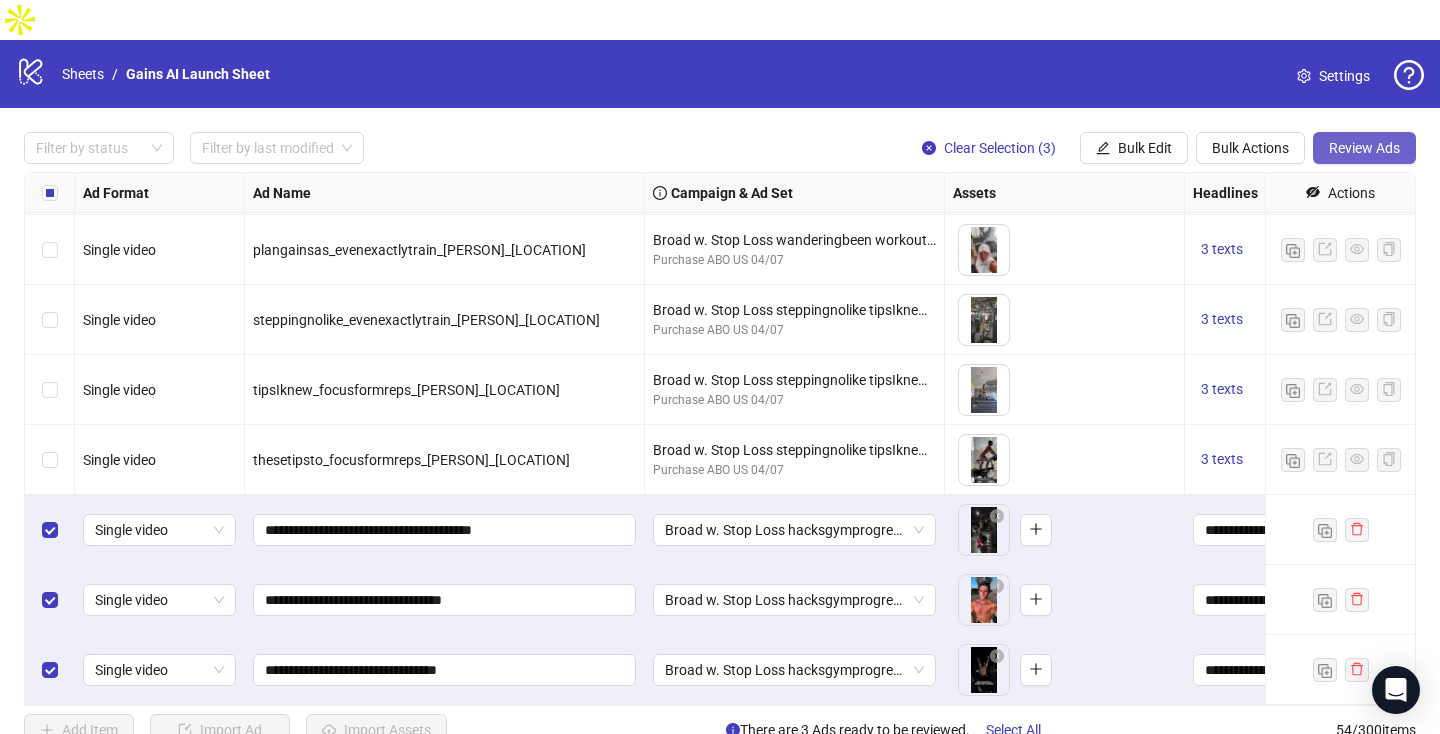 click on "Review Ads" at bounding box center [1364, 148] 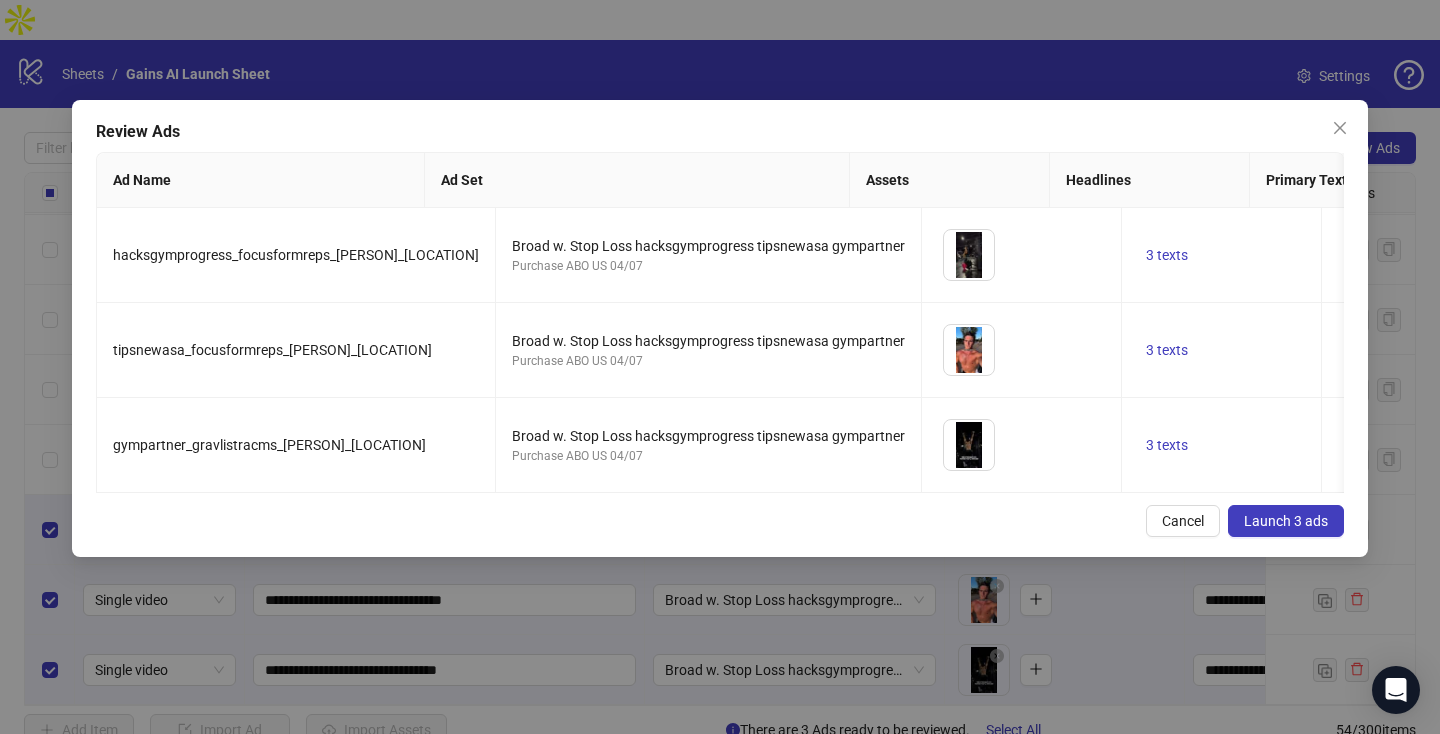 click on "Launch 3 ads" at bounding box center (1286, 521) 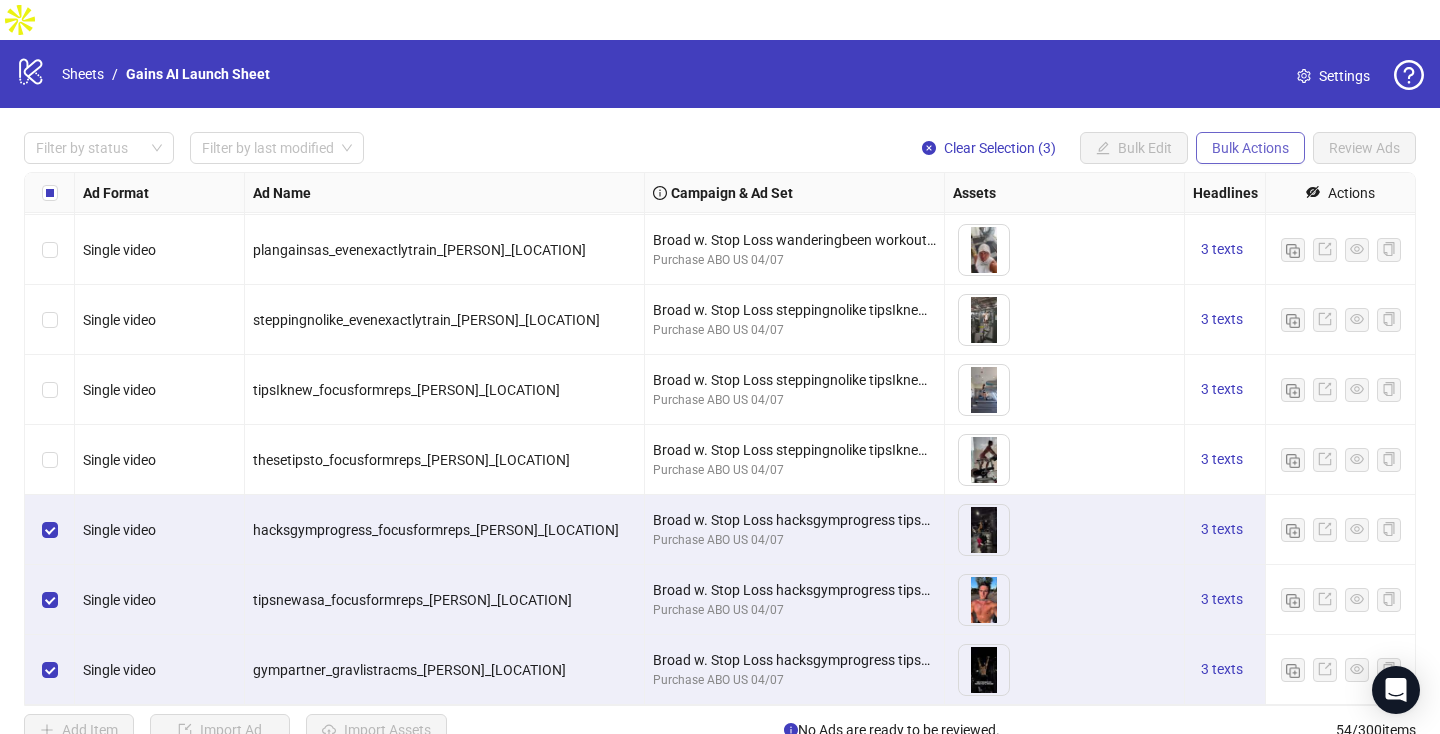 click on "Bulk Actions" at bounding box center (1103, 148) 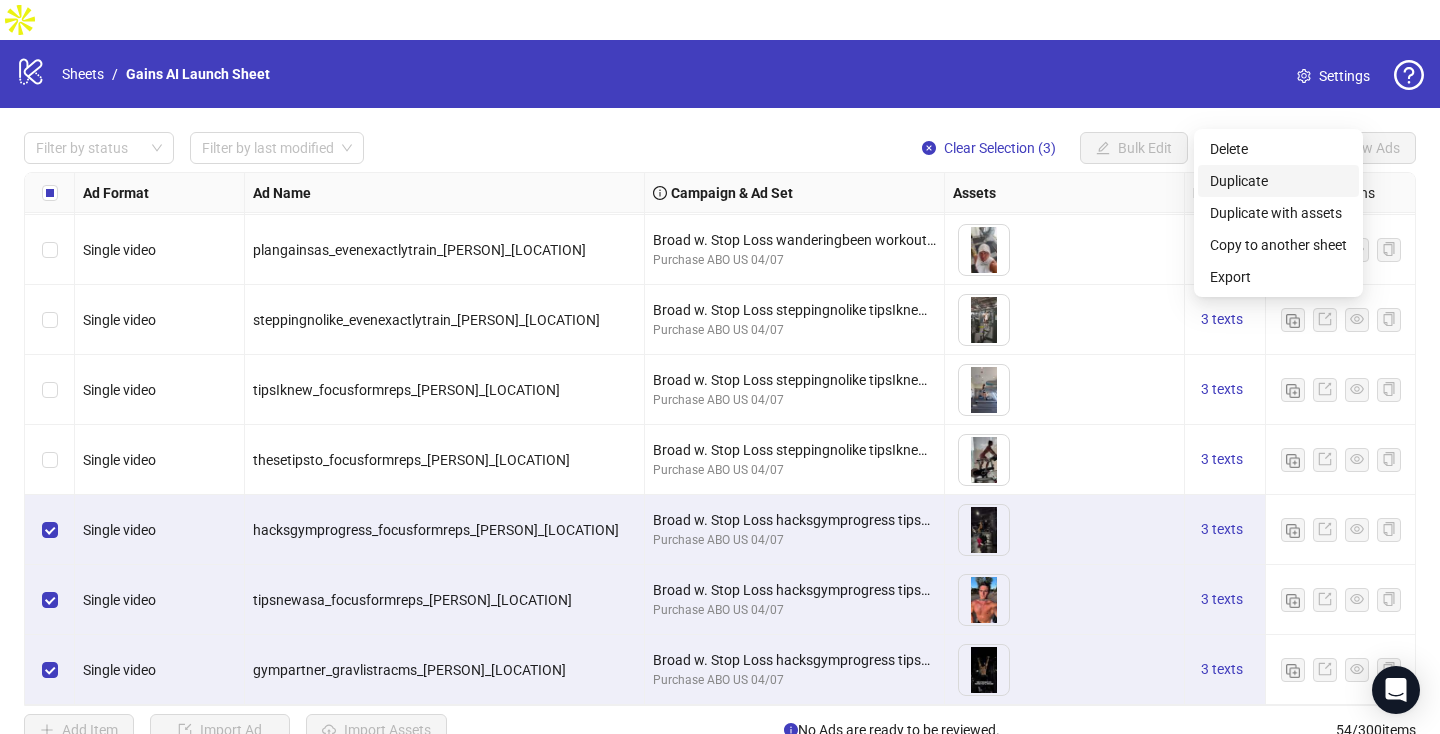 click on "Duplicate" at bounding box center [1278, 181] 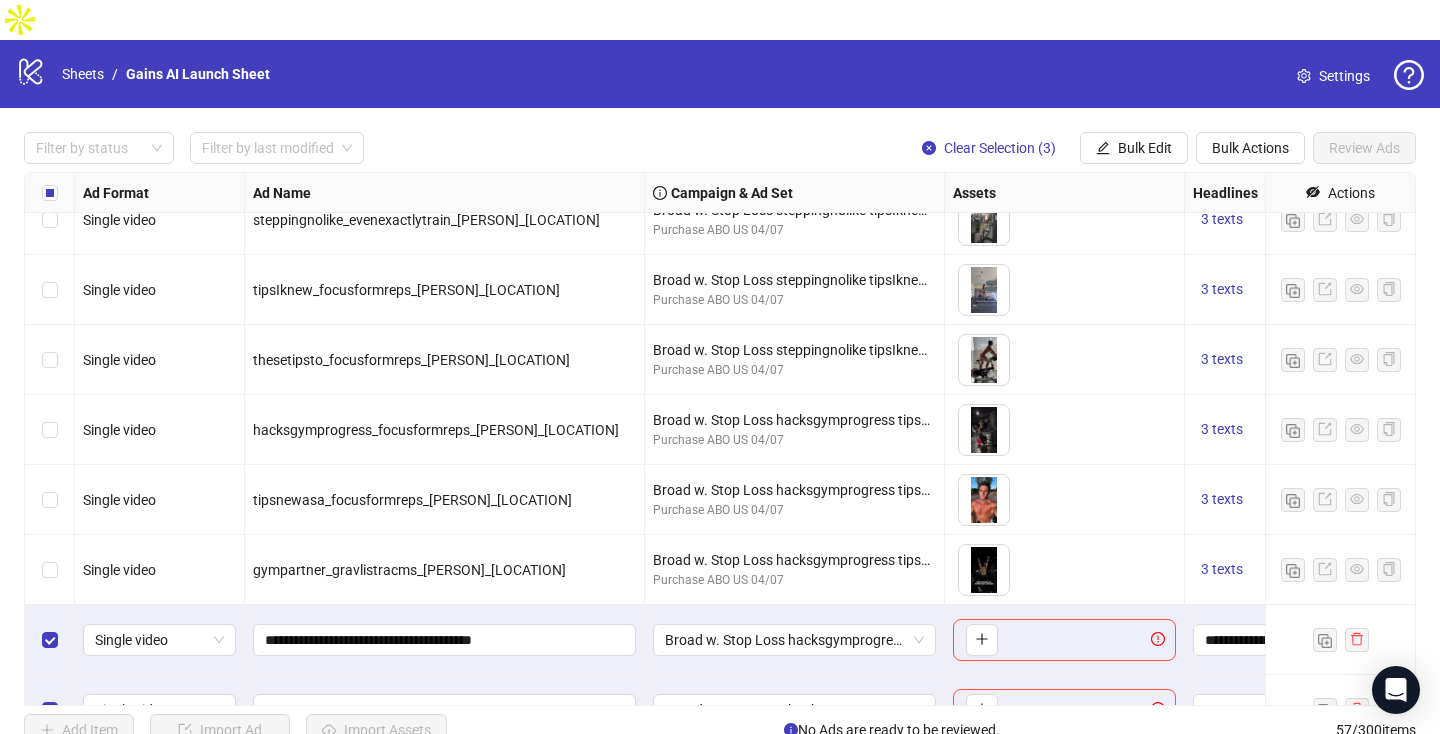 scroll, scrollTop: 3498, scrollLeft: 0, axis: vertical 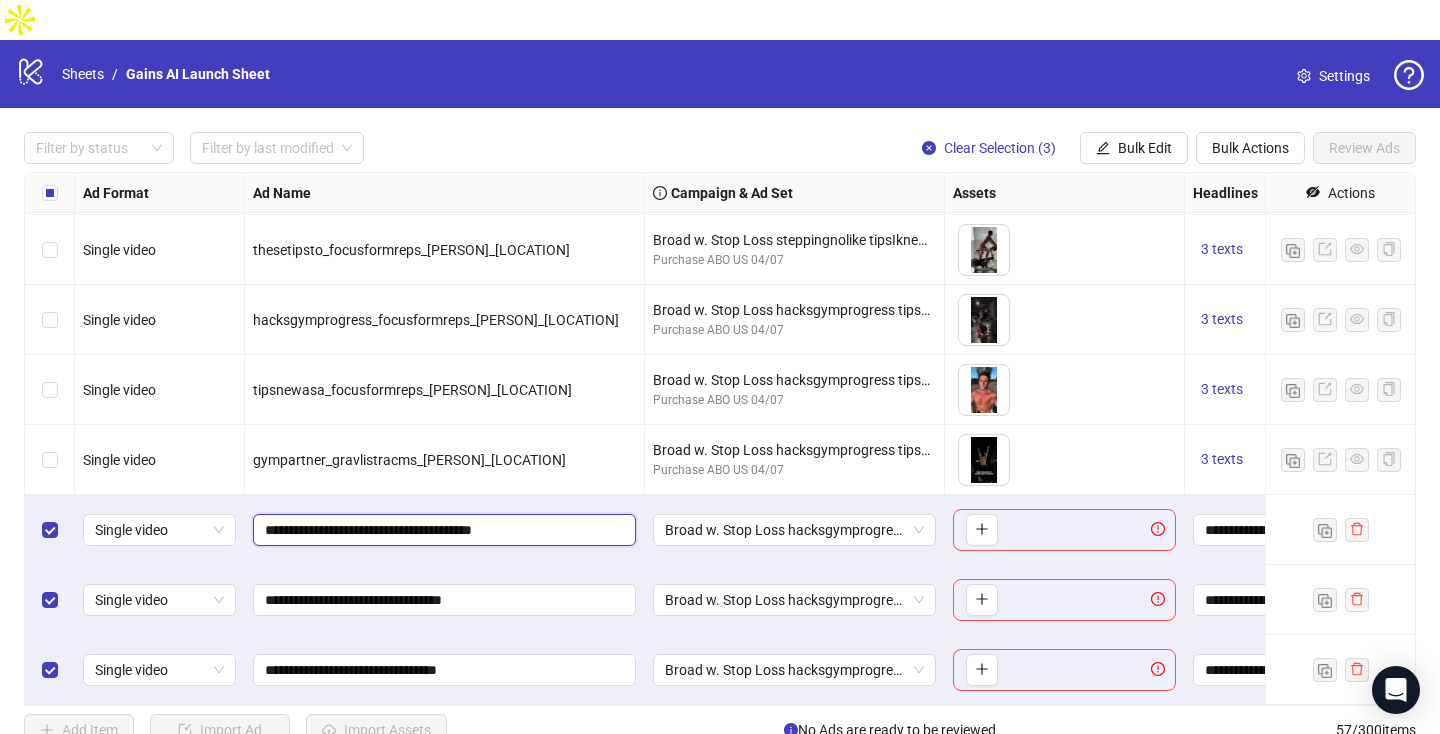 click on "**********" at bounding box center [442, 530] 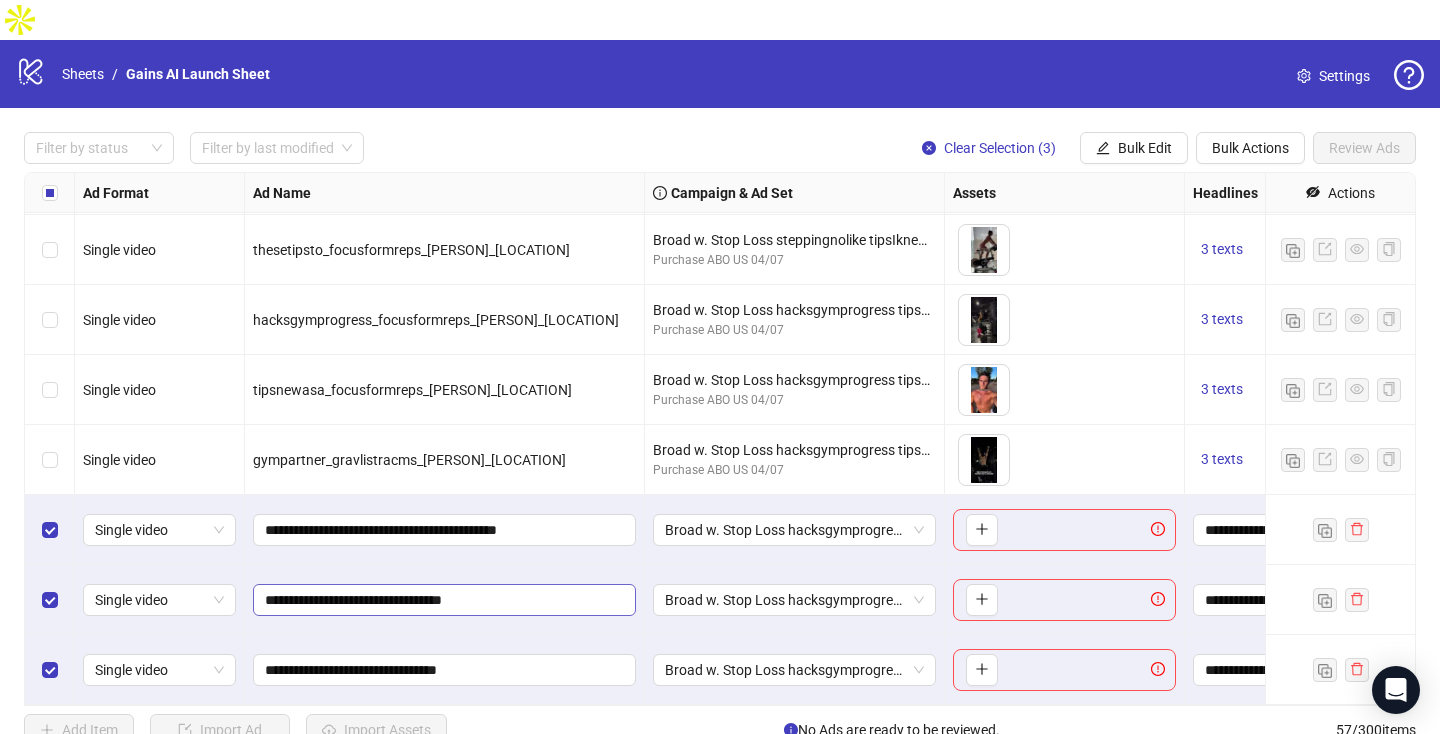 click on "**********" at bounding box center (444, 530) 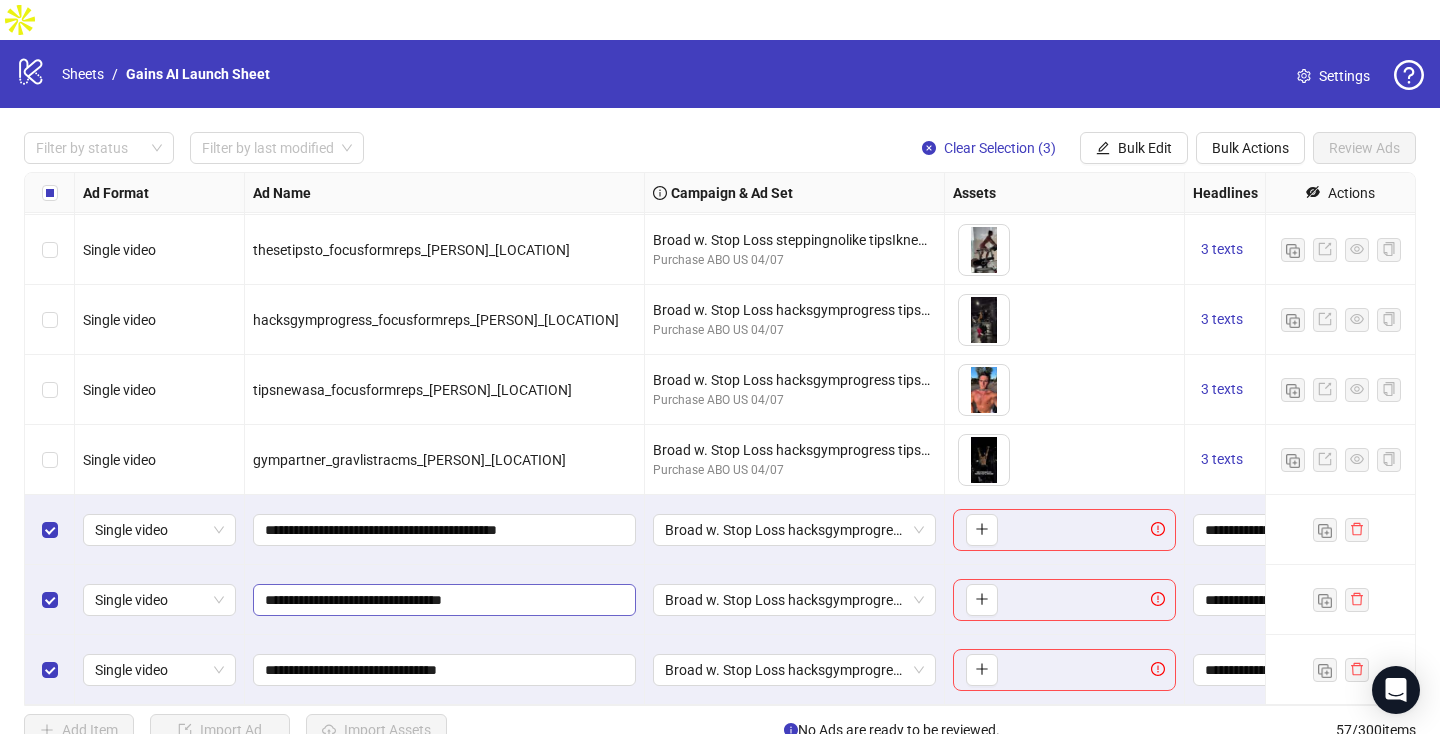 click on "**********" at bounding box center (444, 530) 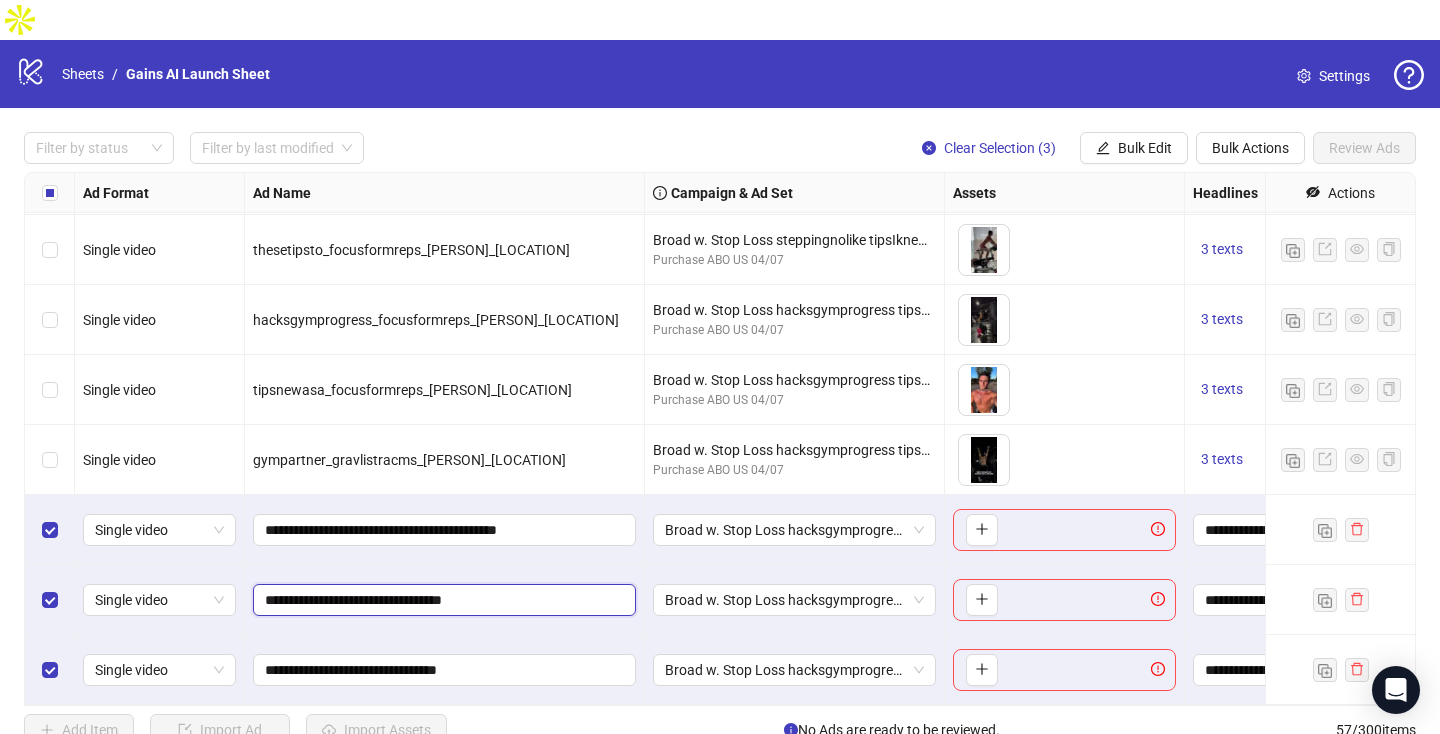 click on "**********" at bounding box center [442, 600] 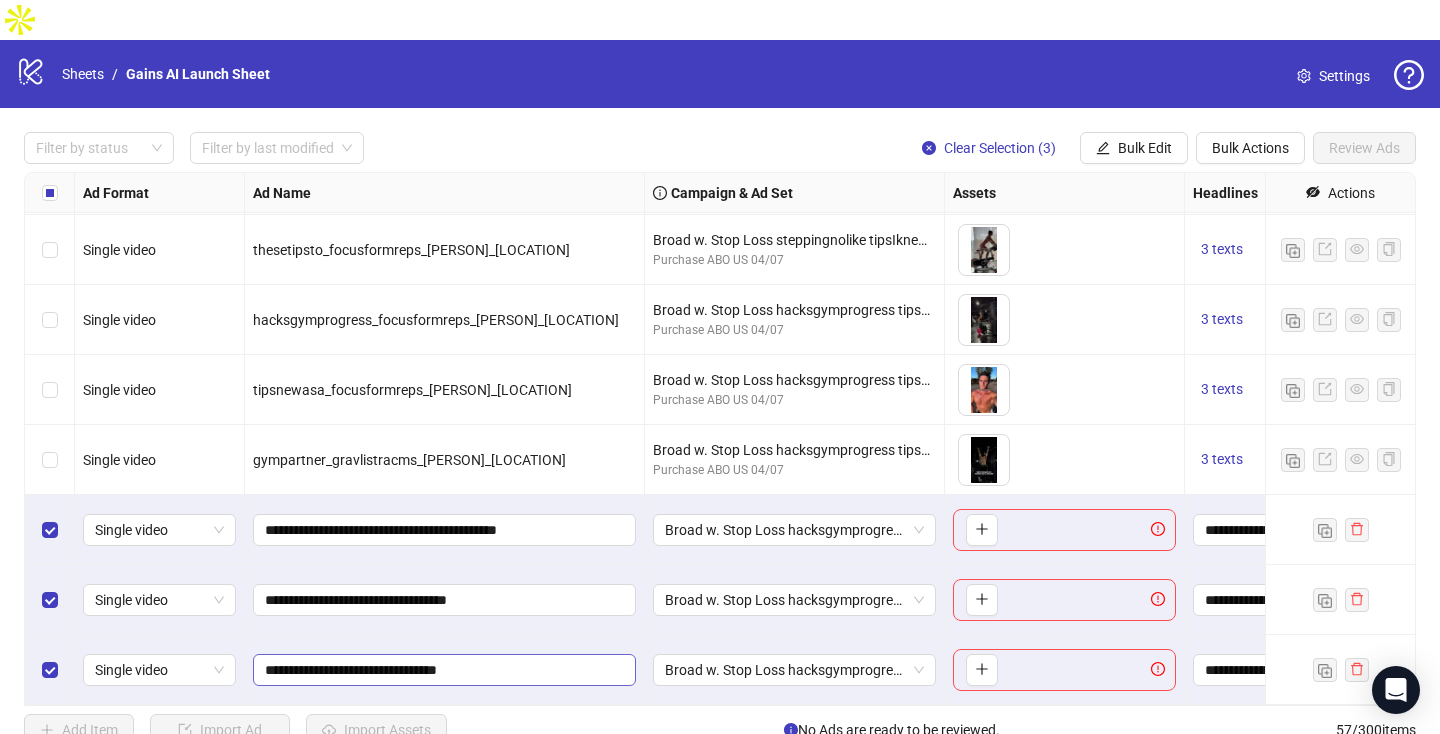 click on "**********" at bounding box center [444, 530] 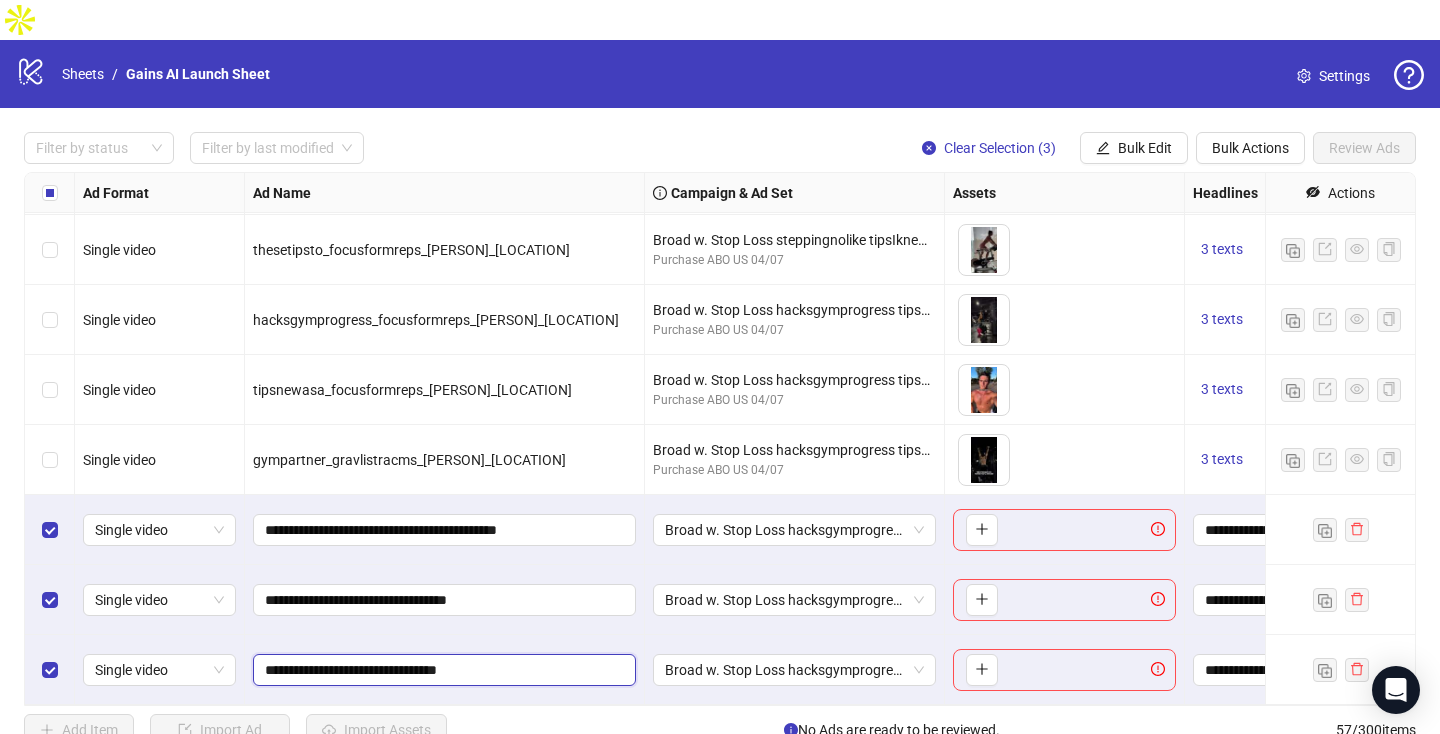 click on "**********" at bounding box center [442, 670] 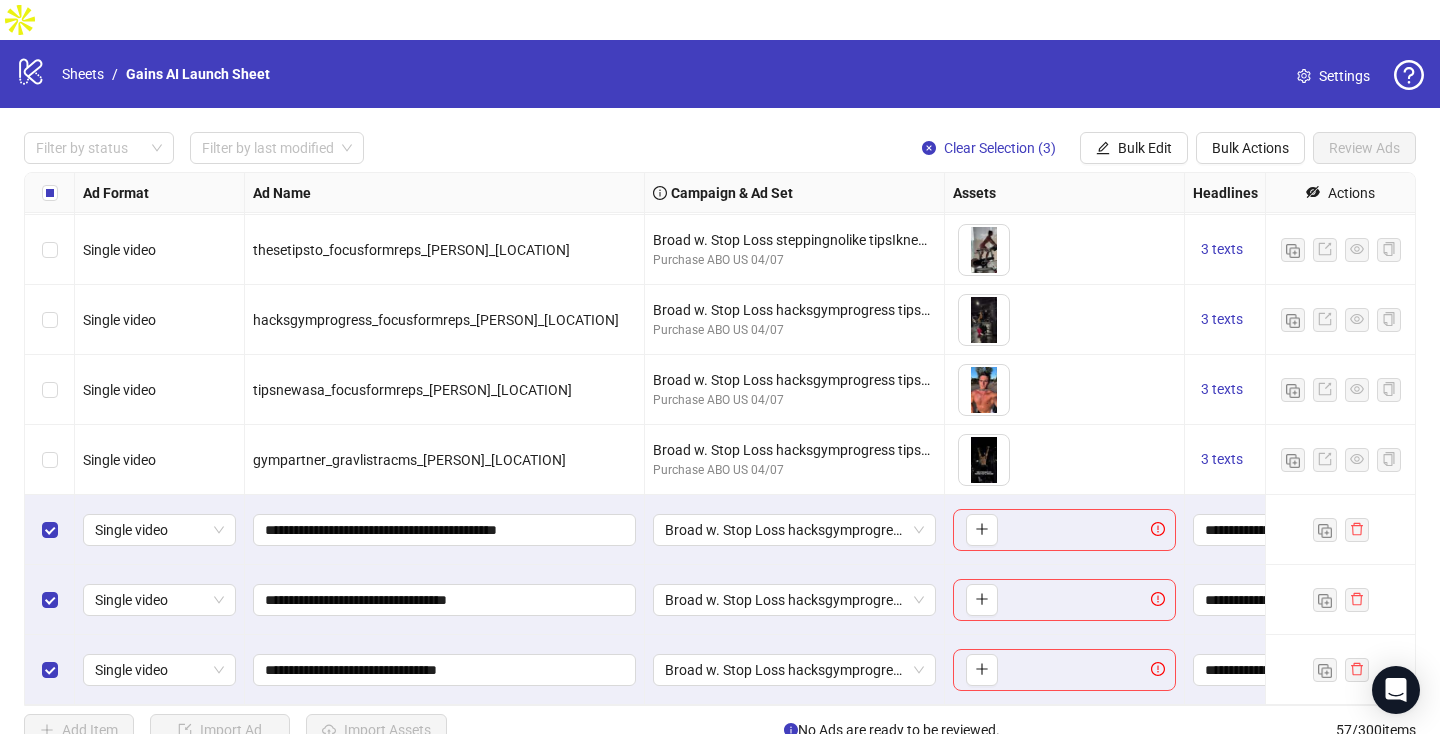 click on "**********" at bounding box center [445, 600] 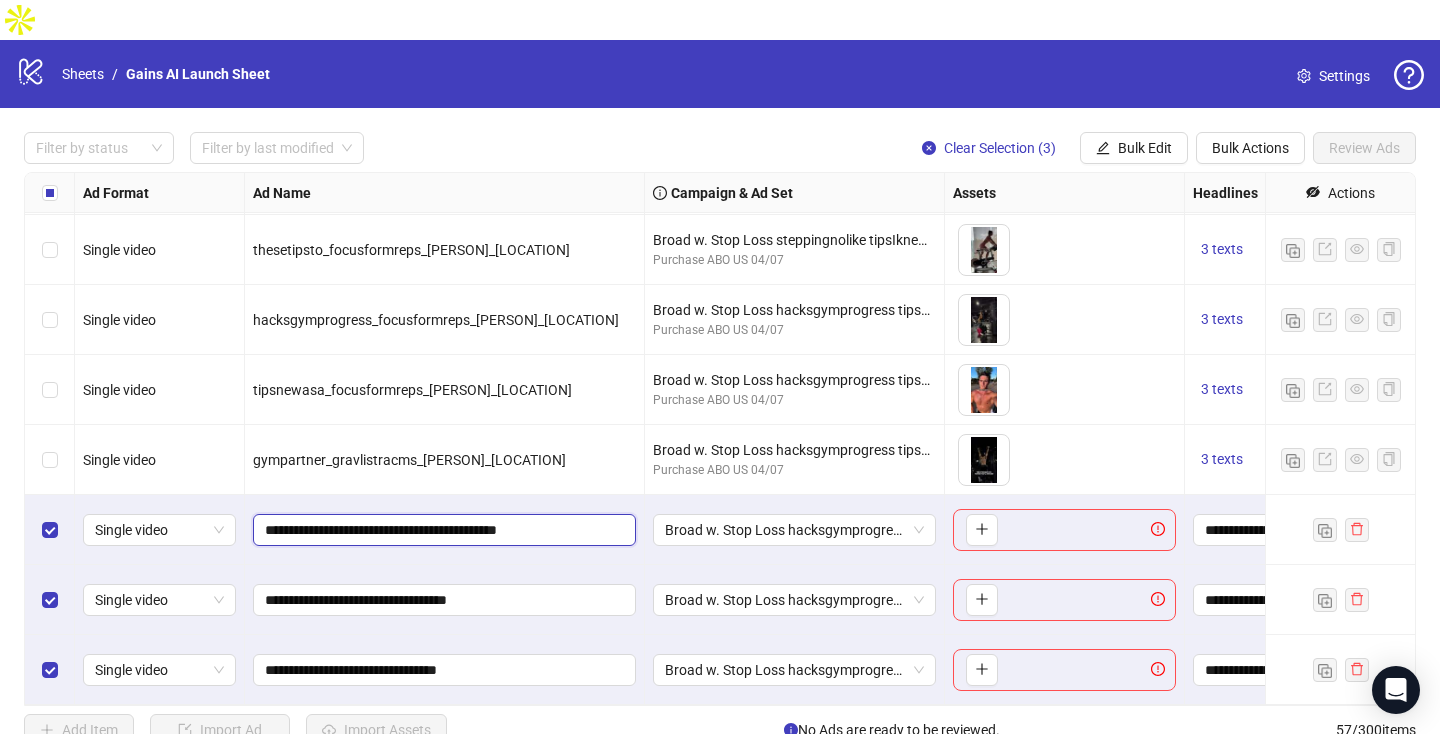 click on "**********" at bounding box center [442, 530] 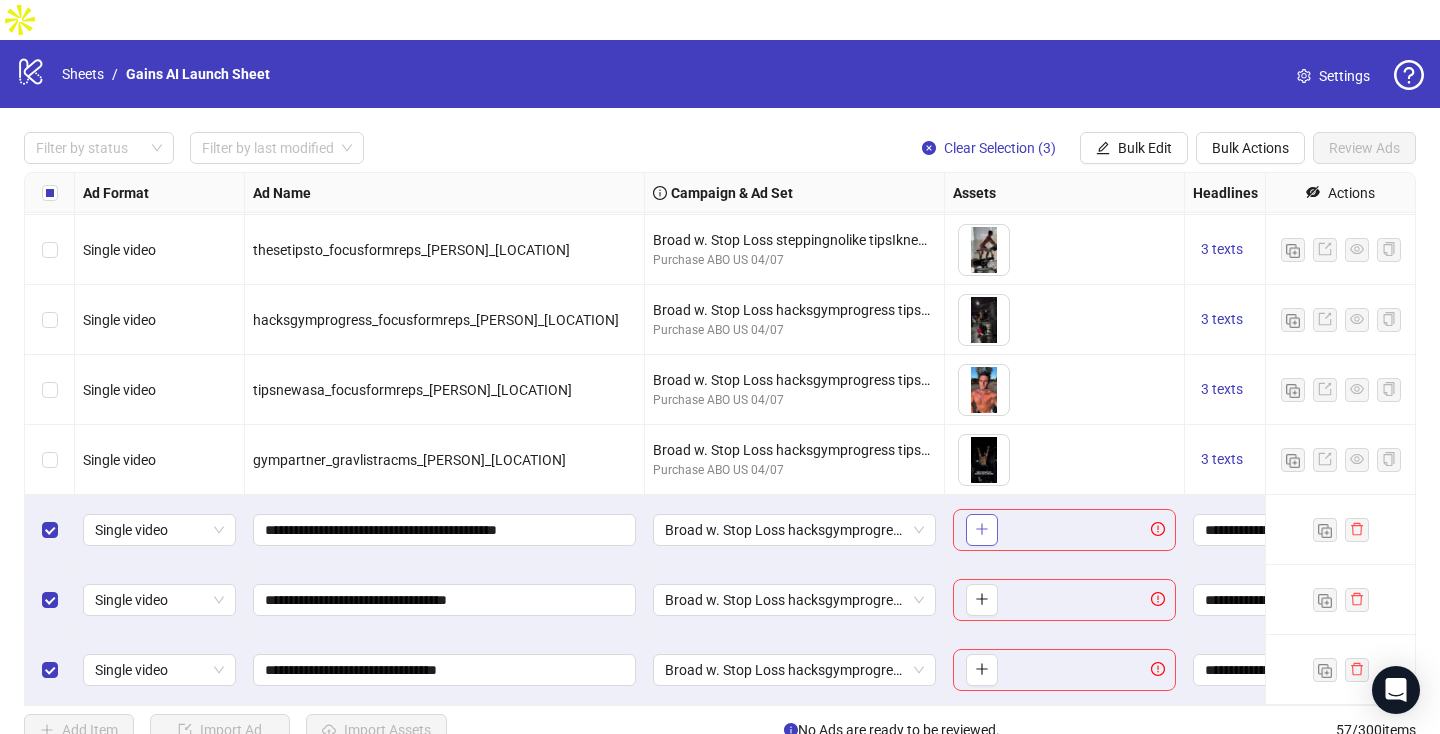 click at bounding box center (982, 530) 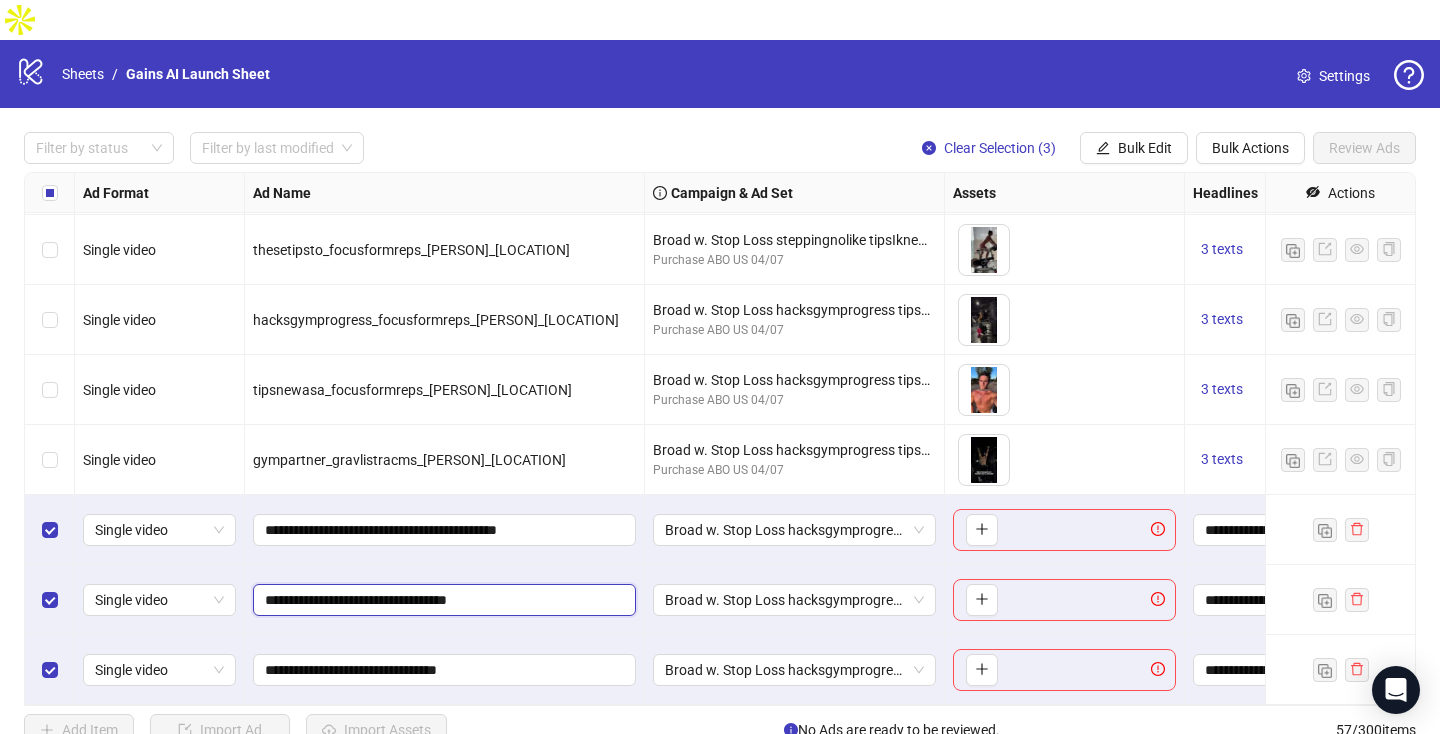 click on "**********" at bounding box center (442, 600) 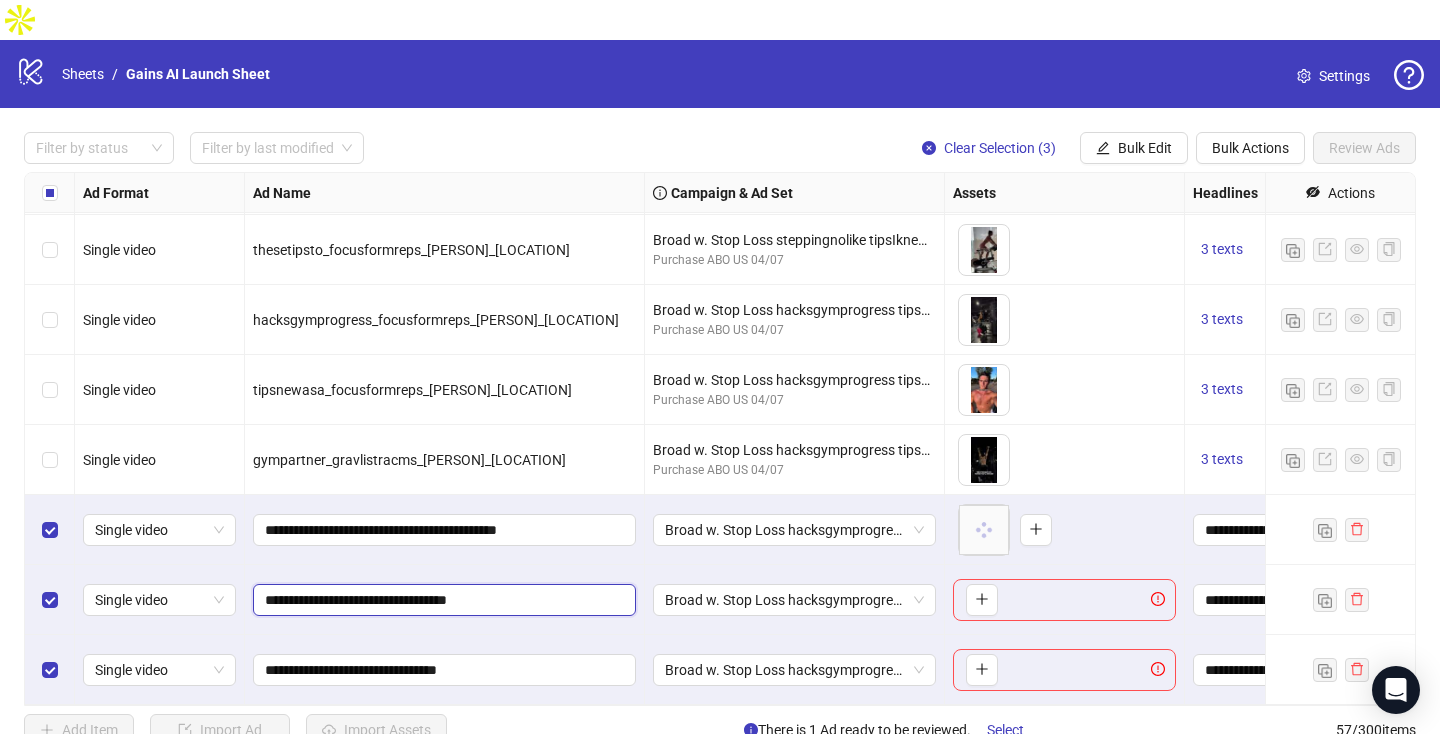 click on "**********" at bounding box center (442, 600) 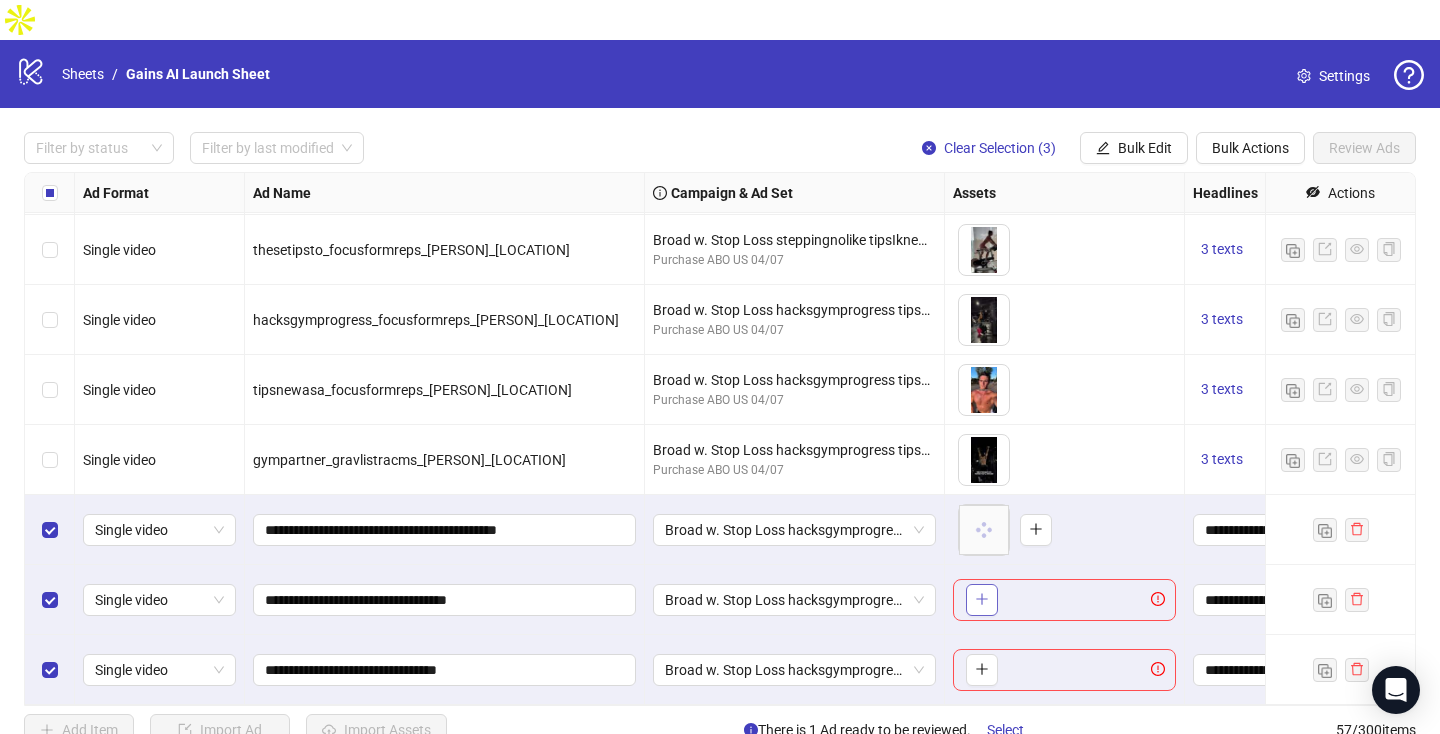 click at bounding box center (982, 600) 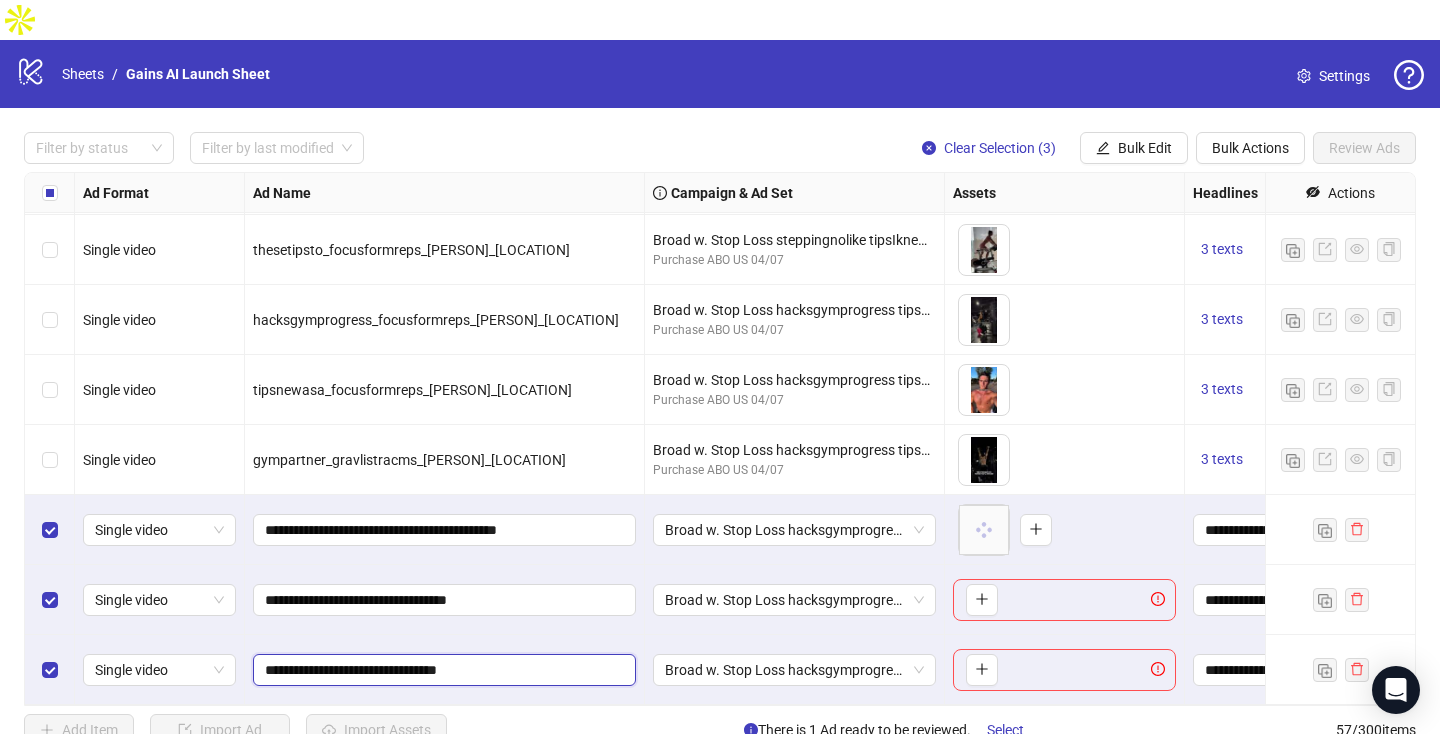 click on "**********" at bounding box center [442, 670] 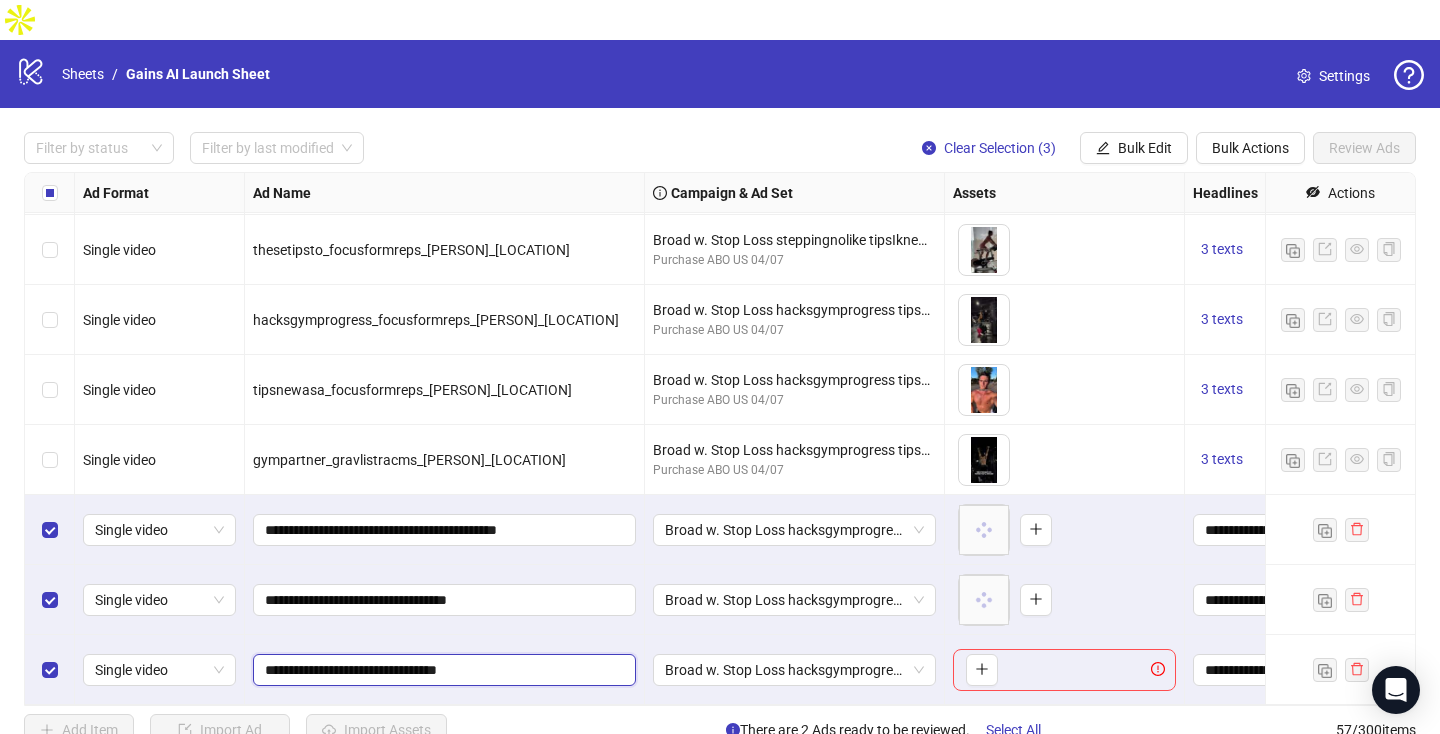 click on "**********" at bounding box center (442, 670) 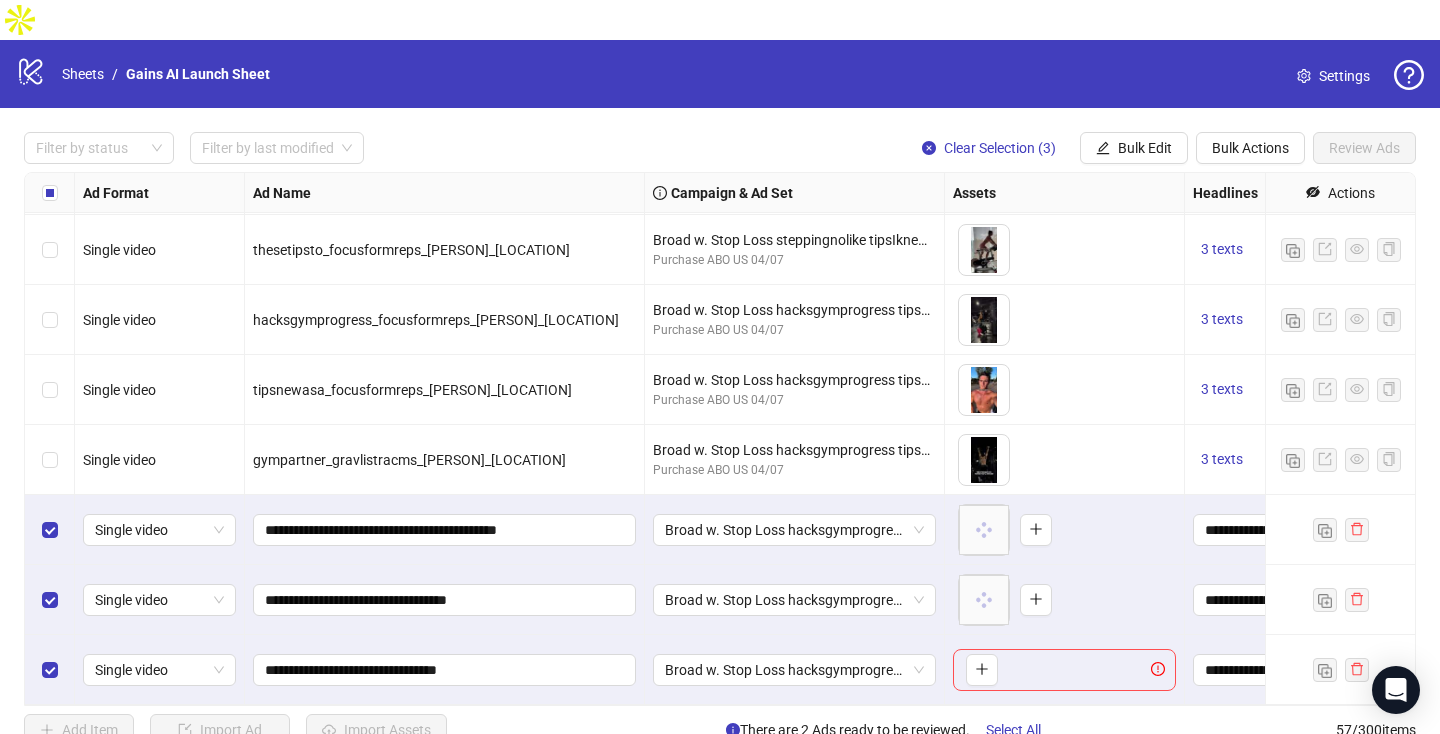 click on "To pick up a draggable item, press the space bar.
While dragging, use the arrow keys to move the item.
Press space again to drop the item in its new position, or press escape to cancel." at bounding box center (1064, 670) 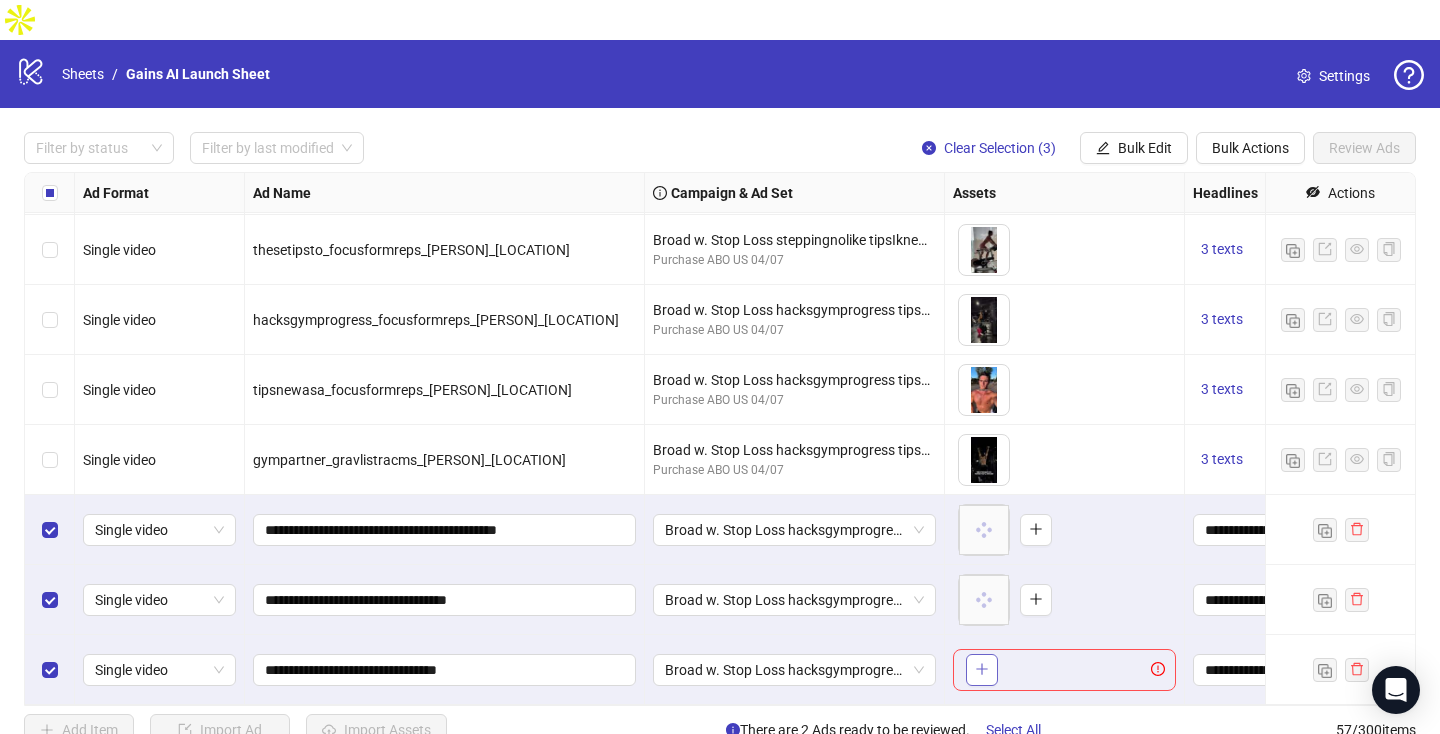 click at bounding box center [982, 669] 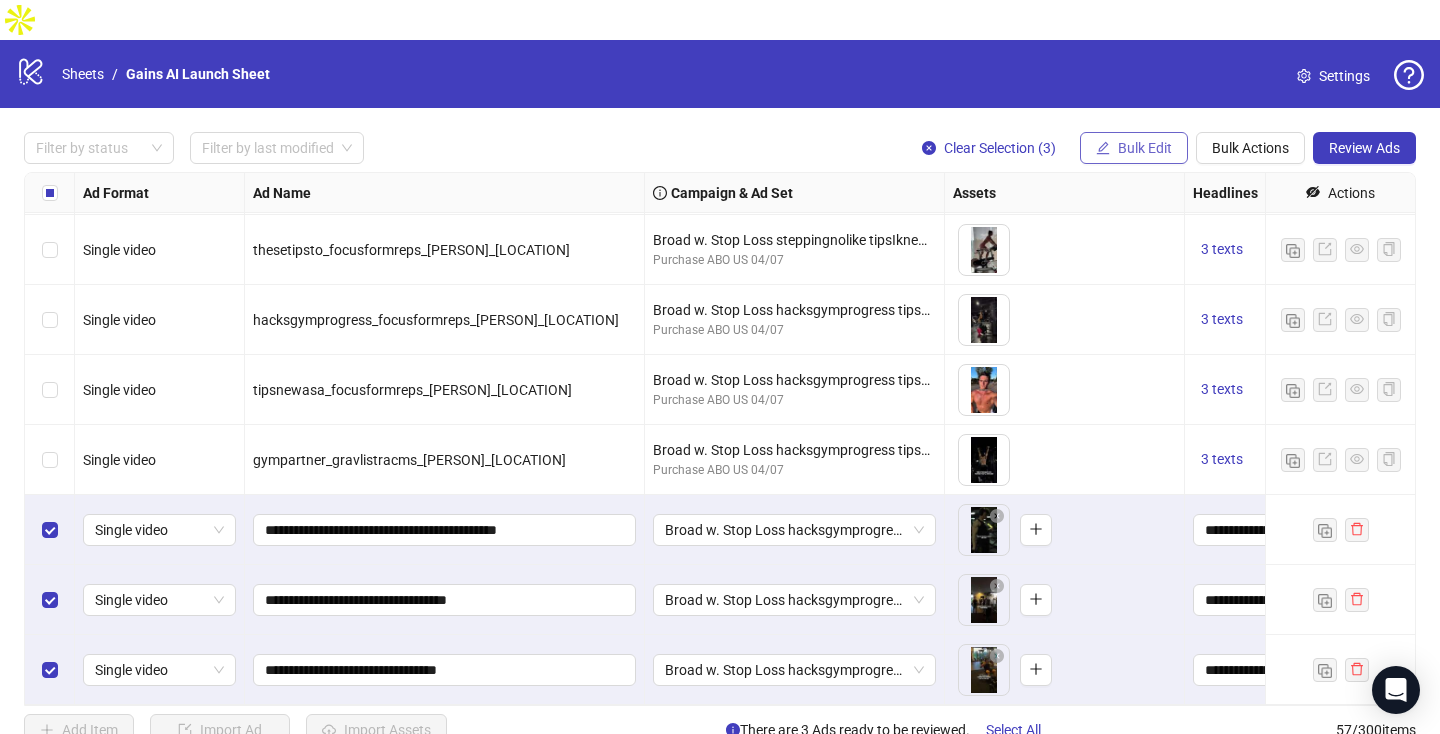 click on "Bulk Edit" at bounding box center [1134, 148] 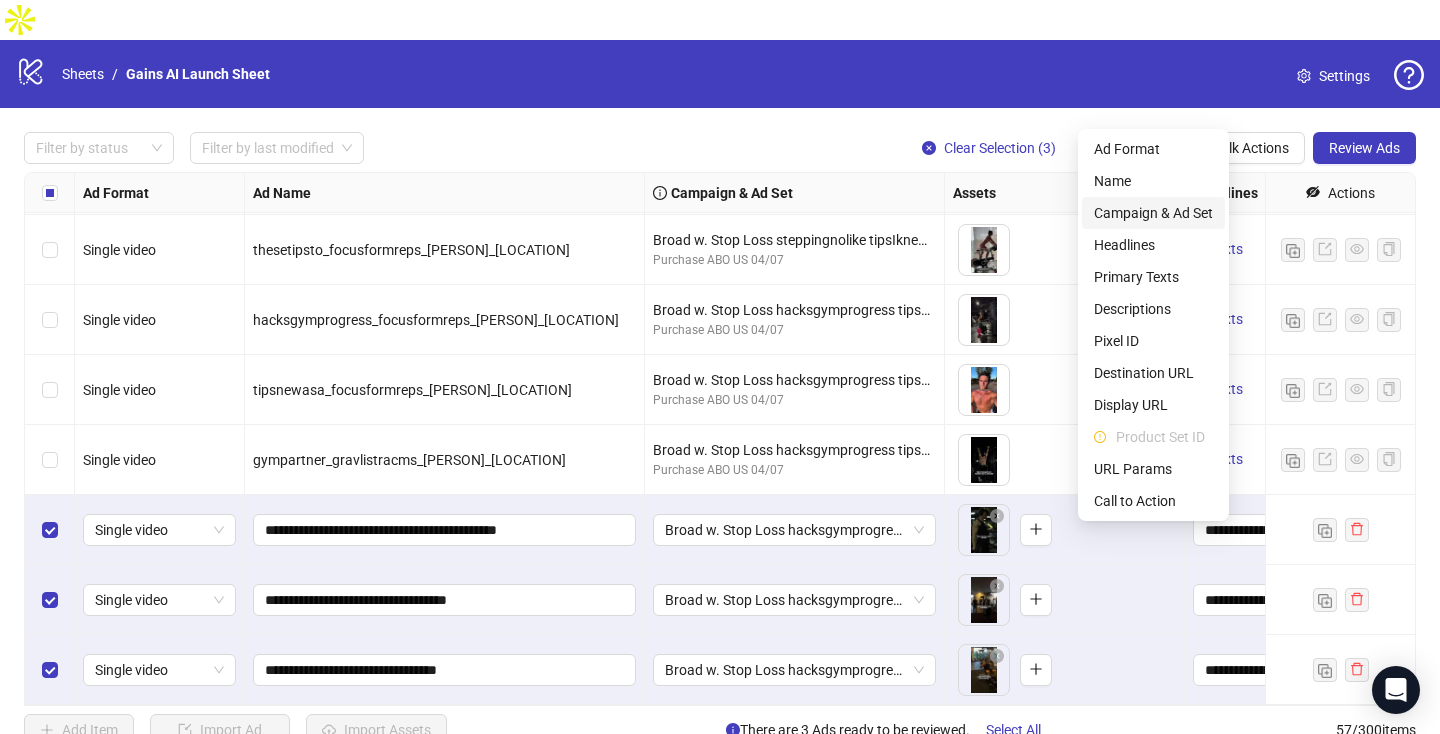 click on "Campaign & Ad Set" at bounding box center (1153, 213) 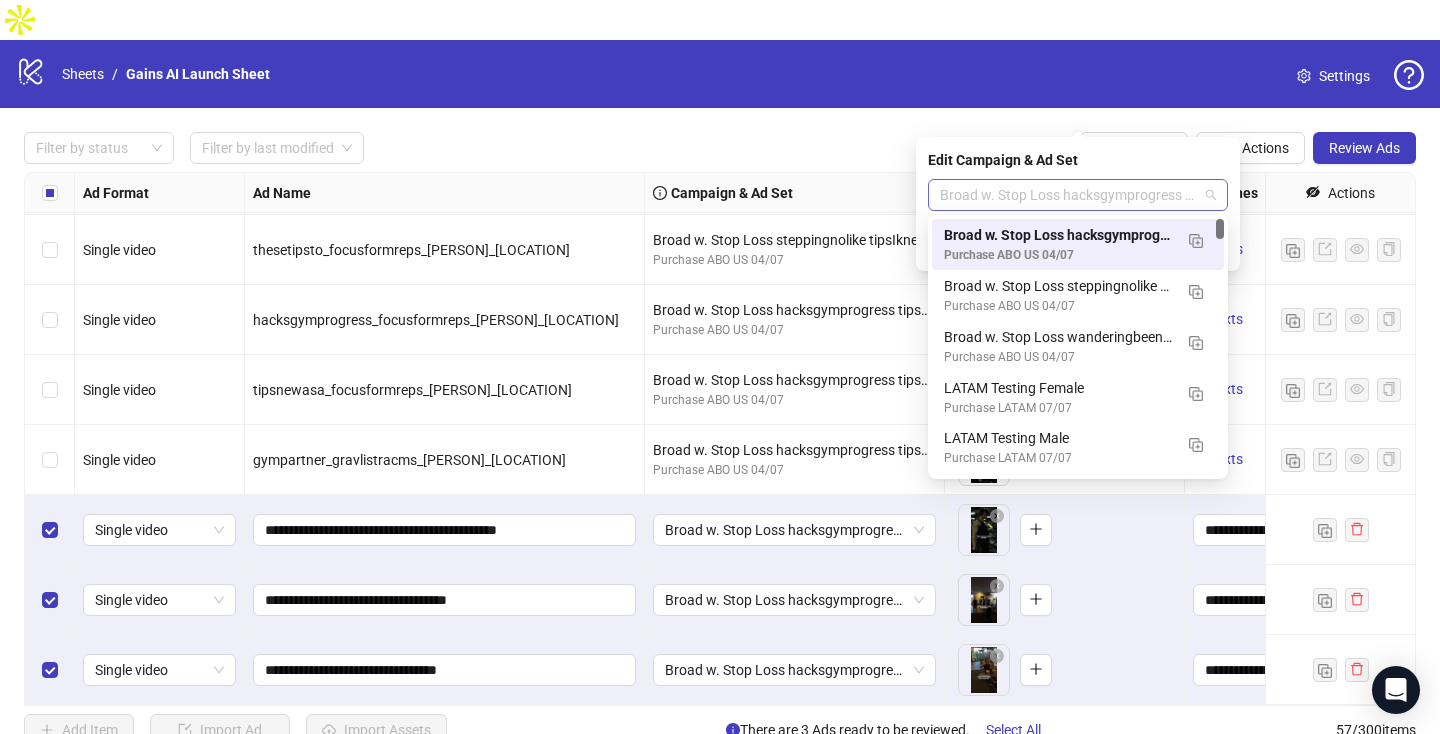 click on "Broad w. Stop Loss hacksgymprogress tipsnewasa gympartner" at bounding box center [1078, 195] 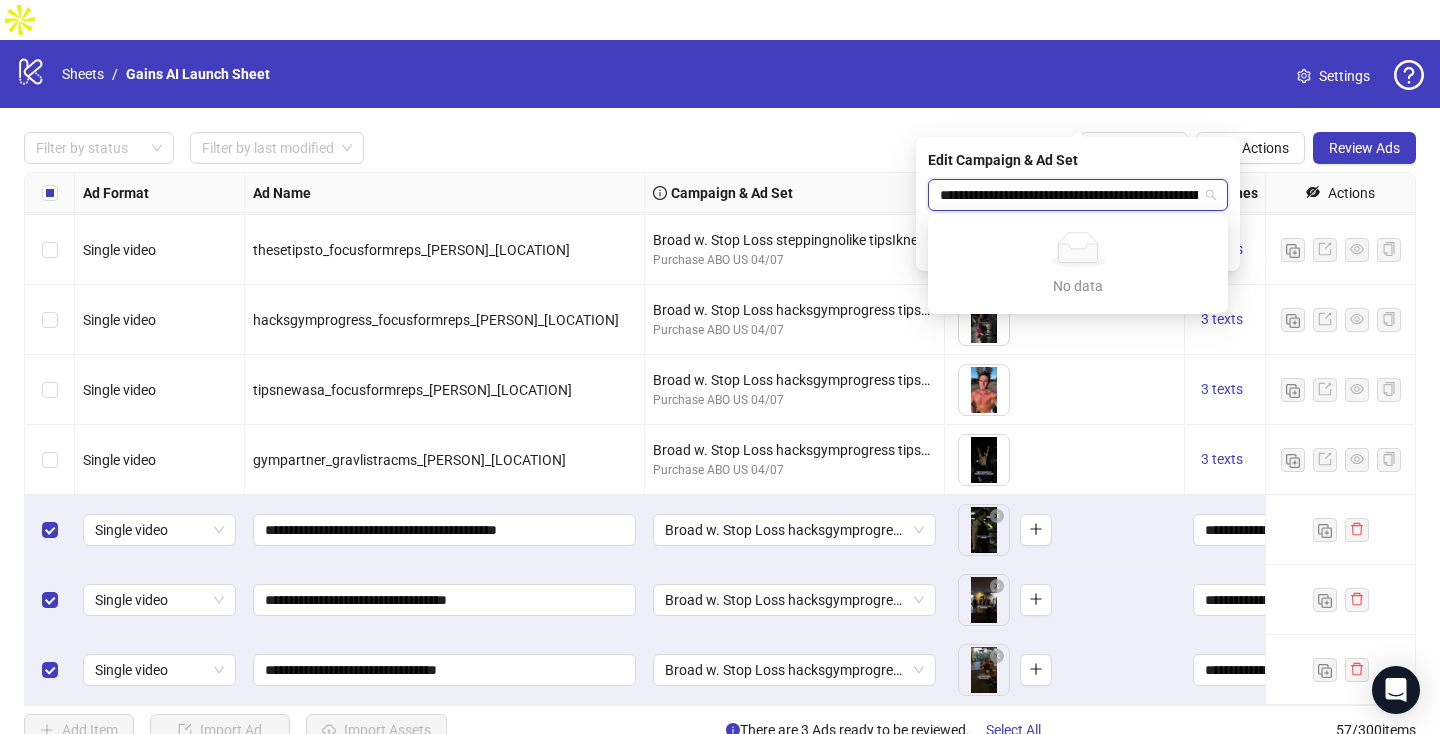 scroll, scrollTop: 0, scrollLeft: 117, axis: horizontal 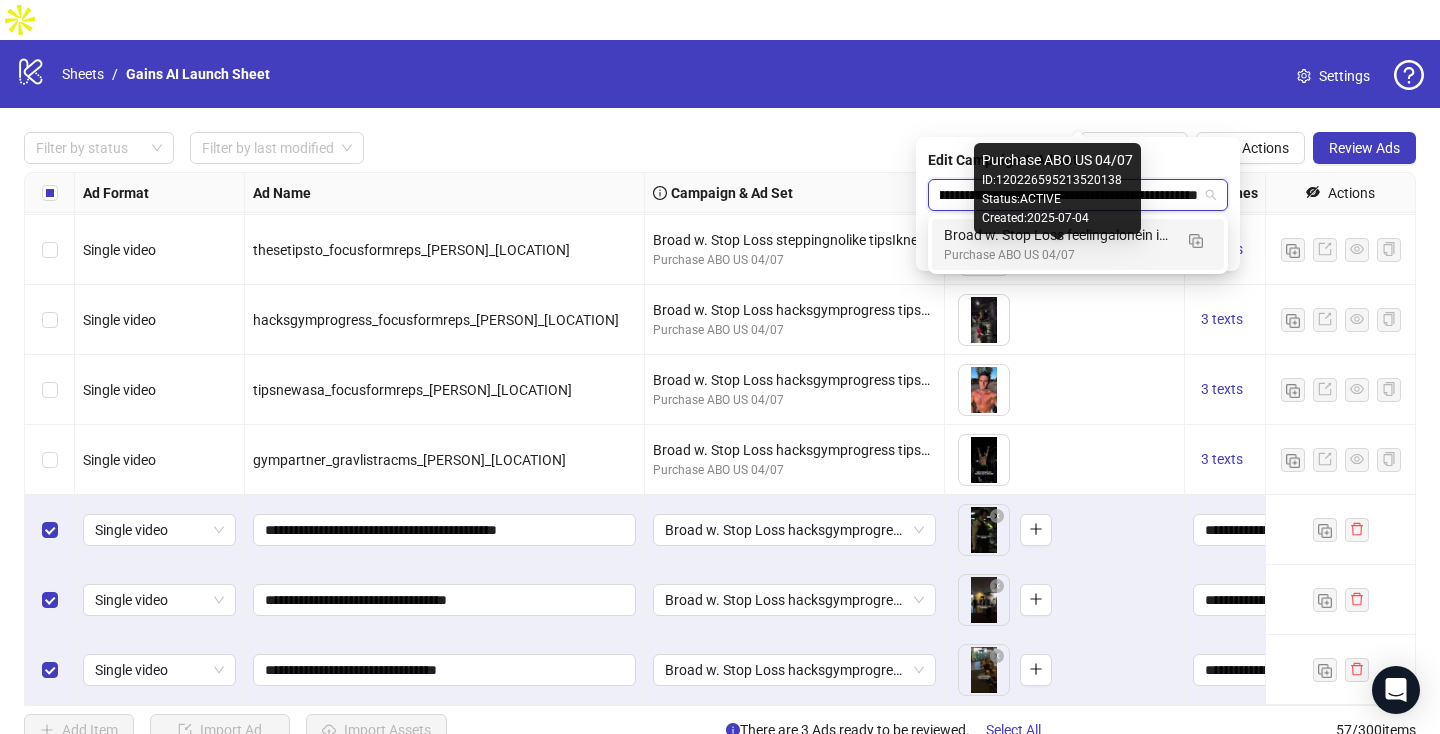 click on "Purchase ABO US 04/07" at bounding box center [1058, 255] 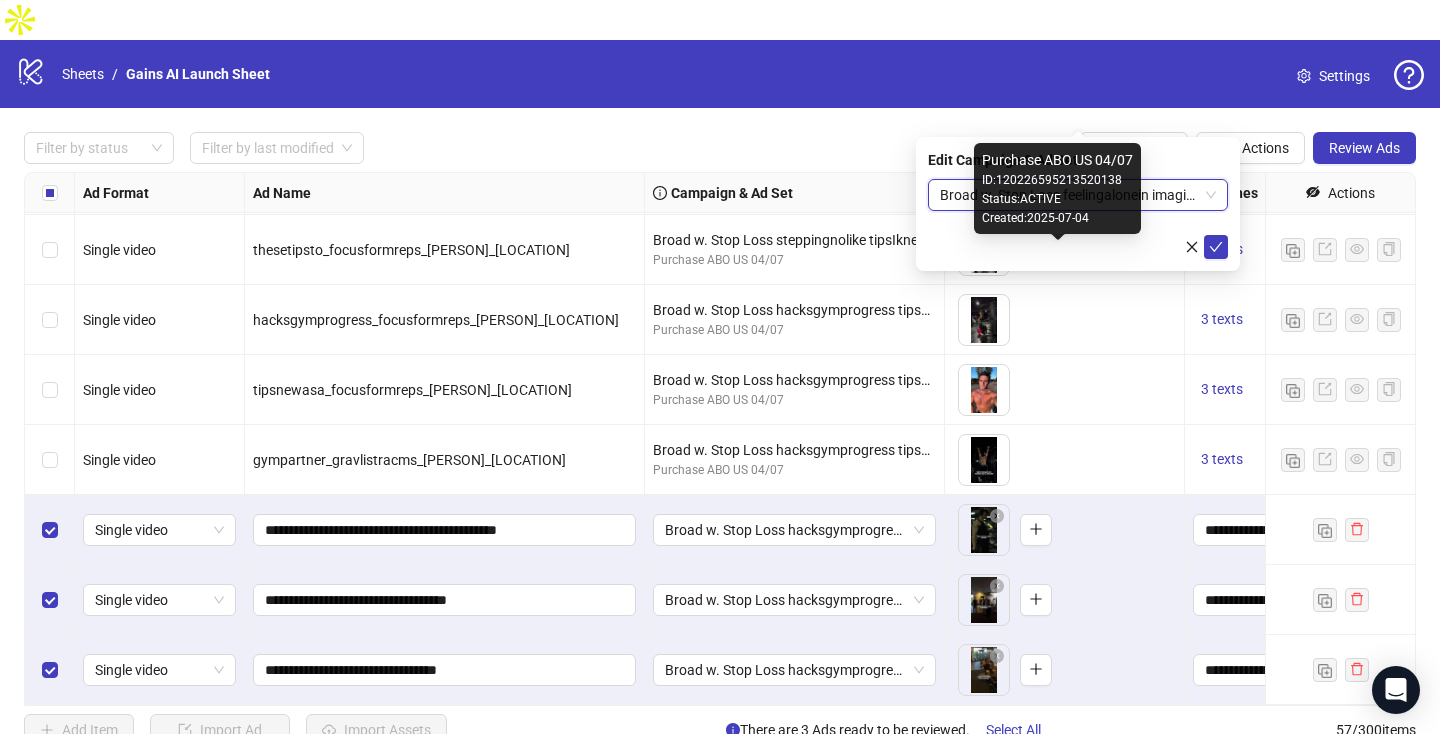 scroll, scrollTop: 0, scrollLeft: 0, axis: both 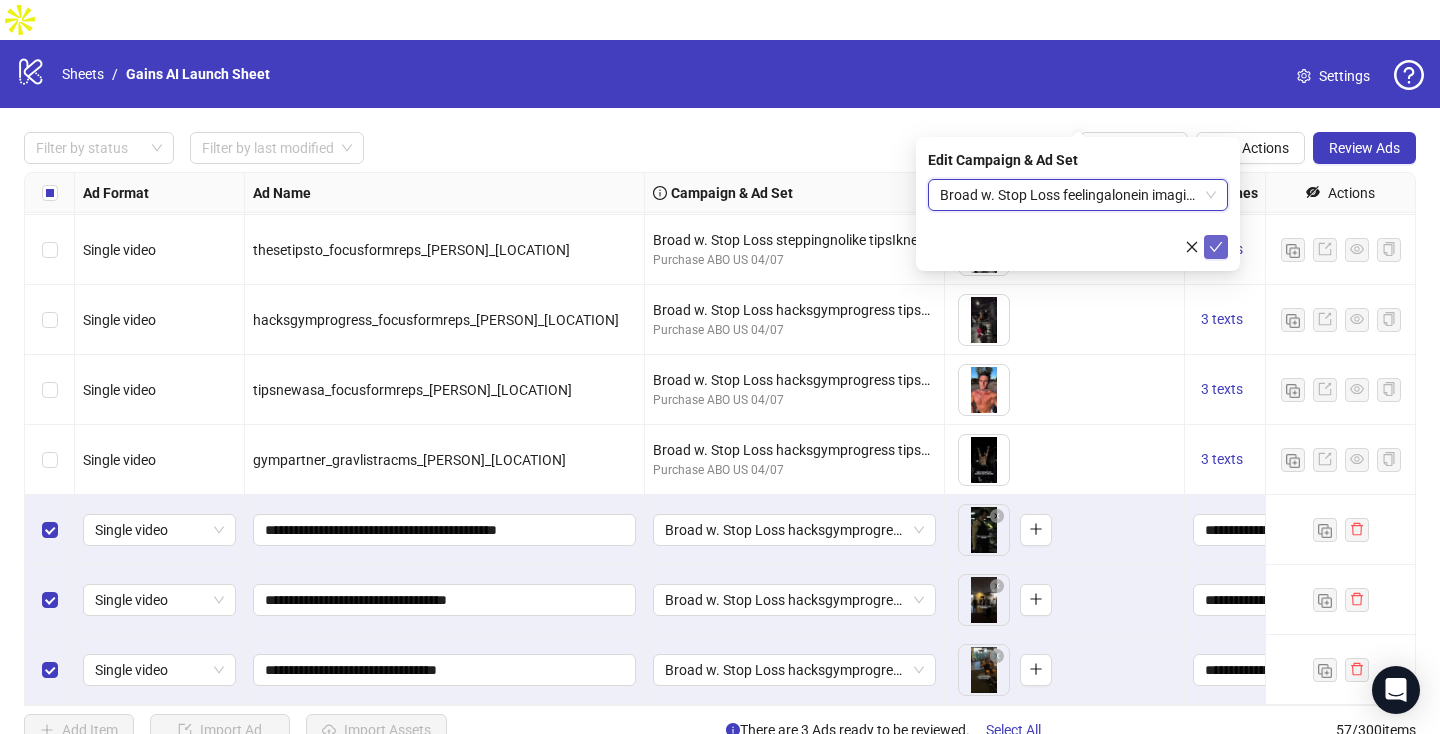 click at bounding box center [1216, 247] 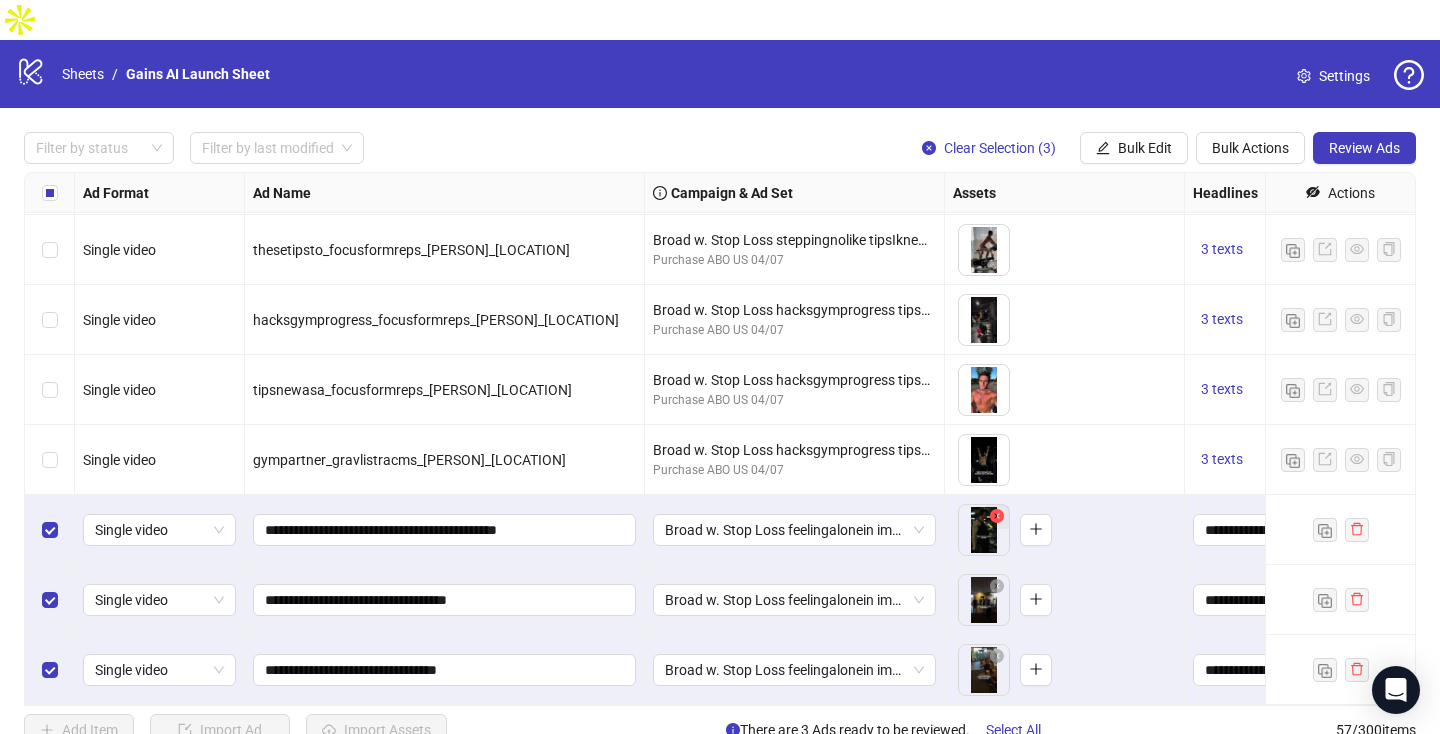 click at bounding box center (997, 516) 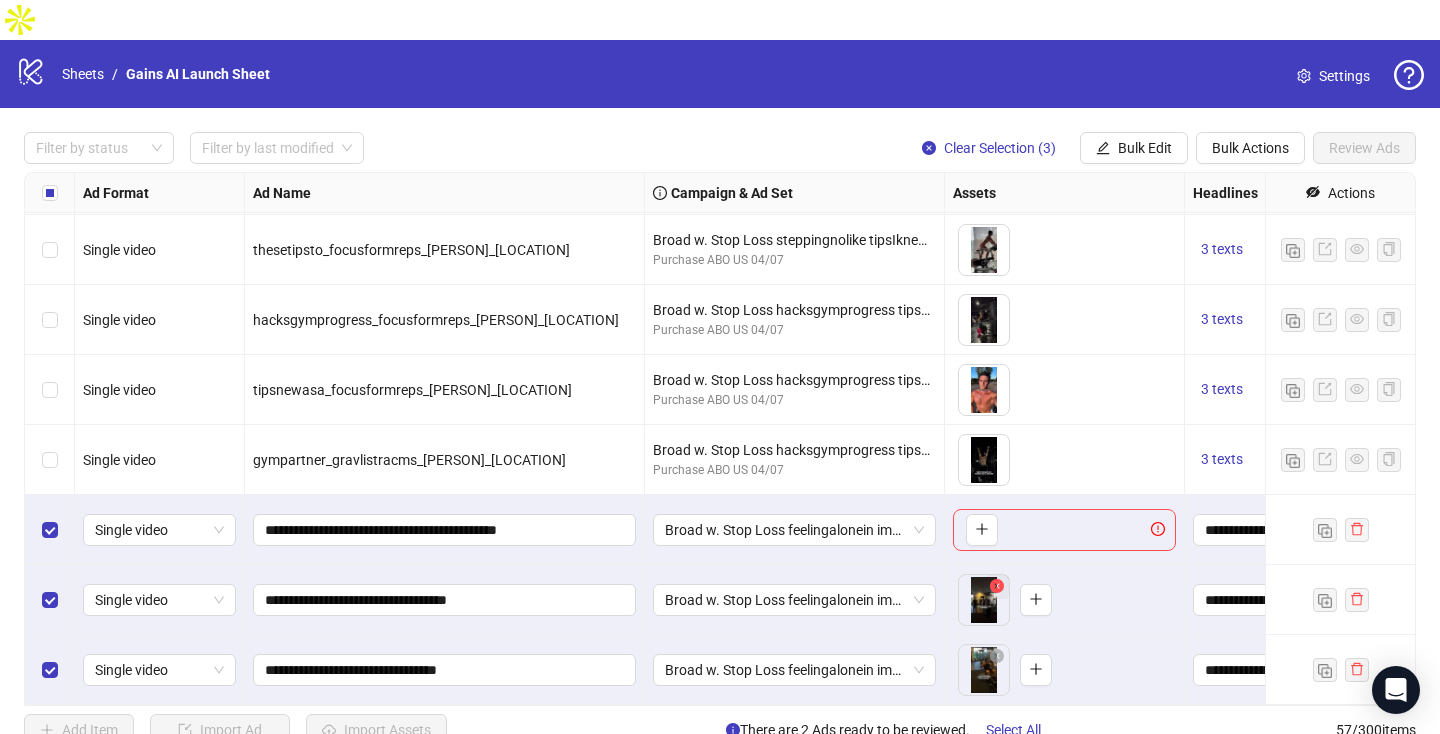 click at bounding box center (997, 586) 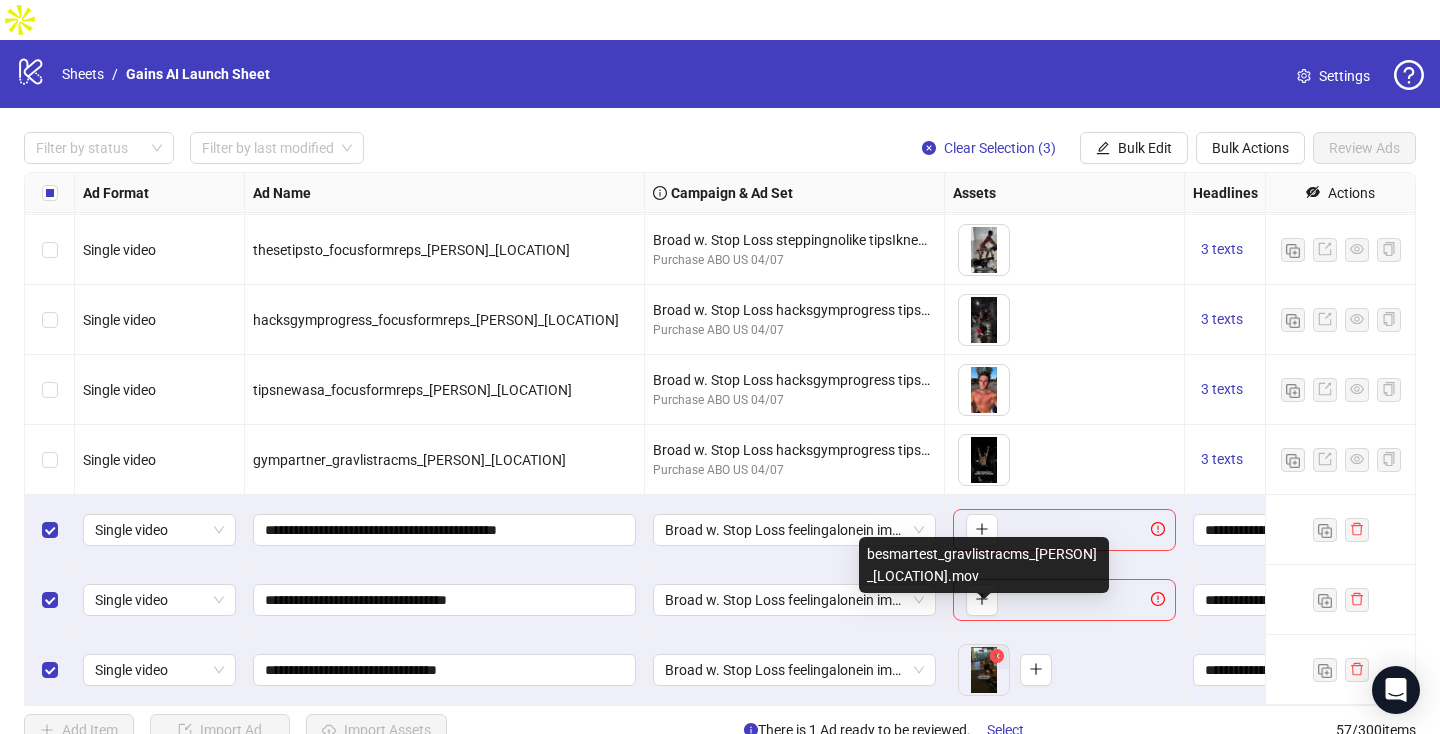 click at bounding box center (997, 657) 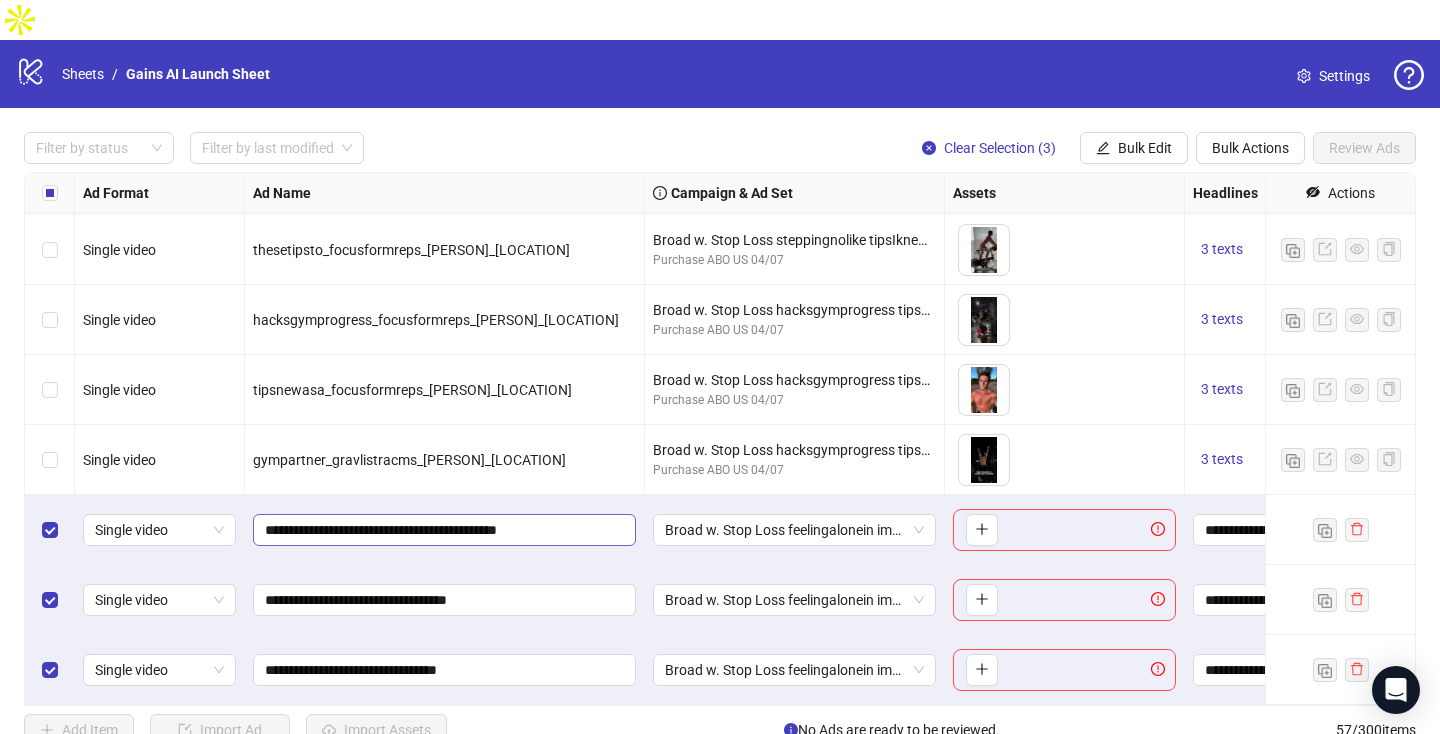 click on "**********" at bounding box center (444, 530) 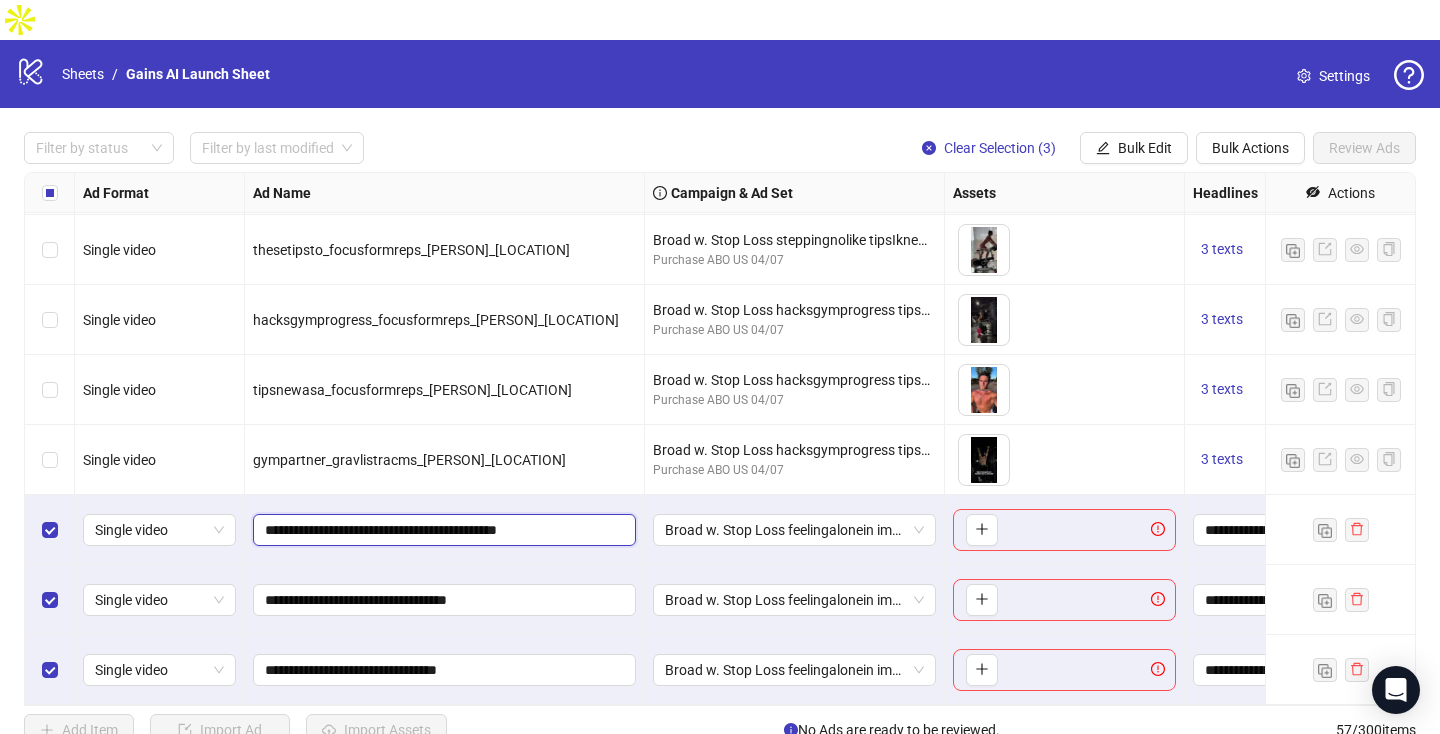 click on "**********" at bounding box center (442, 530) 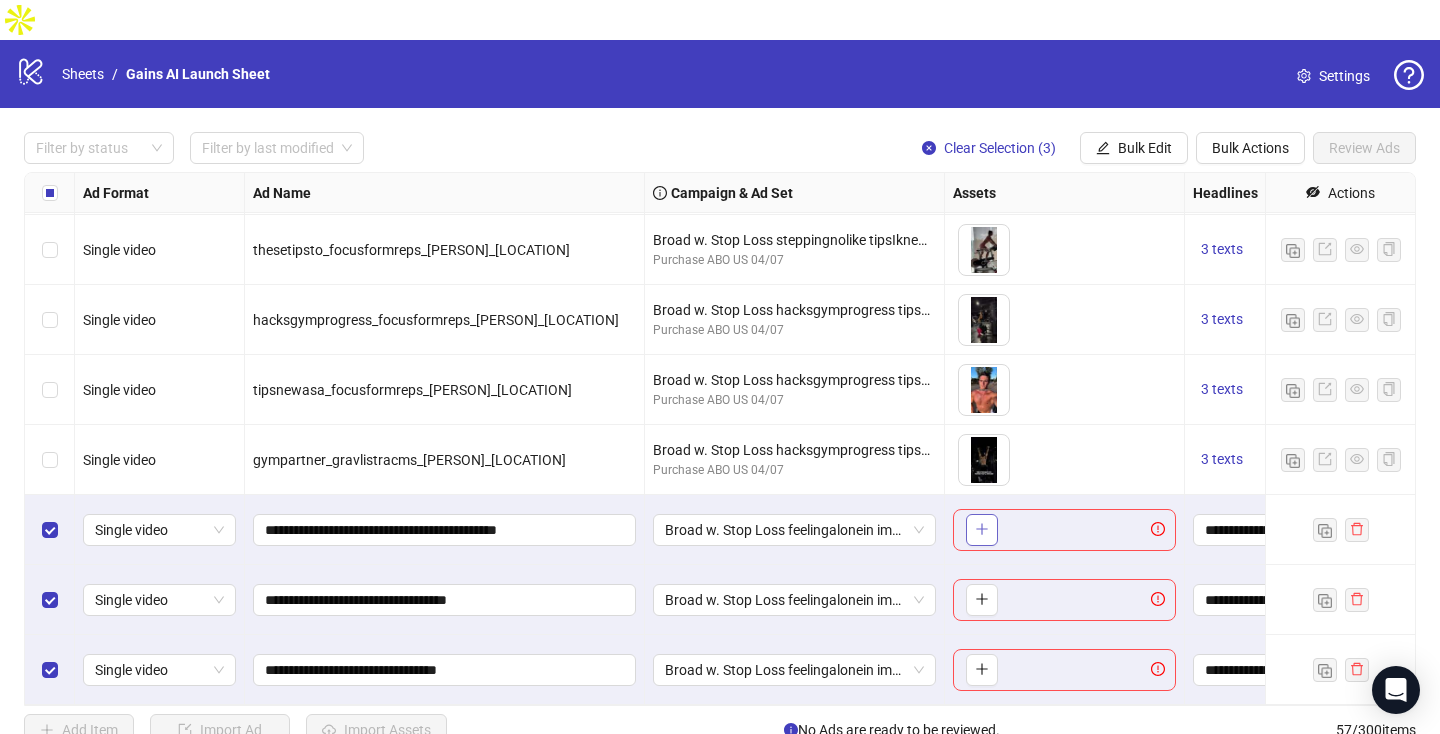 click at bounding box center (981, 529) 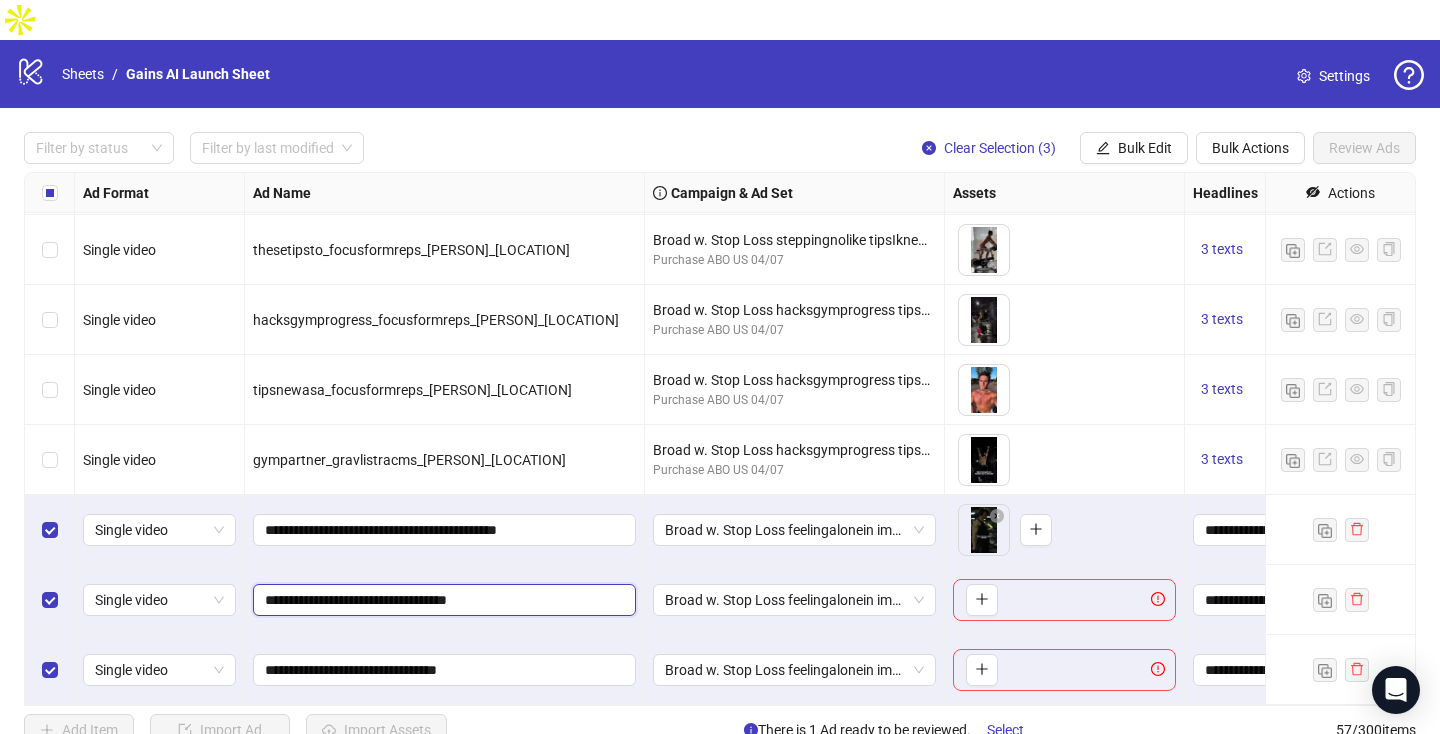 click on "**********" at bounding box center [442, 600] 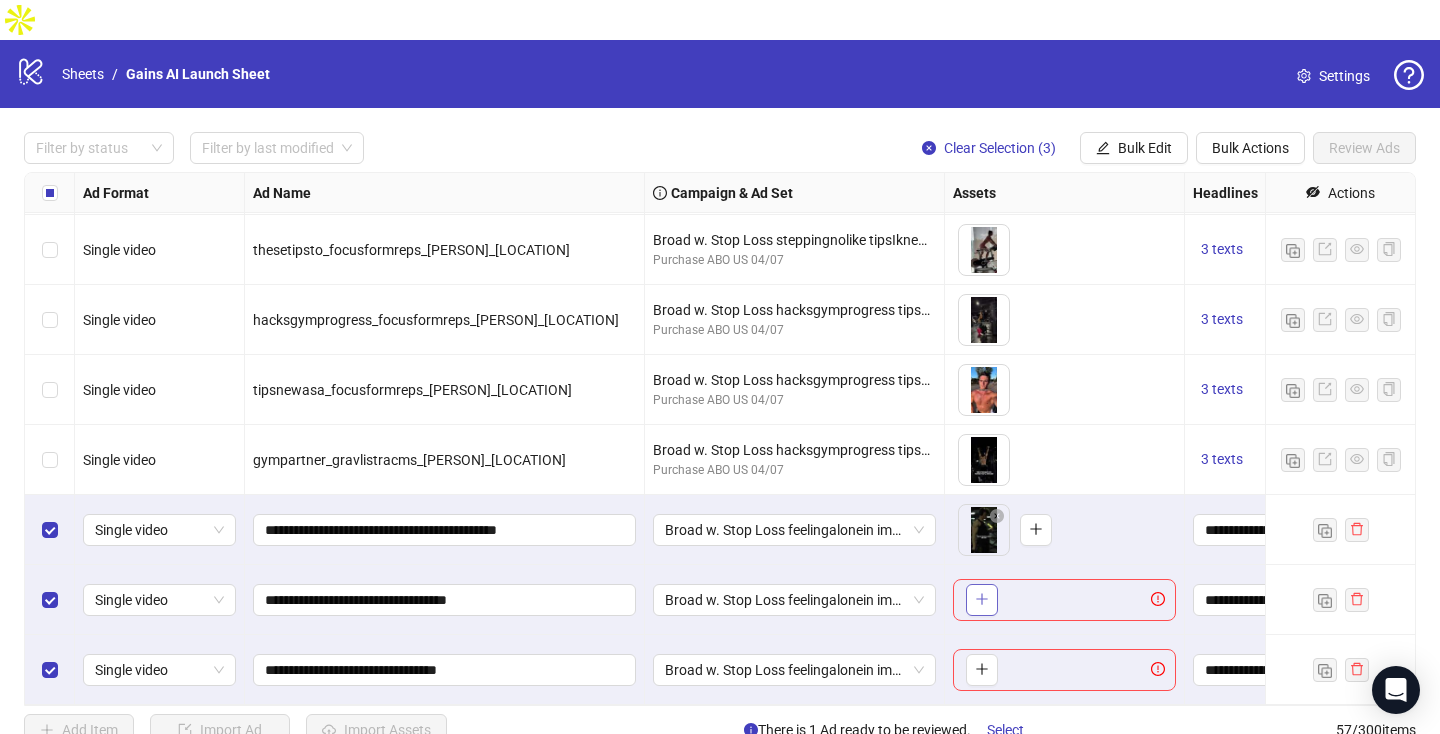 click at bounding box center (982, 599) 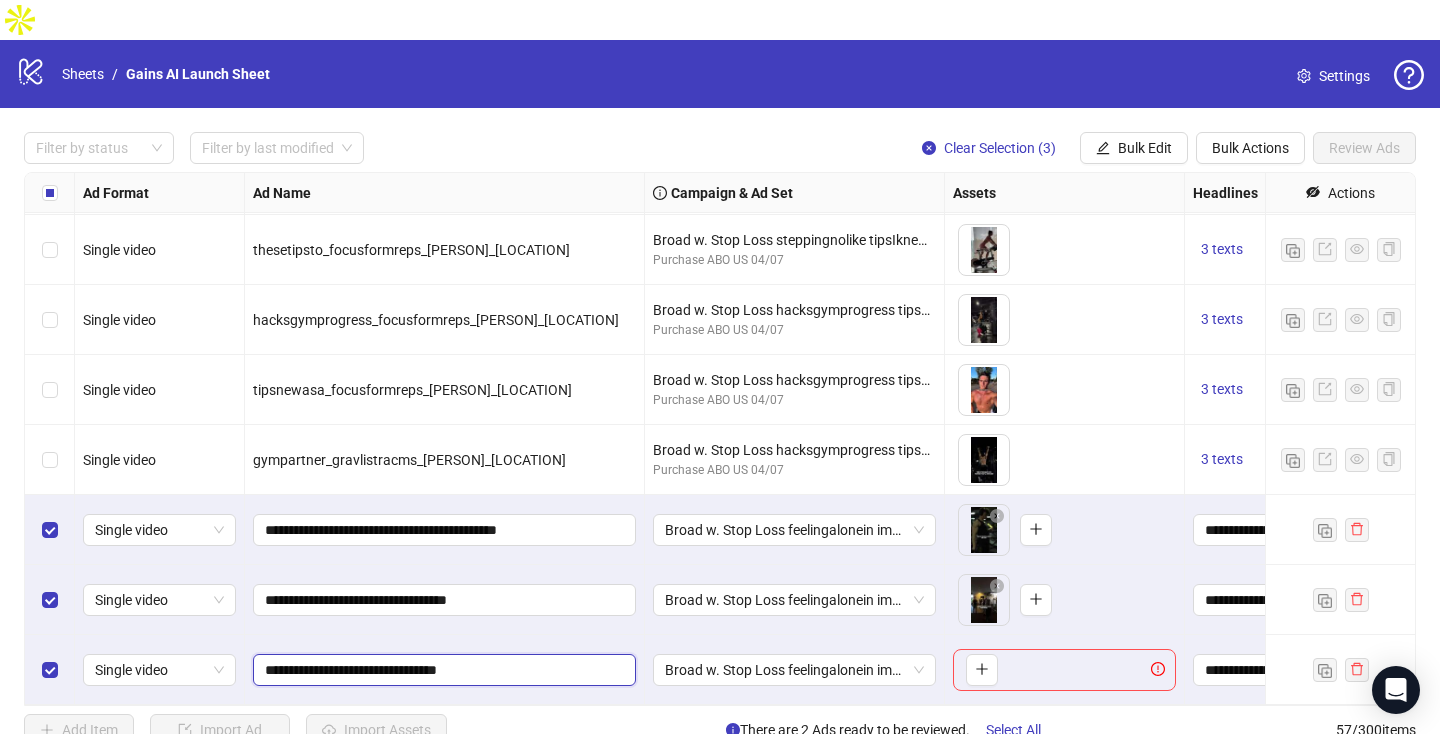 click on "**********" at bounding box center (442, 670) 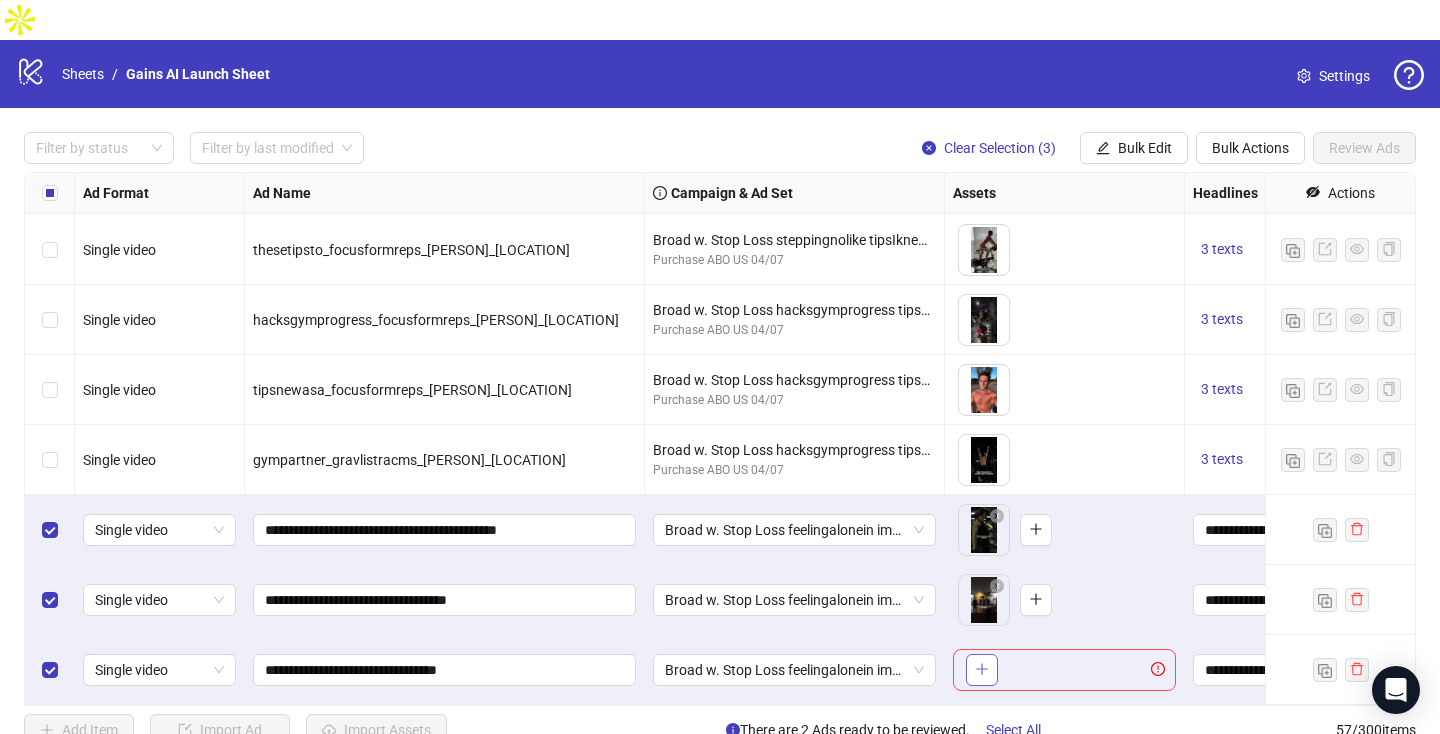 click at bounding box center [982, 669] 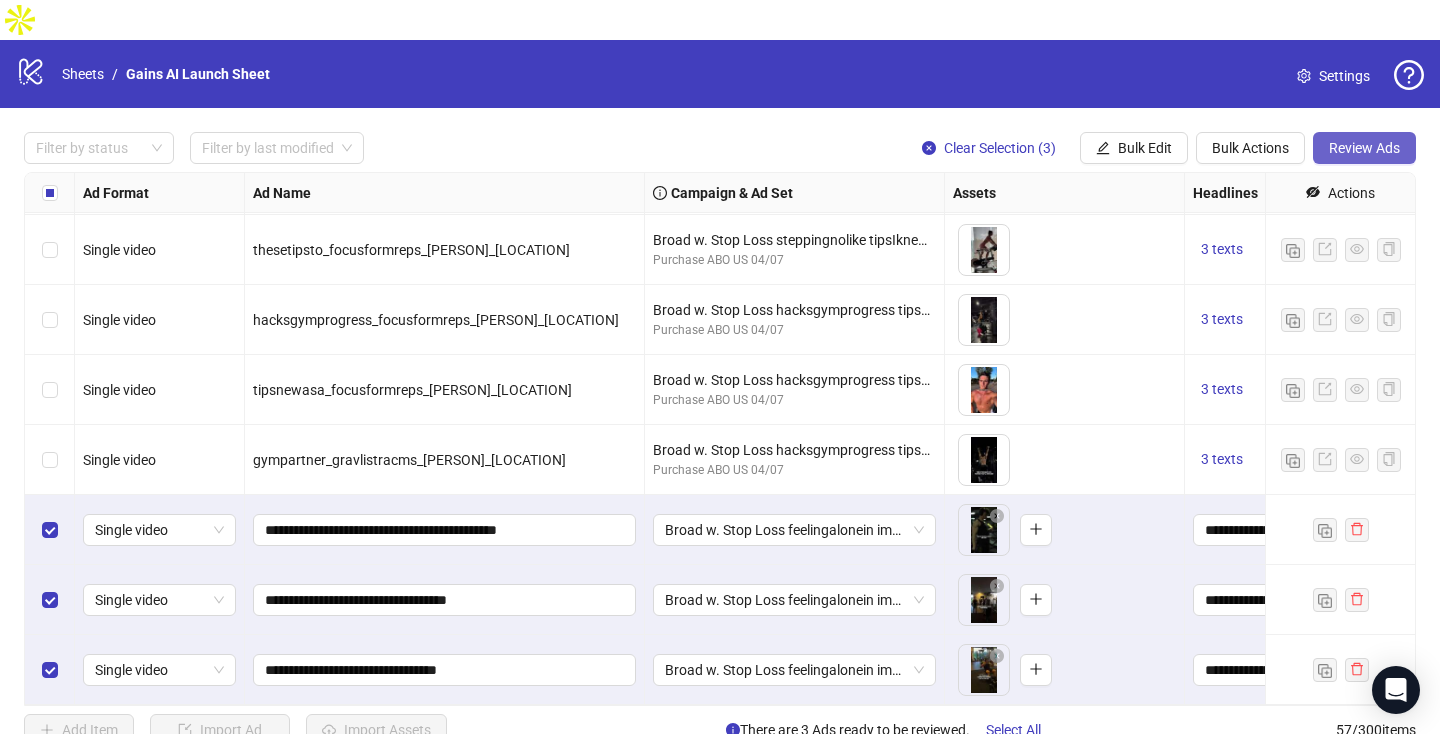 click on "Review Ads" at bounding box center (1364, 148) 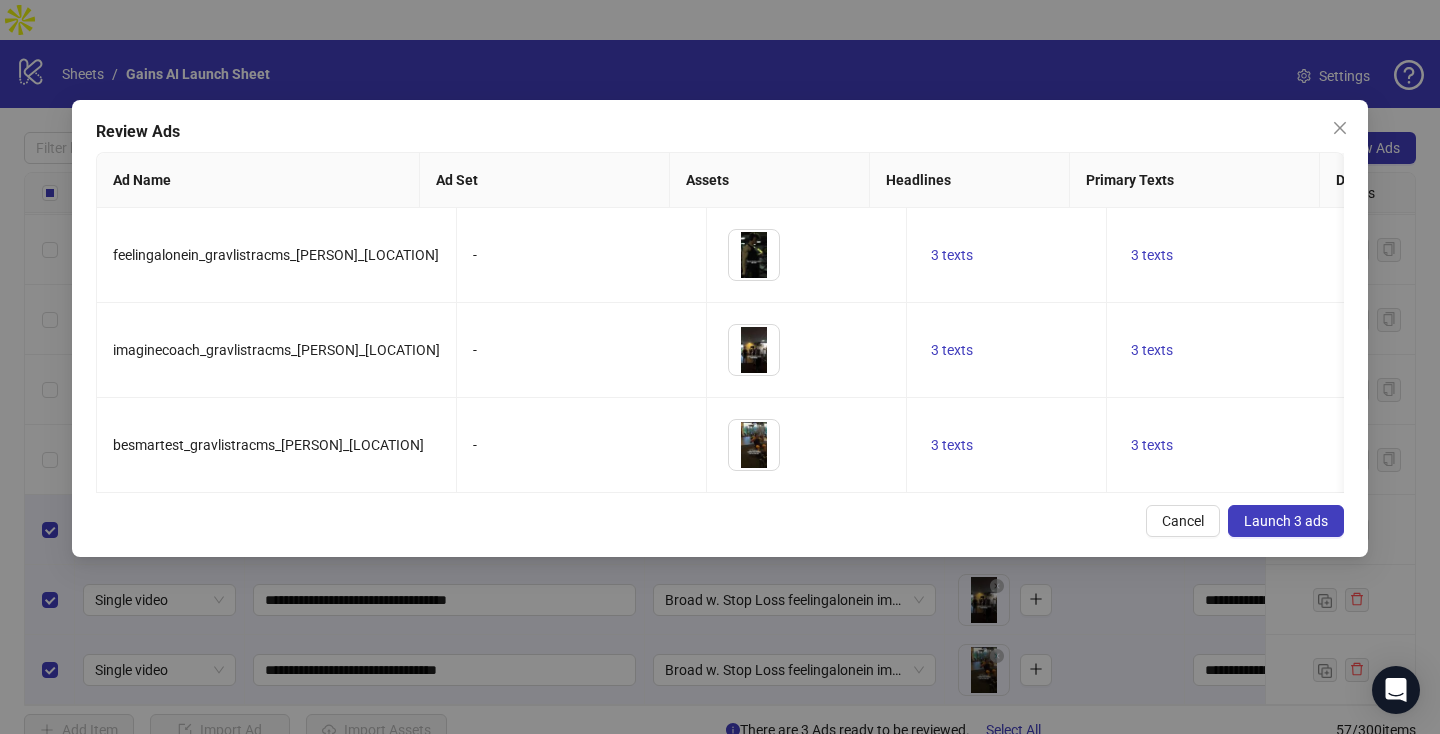 click on "Launch 3 ads" at bounding box center (1286, 521) 